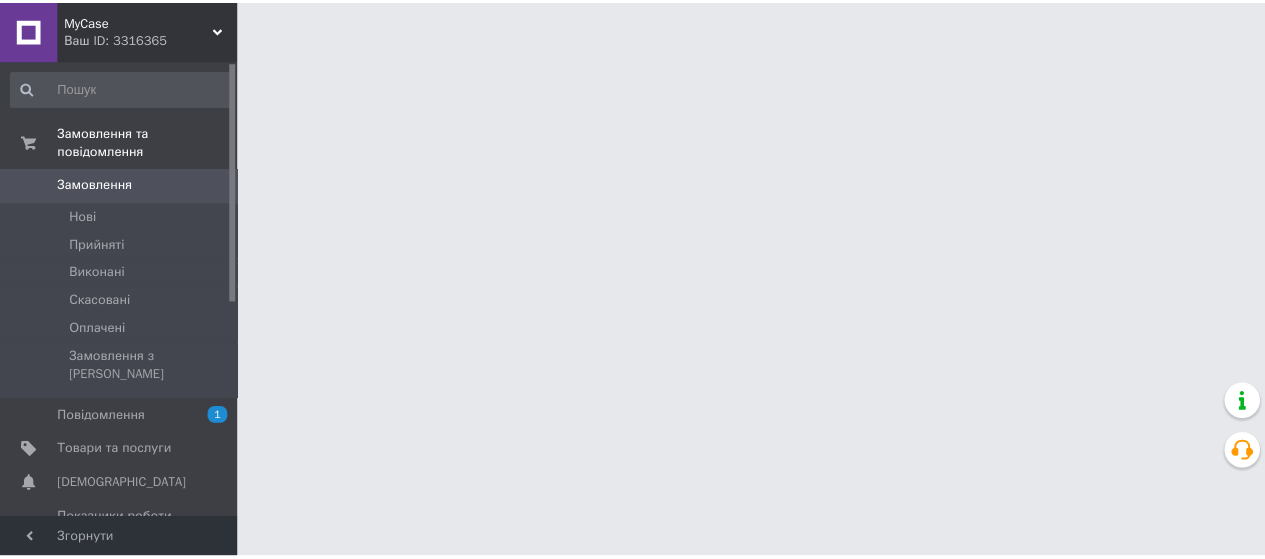 scroll, scrollTop: 0, scrollLeft: 0, axis: both 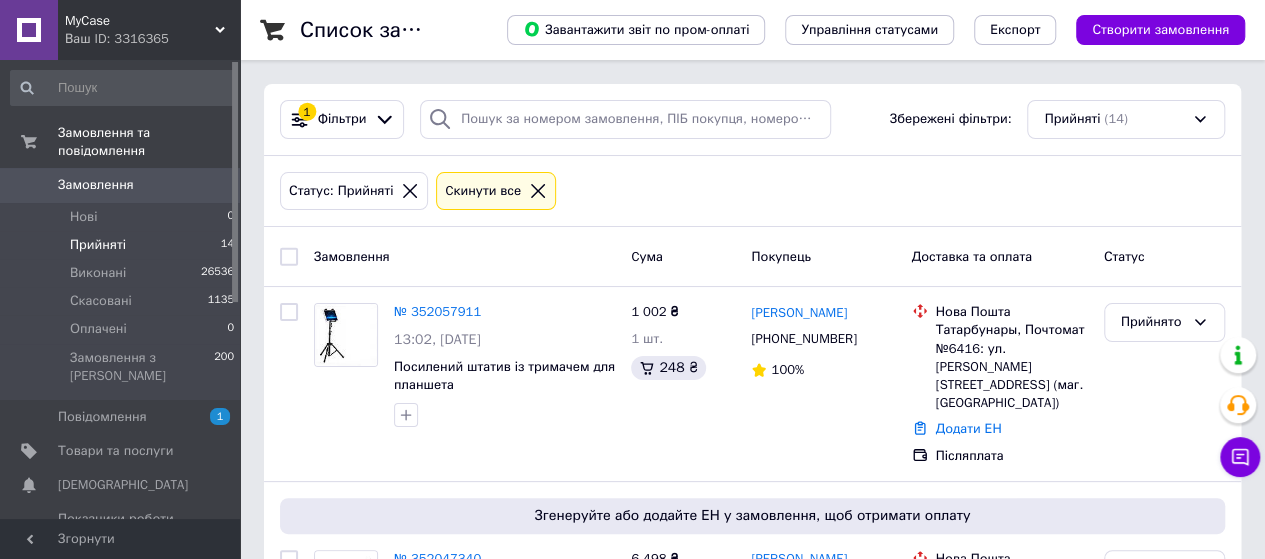 click on "Прийняті 14" at bounding box center [123, 245] 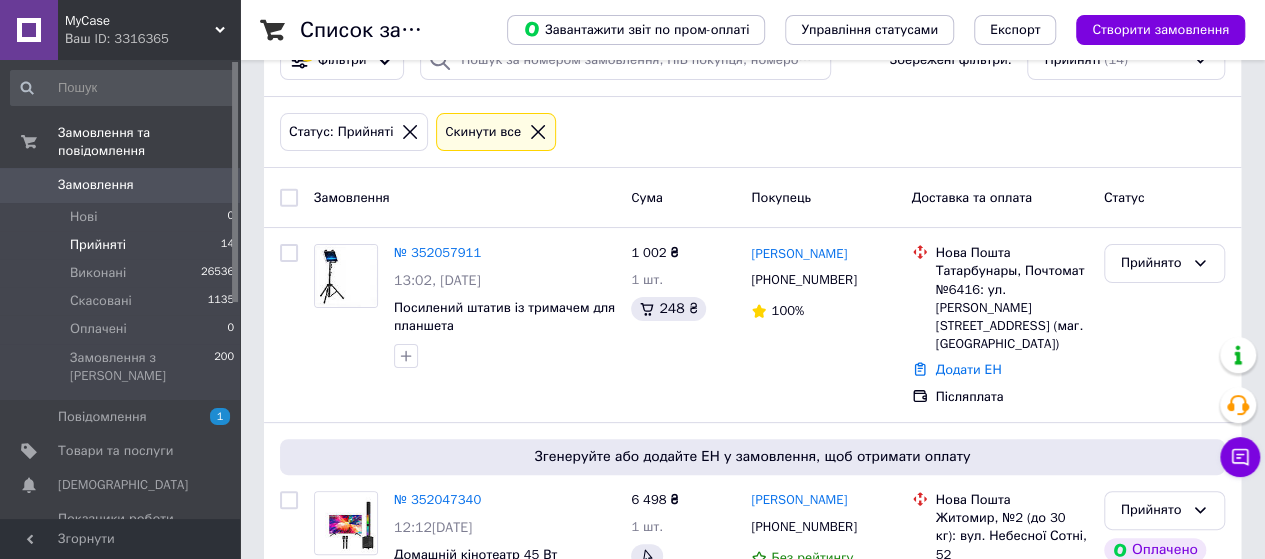 scroll, scrollTop: 60, scrollLeft: 0, axis: vertical 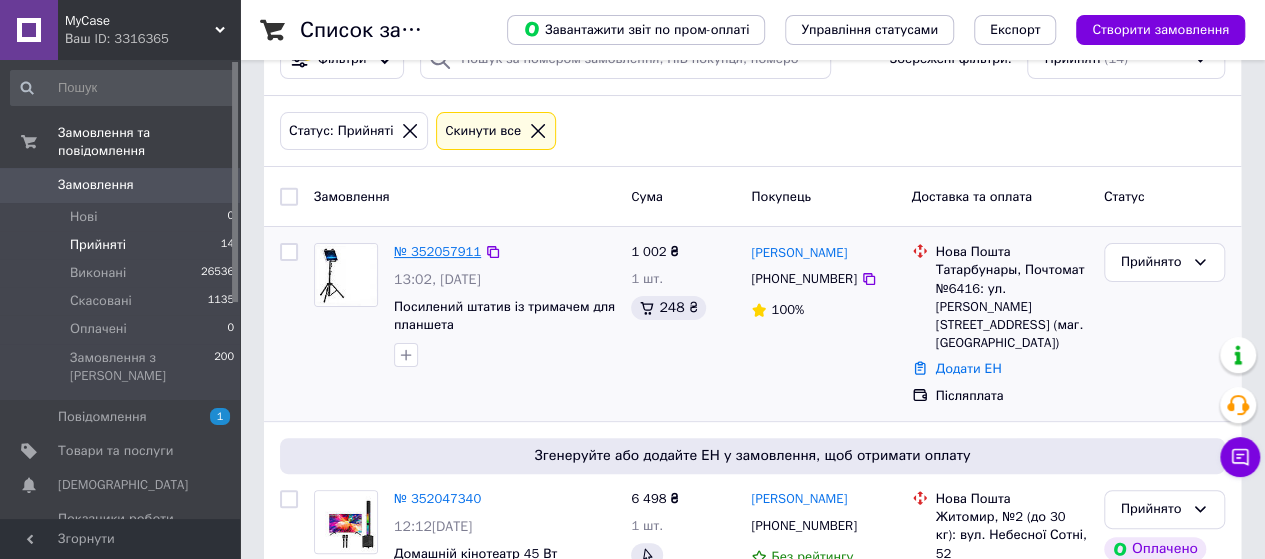 click on "№ 352057911" at bounding box center (437, 251) 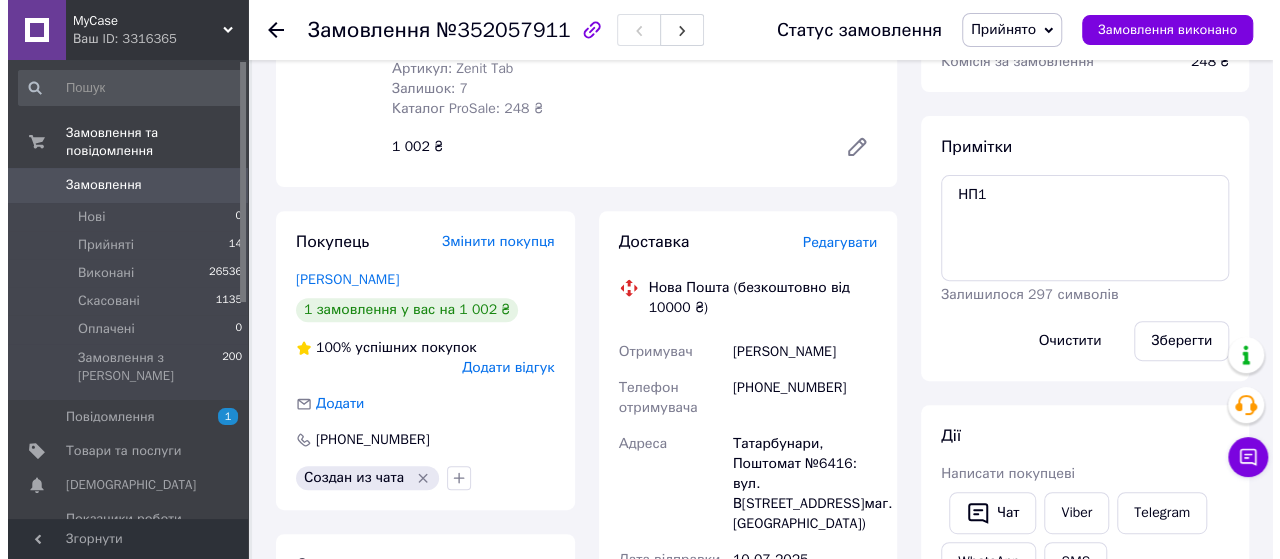 scroll, scrollTop: 296, scrollLeft: 0, axis: vertical 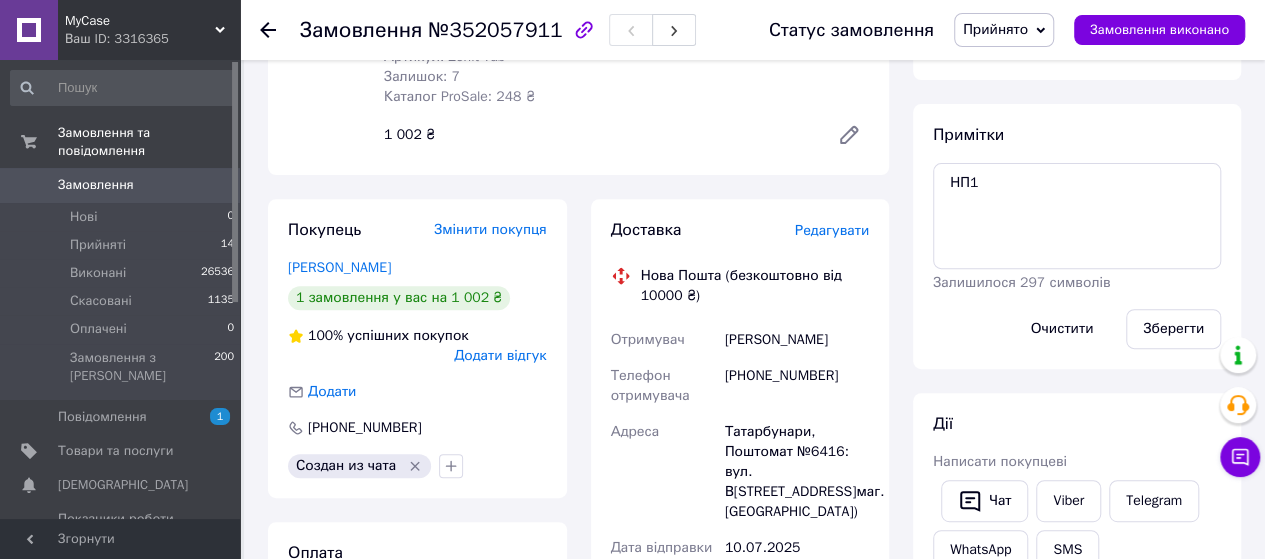 click on "Редагувати" at bounding box center (832, 230) 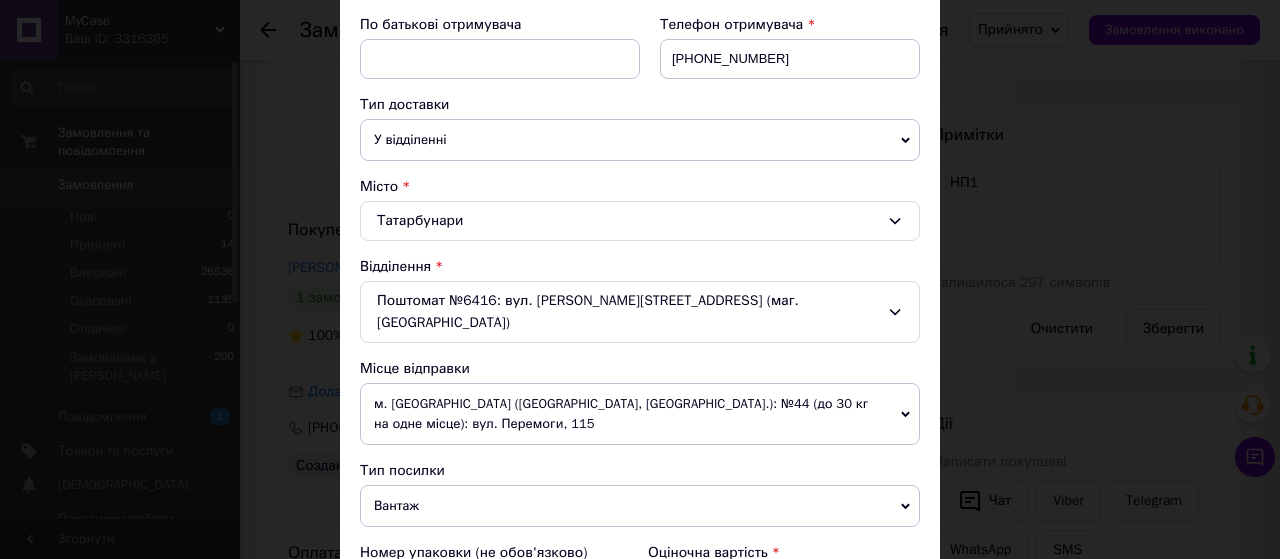 scroll, scrollTop: 383, scrollLeft: 0, axis: vertical 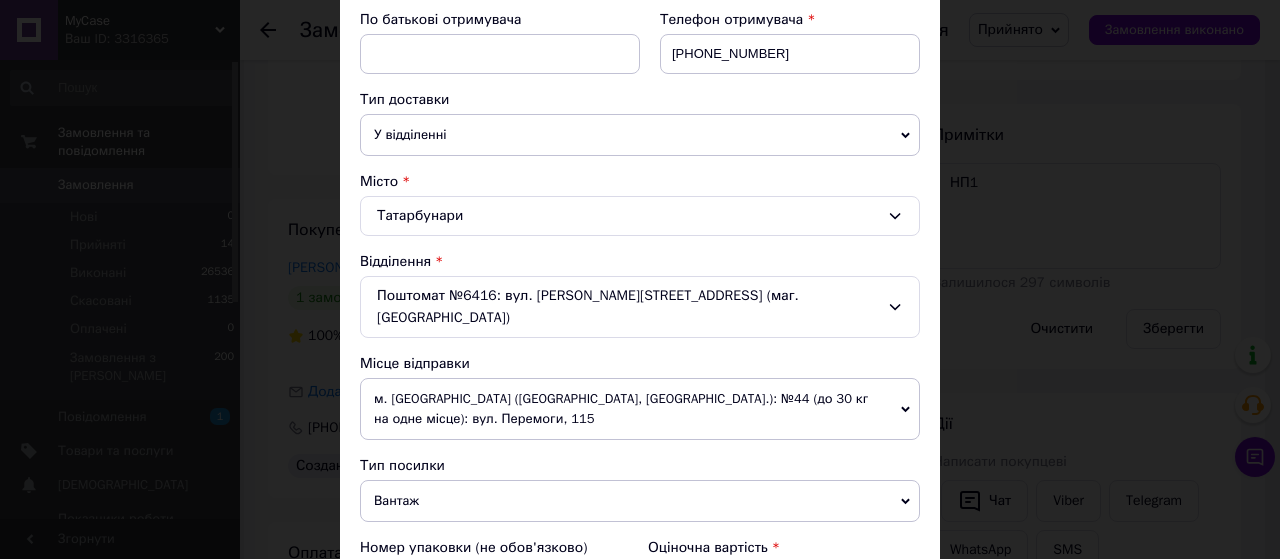click on "Поштомат №6416: вул. [PERSON_NAME][STREET_ADDRESS] (маг. [GEOGRAPHIC_DATA])" at bounding box center (640, 307) 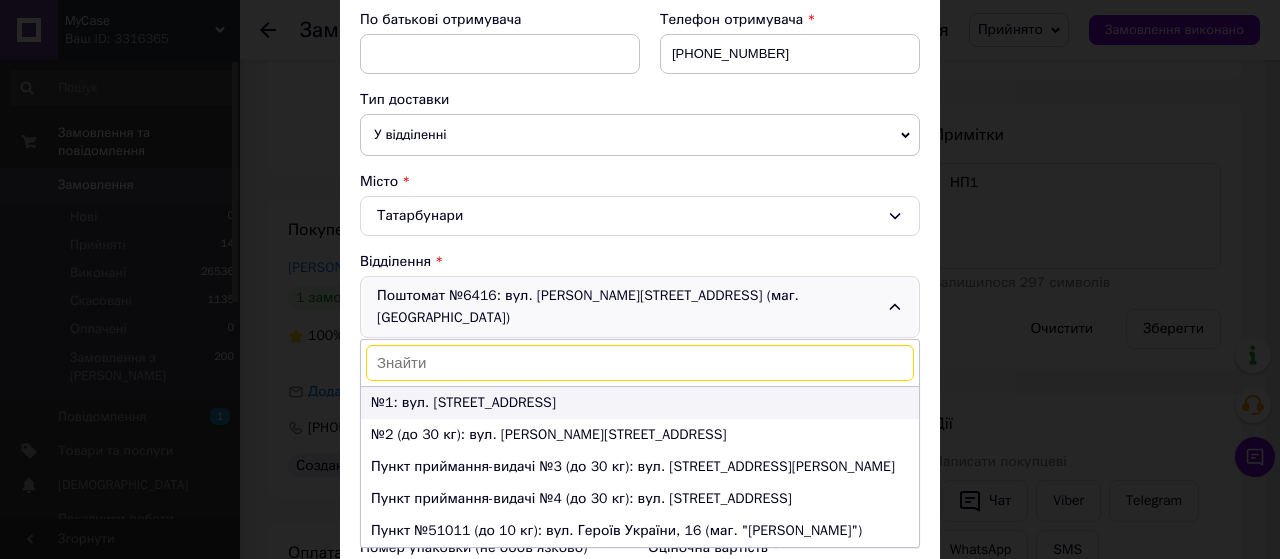 click on "№1: вул. [STREET_ADDRESS]" at bounding box center [640, 403] 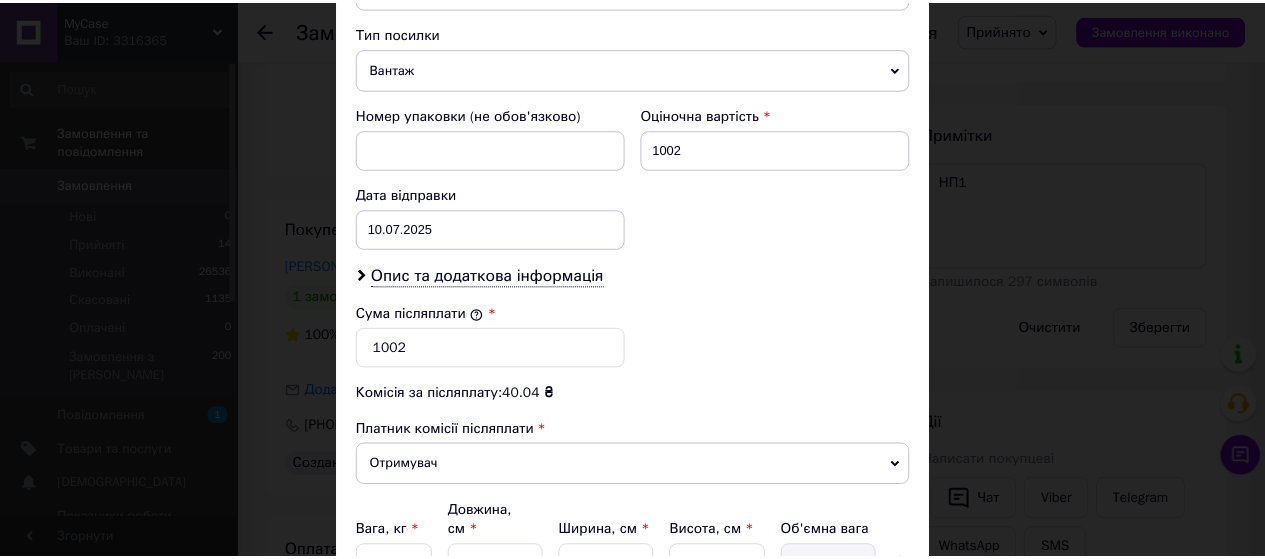 scroll, scrollTop: 954, scrollLeft: 0, axis: vertical 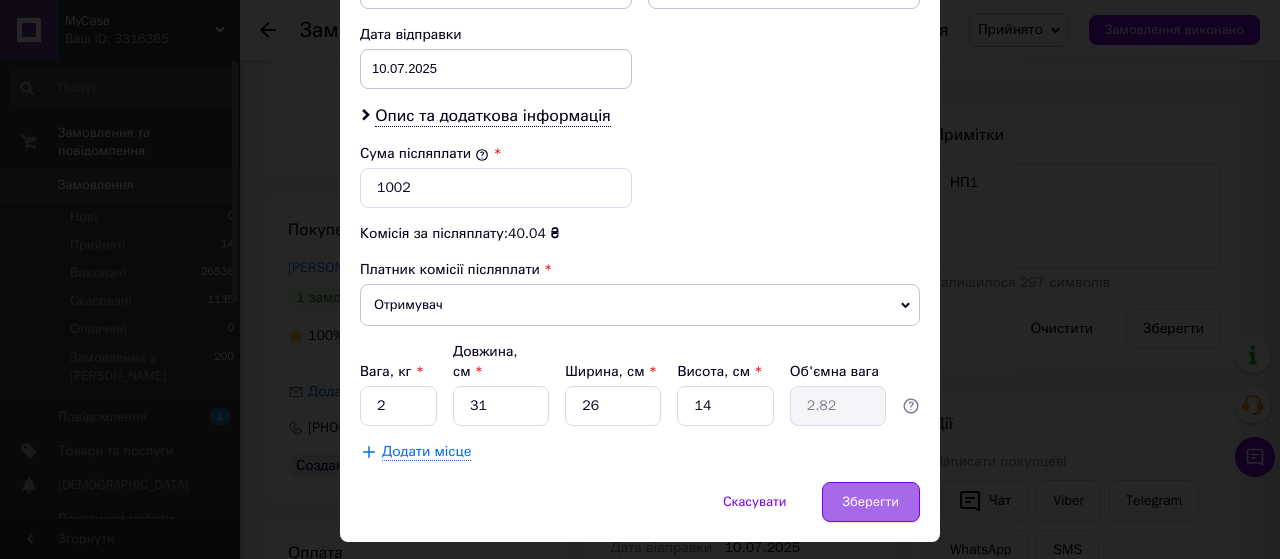 click on "Зберегти" at bounding box center (871, 502) 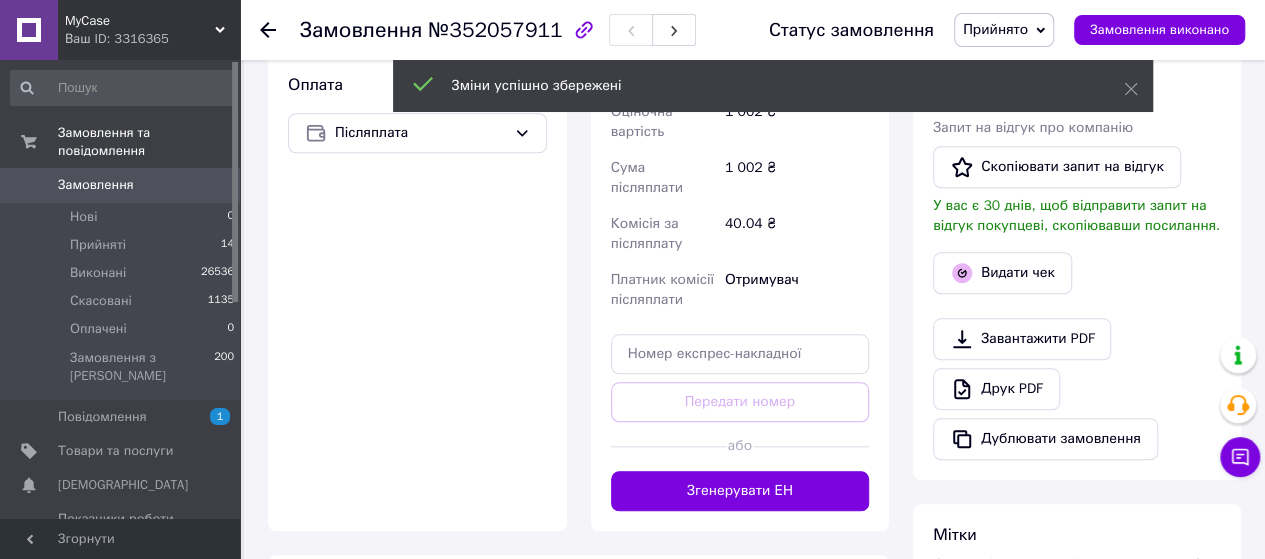 scroll, scrollTop: 765, scrollLeft: 0, axis: vertical 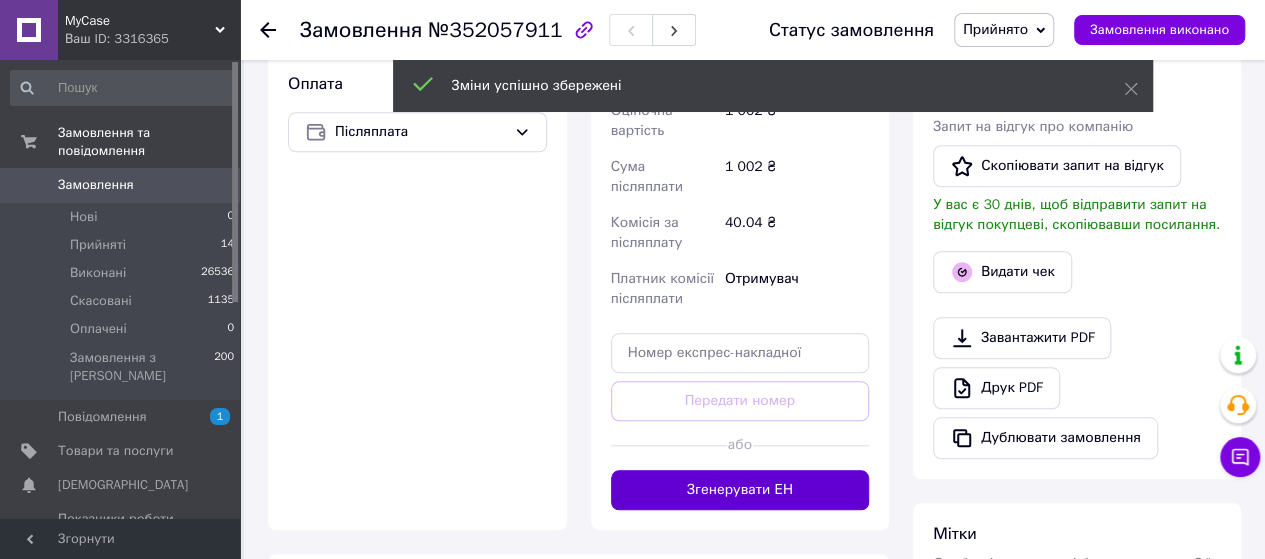 click on "Згенерувати ЕН" at bounding box center (740, 490) 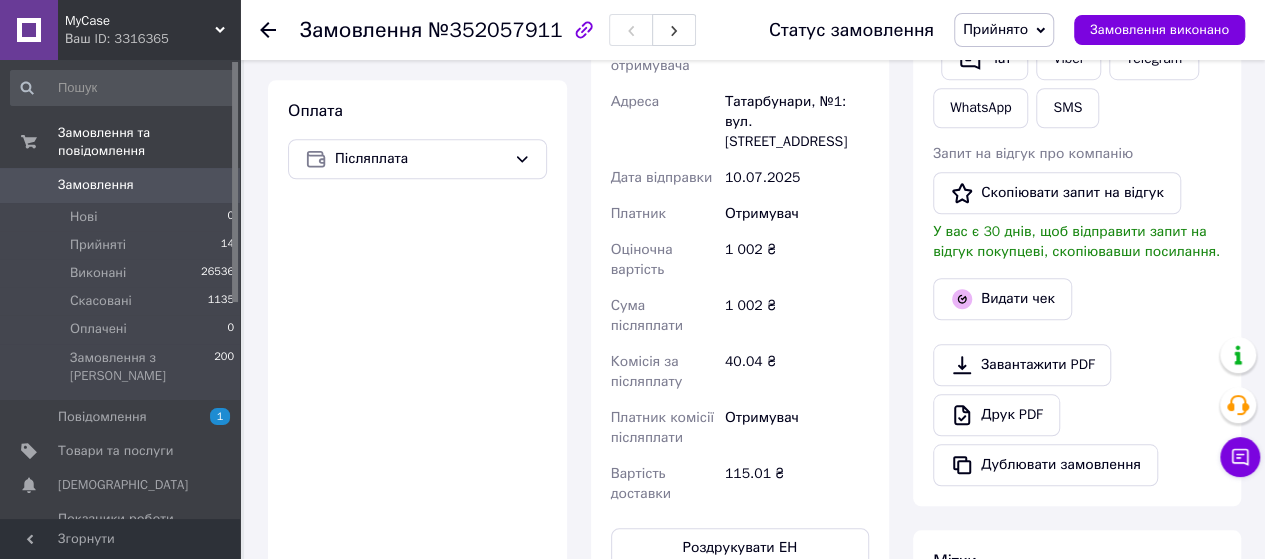 scroll, scrollTop: 737, scrollLeft: 0, axis: vertical 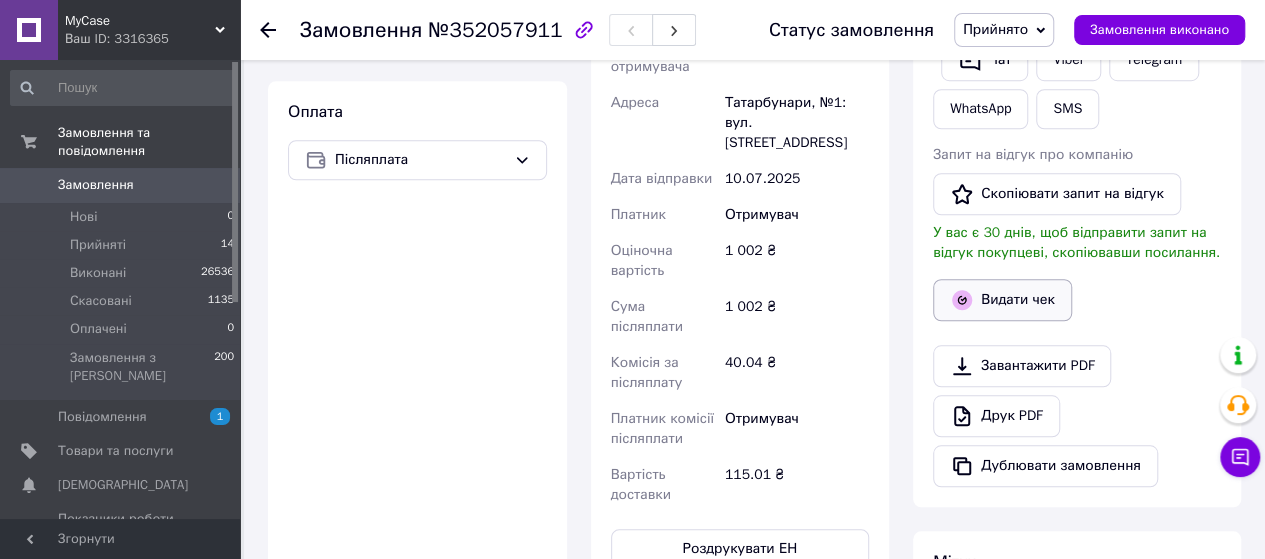 click on "Видати чек" at bounding box center (1002, 300) 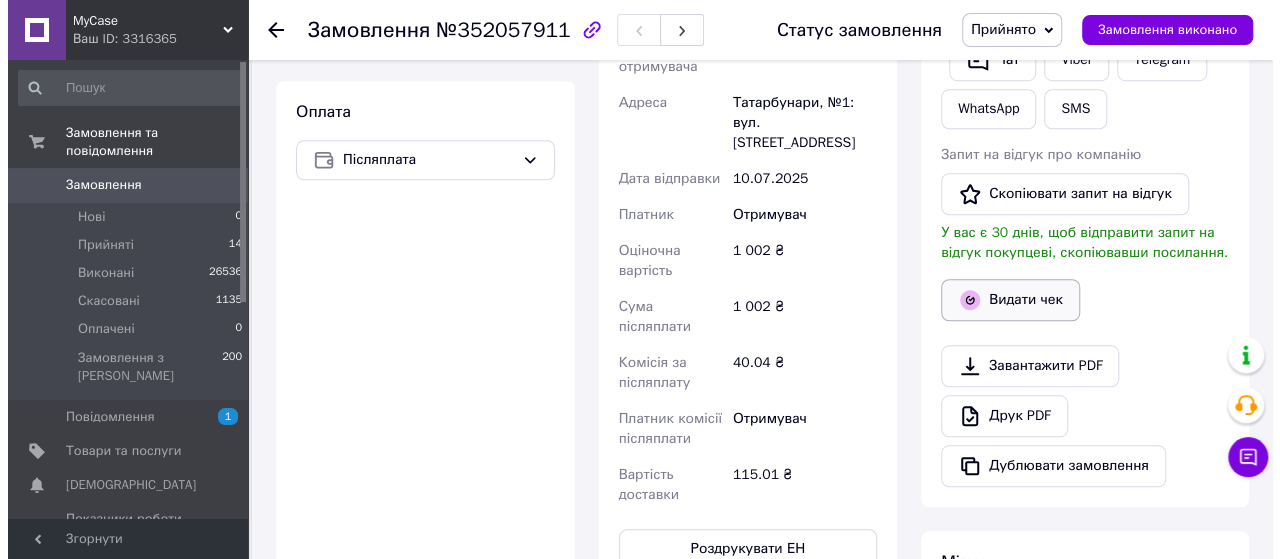 scroll, scrollTop: 717, scrollLeft: 0, axis: vertical 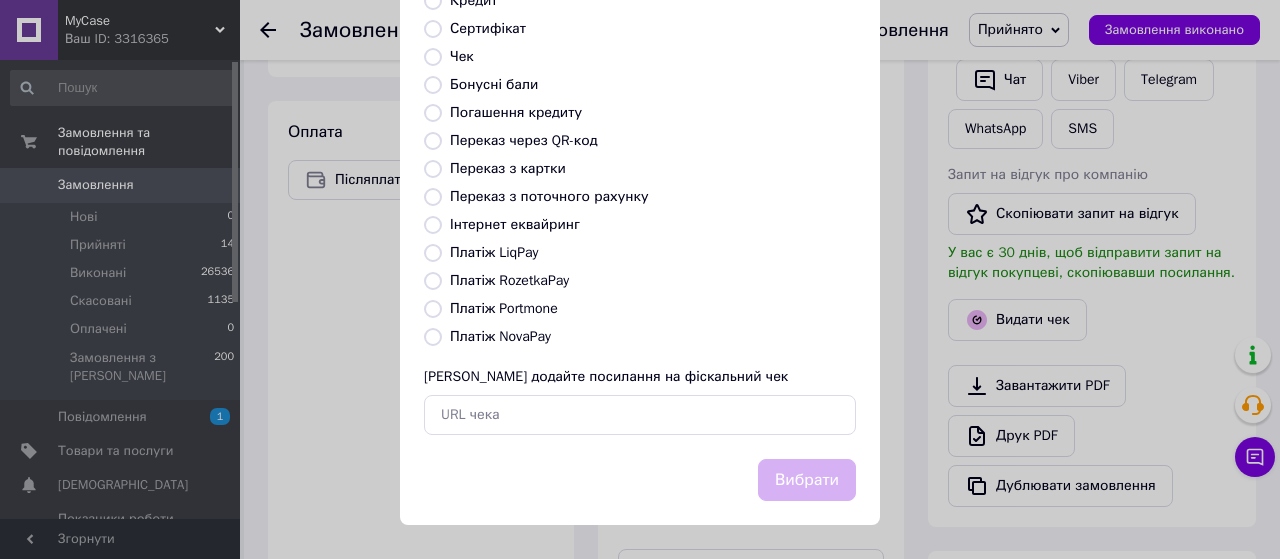 click on "Платіж NovaPay" at bounding box center (433, 337) 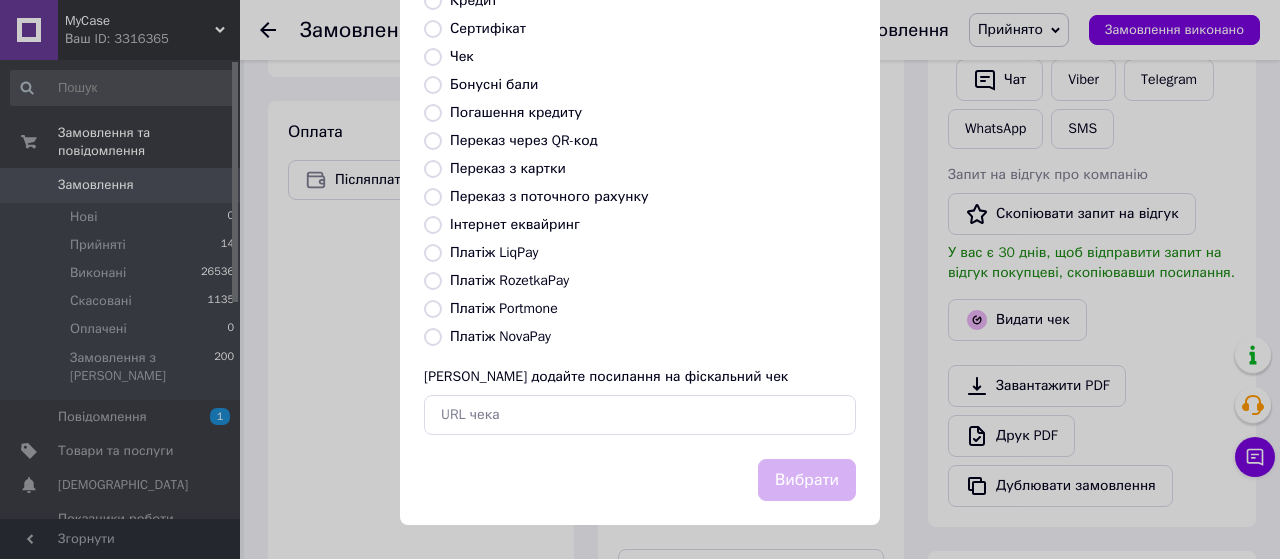 radio on "true" 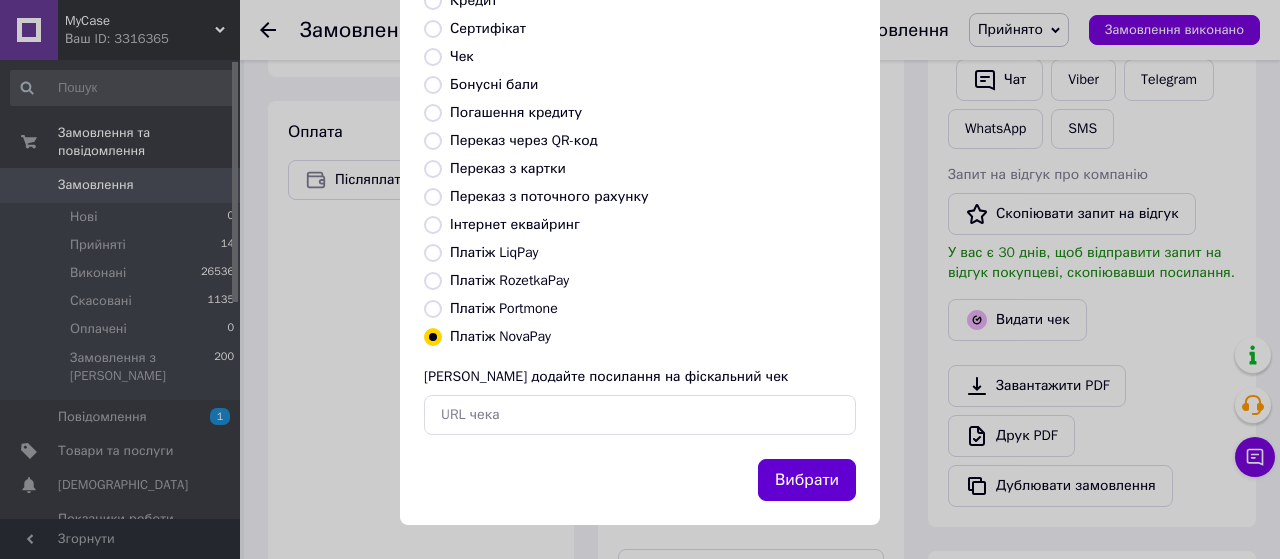 click on "Вибрати" at bounding box center (807, 480) 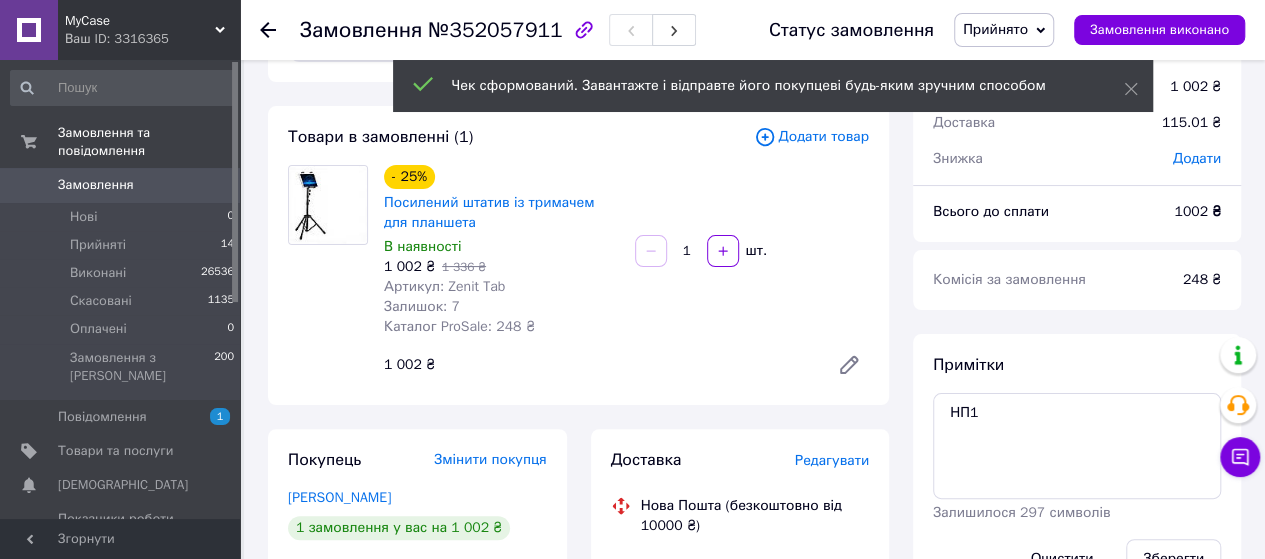 scroll, scrollTop: 0, scrollLeft: 0, axis: both 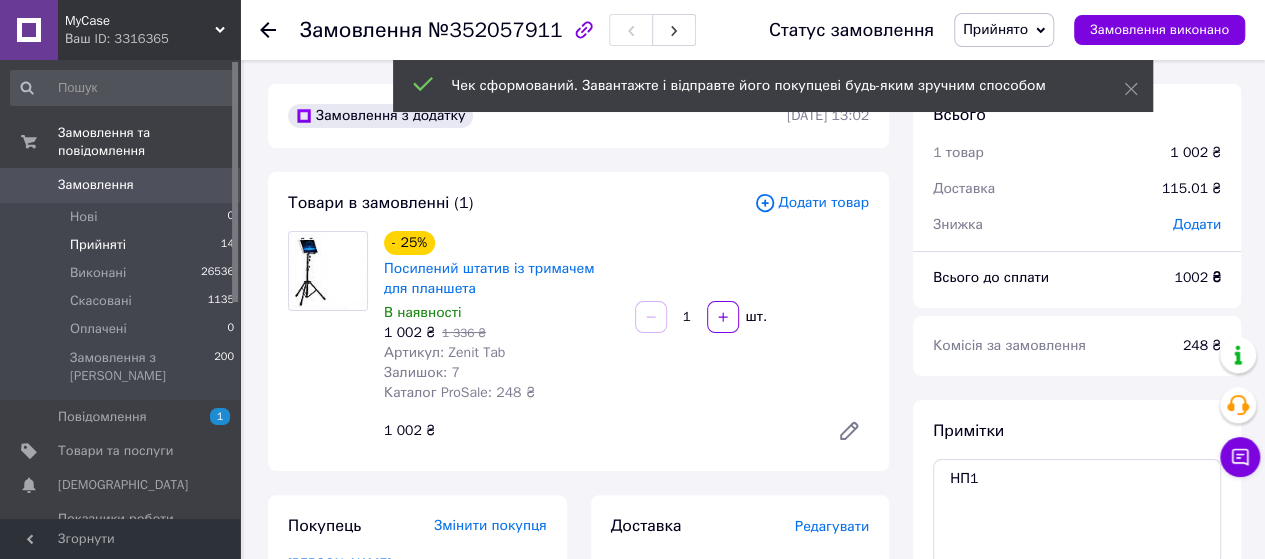 click on "Прийняті 14" at bounding box center [123, 245] 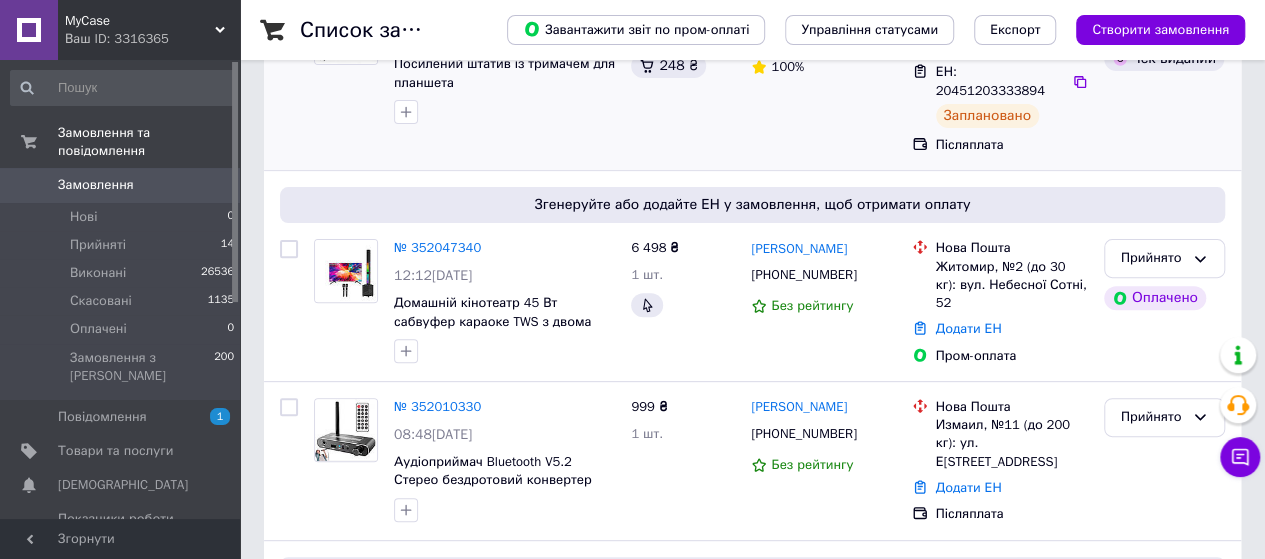 scroll, scrollTop: 232, scrollLeft: 0, axis: vertical 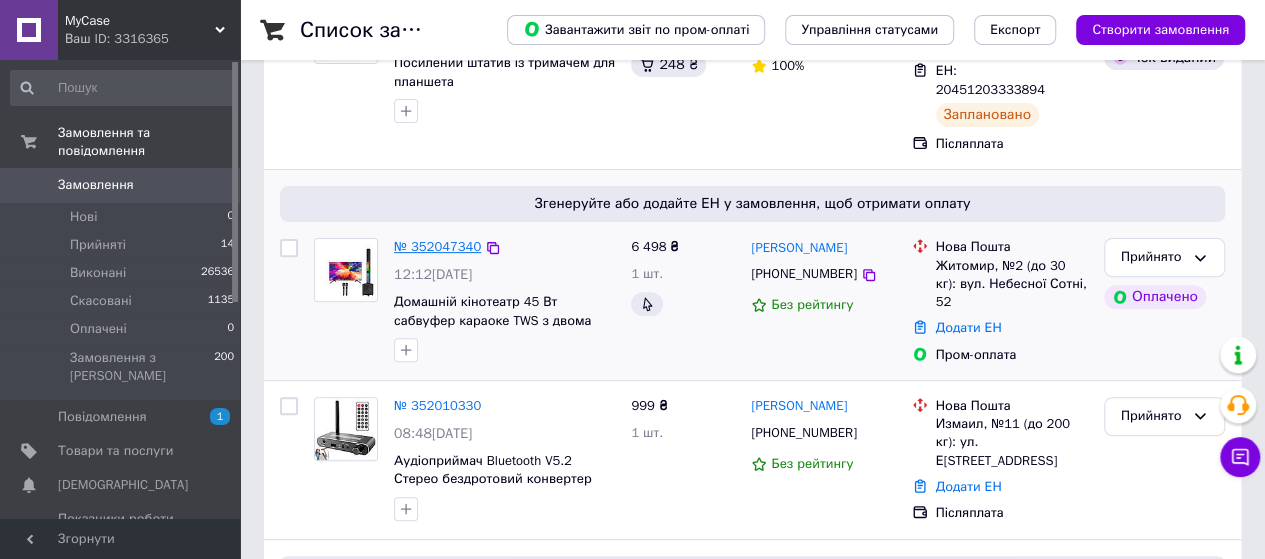 click on "№ 352047340" at bounding box center [437, 246] 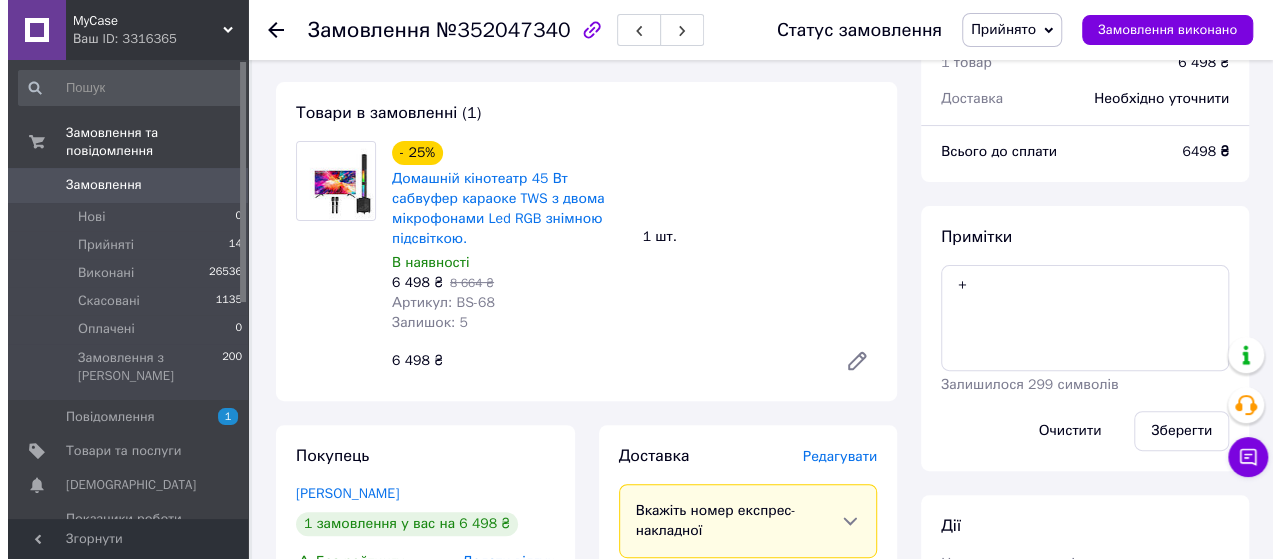 scroll, scrollTop: 331, scrollLeft: 0, axis: vertical 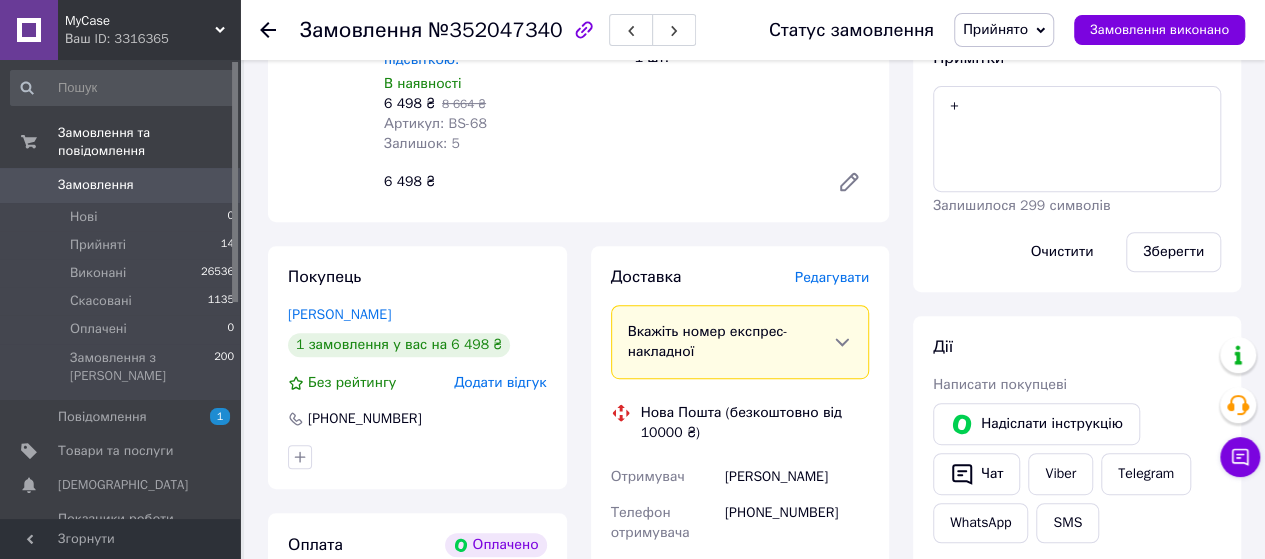 click on "Редагувати" at bounding box center (832, 277) 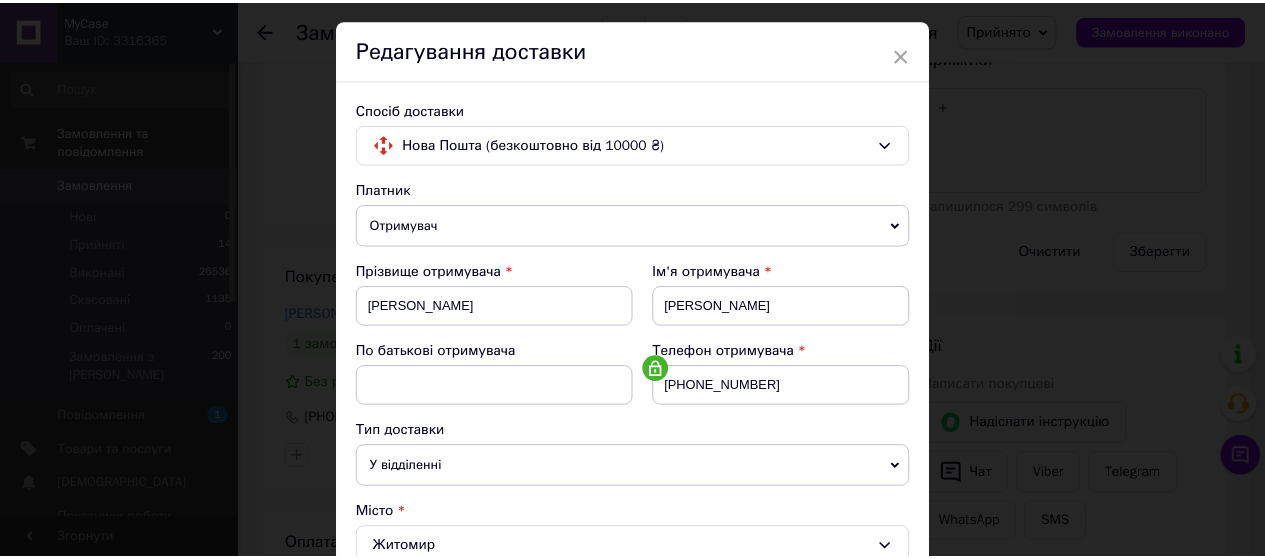 scroll, scrollTop: 0, scrollLeft: 0, axis: both 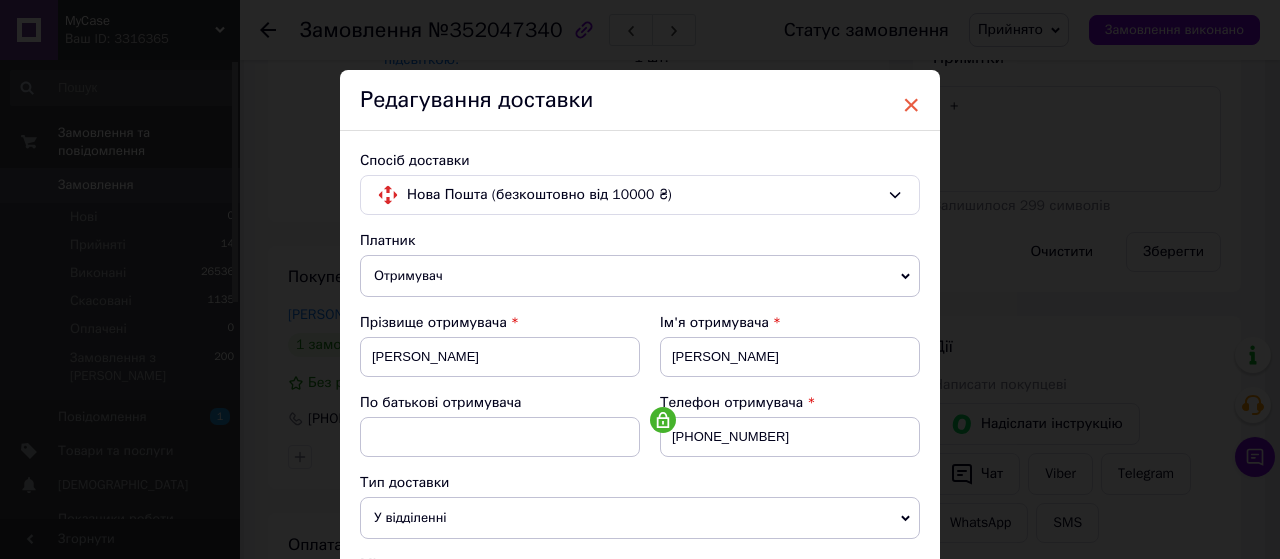 click on "×" at bounding box center [911, 105] 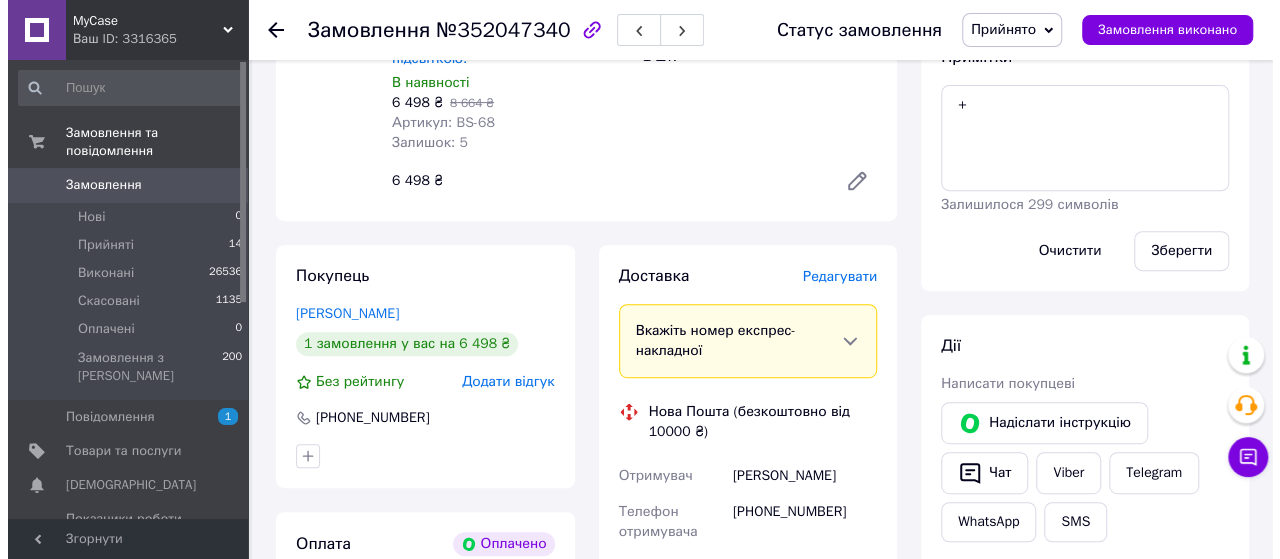 scroll, scrollTop: 338, scrollLeft: 0, axis: vertical 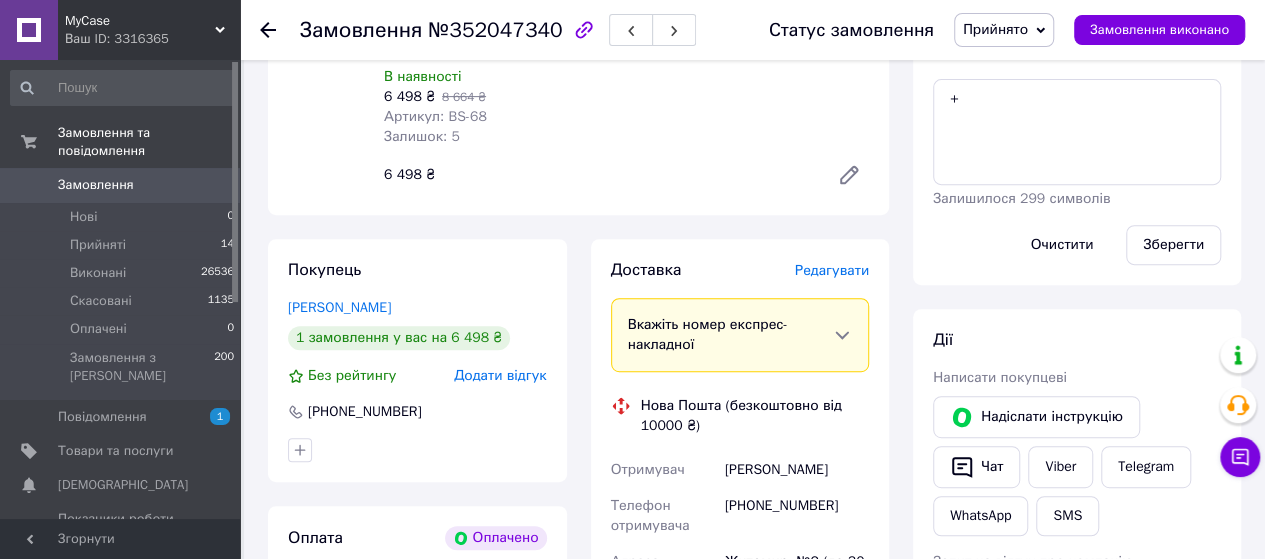 click on "Редагувати" at bounding box center [832, 270] 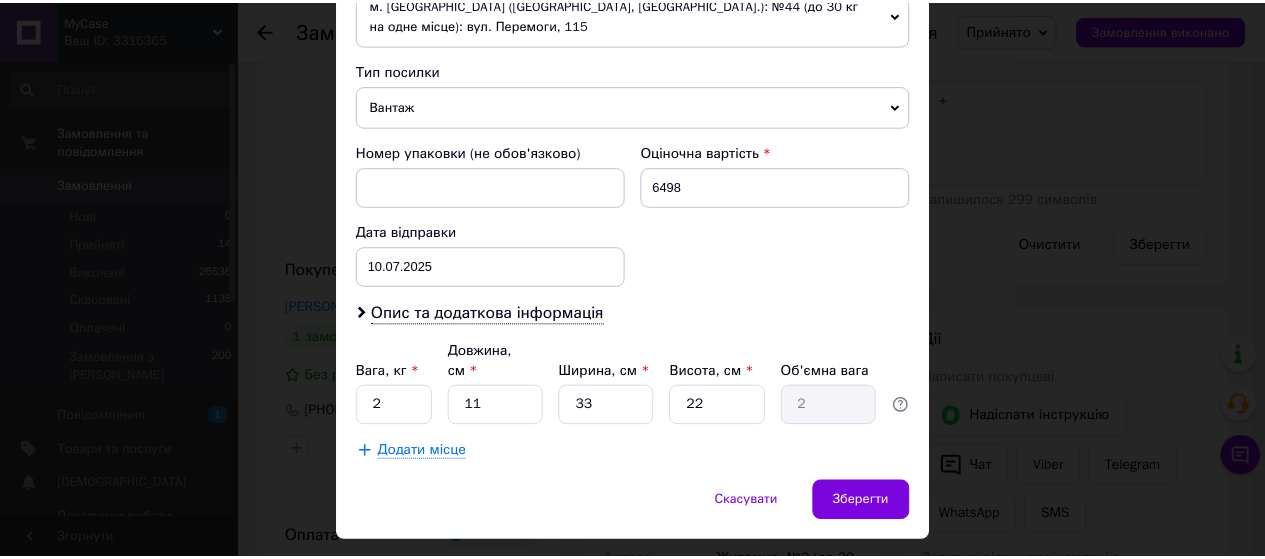 scroll, scrollTop: 764, scrollLeft: 0, axis: vertical 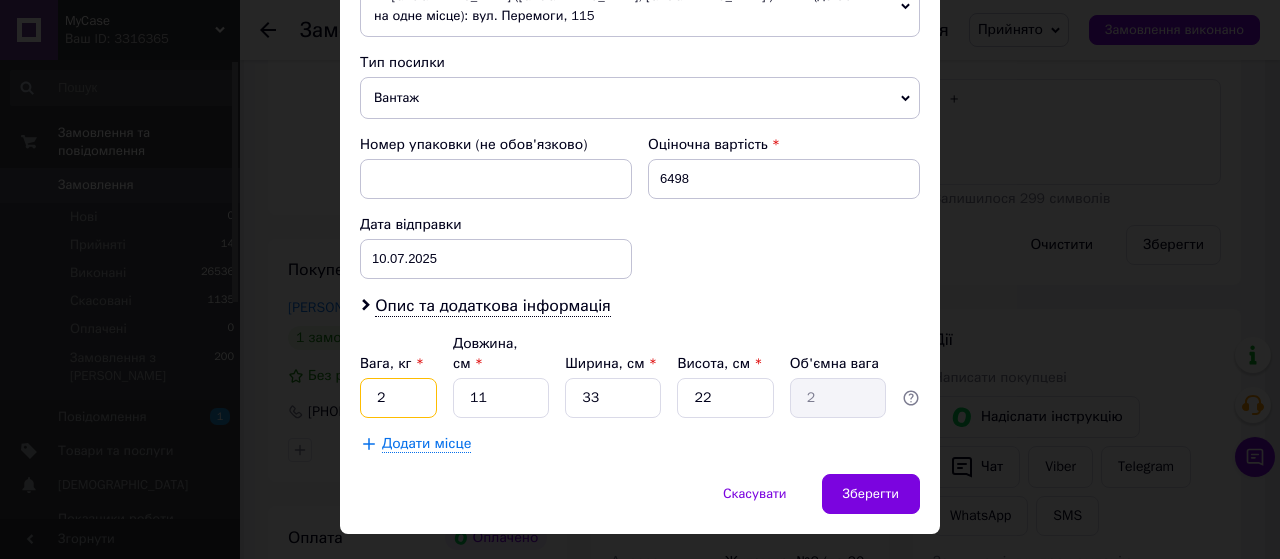 click on "2" at bounding box center (398, 398) 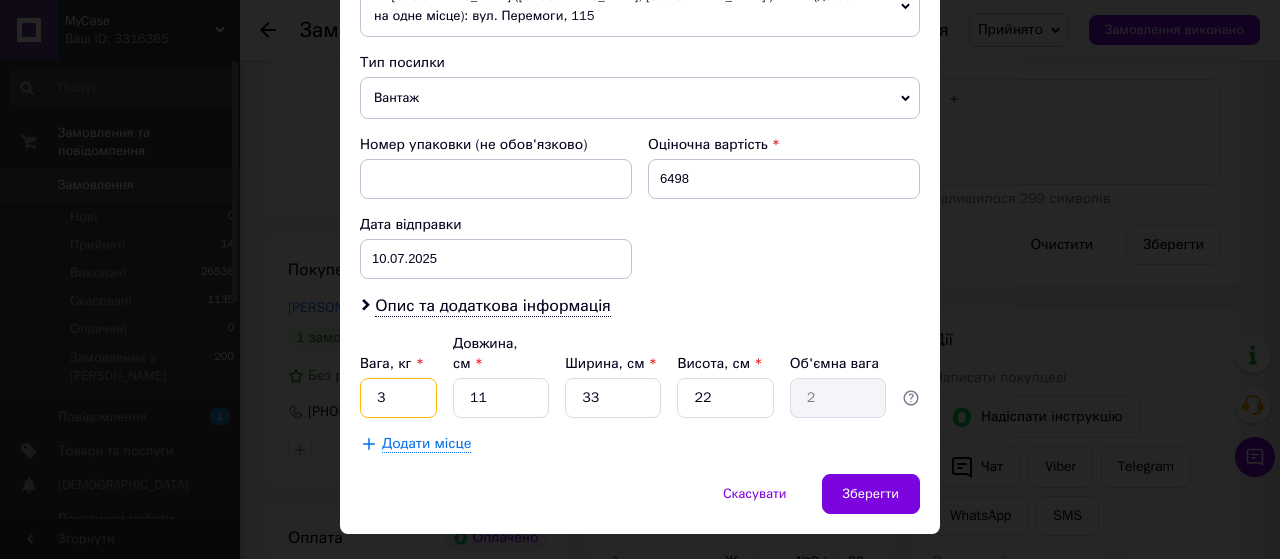 type on "3" 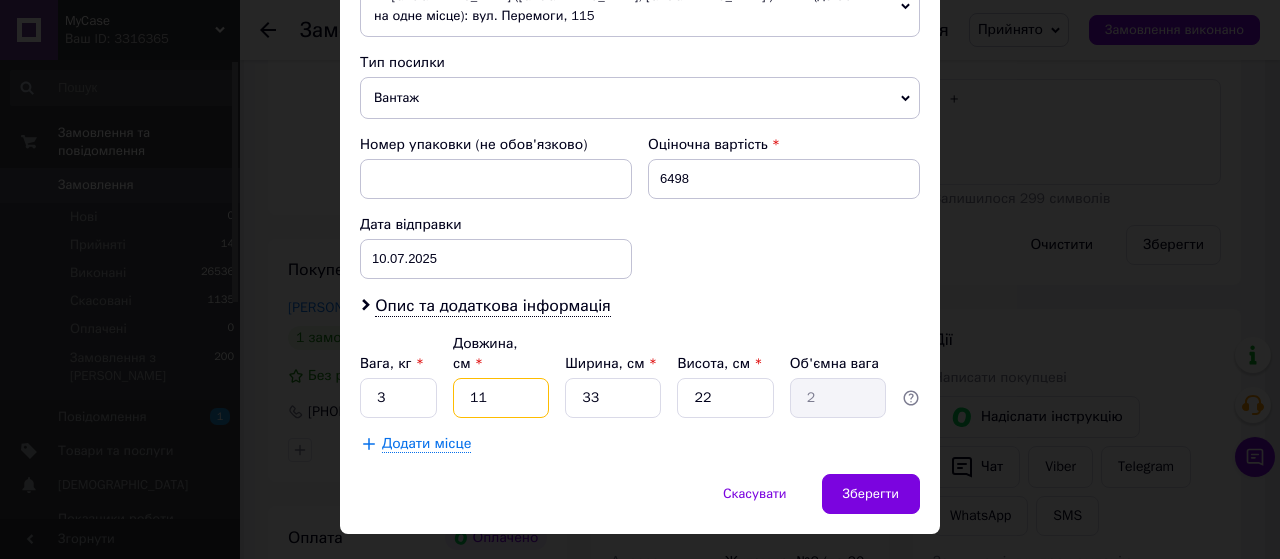click on "11" at bounding box center (501, 398) 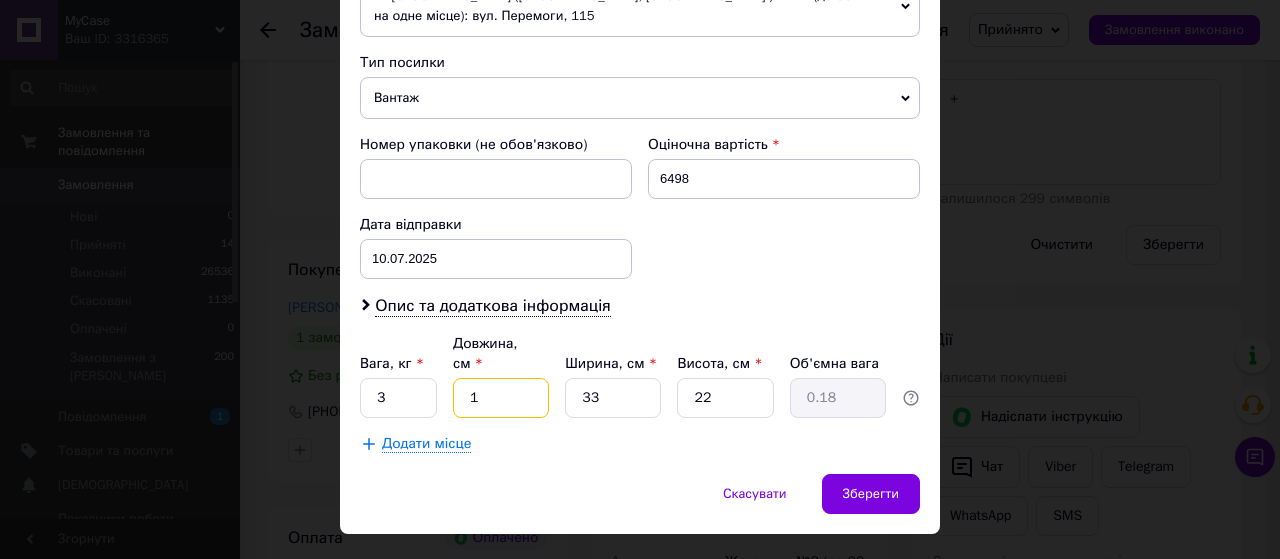 type on "31" 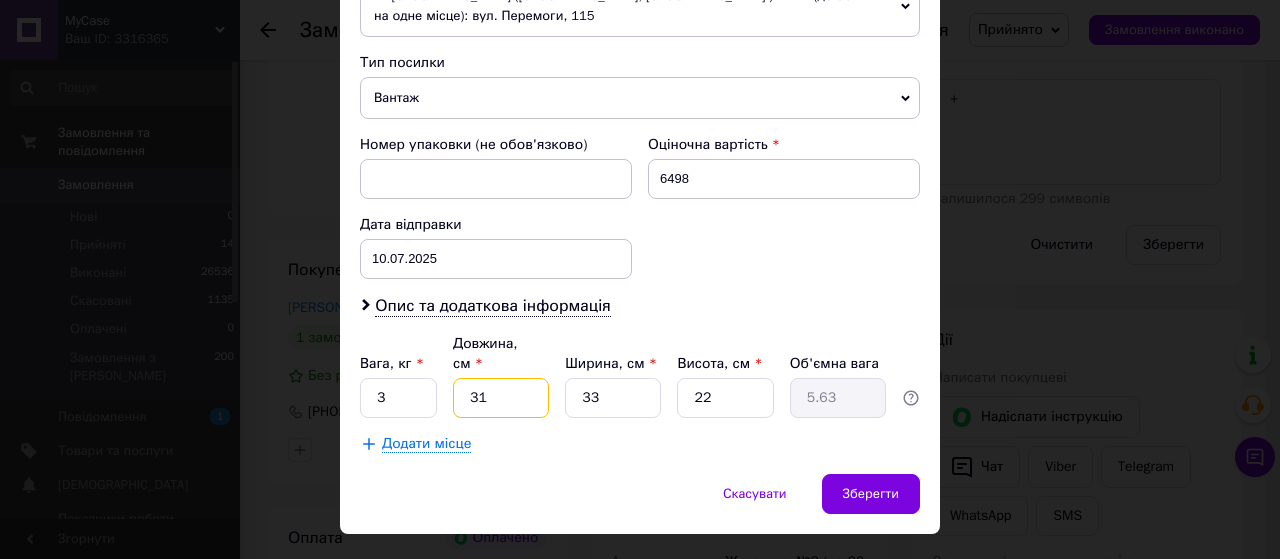 type on "31" 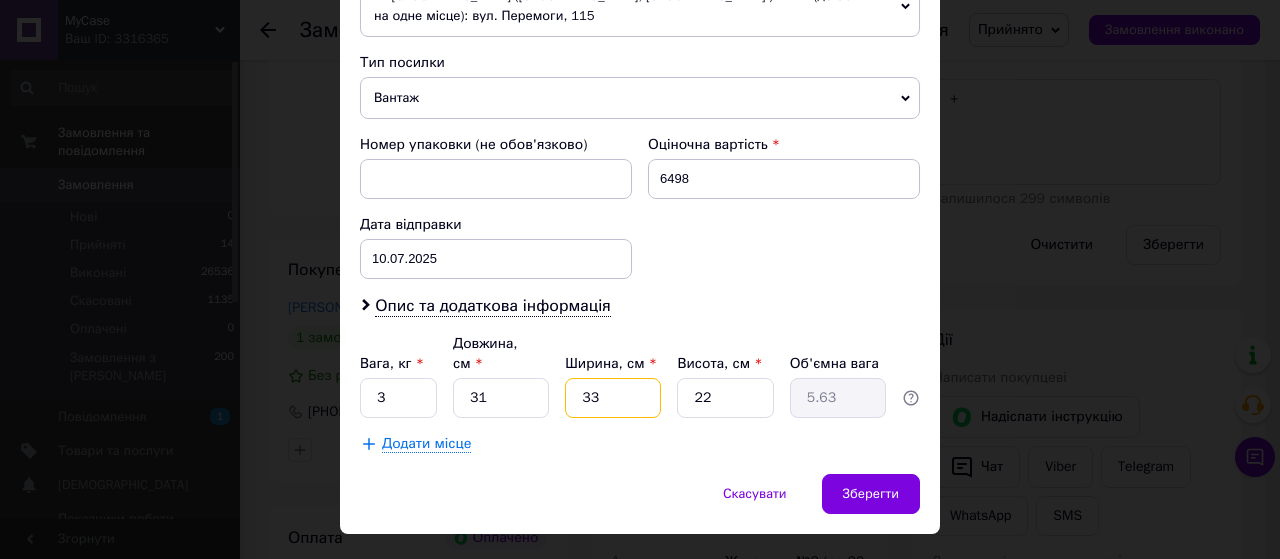 click on "33" at bounding box center [613, 398] 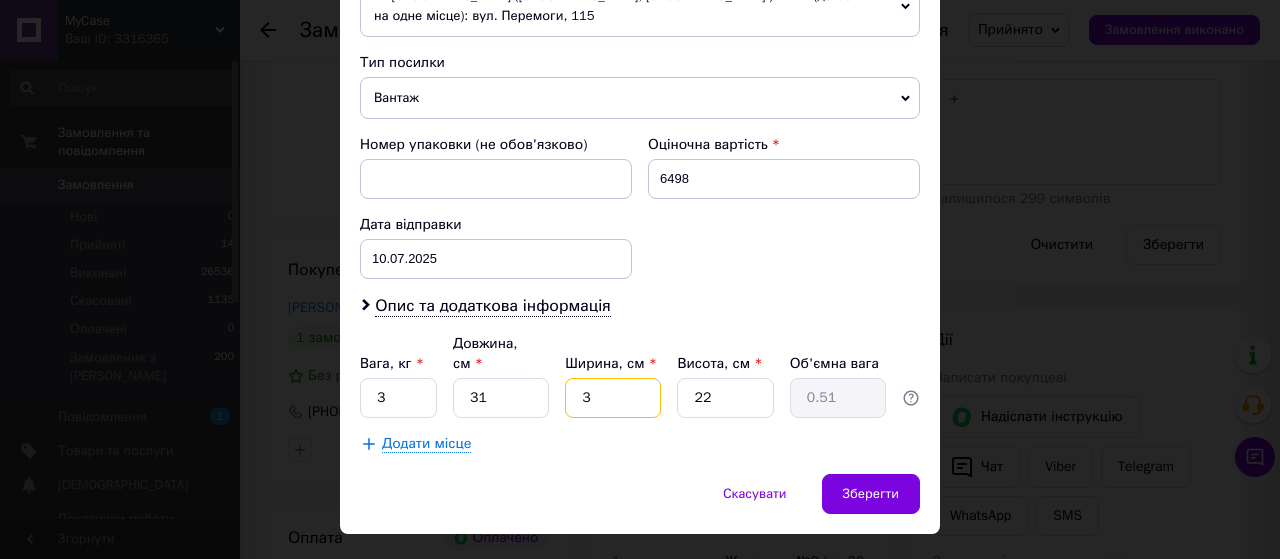 type on "30" 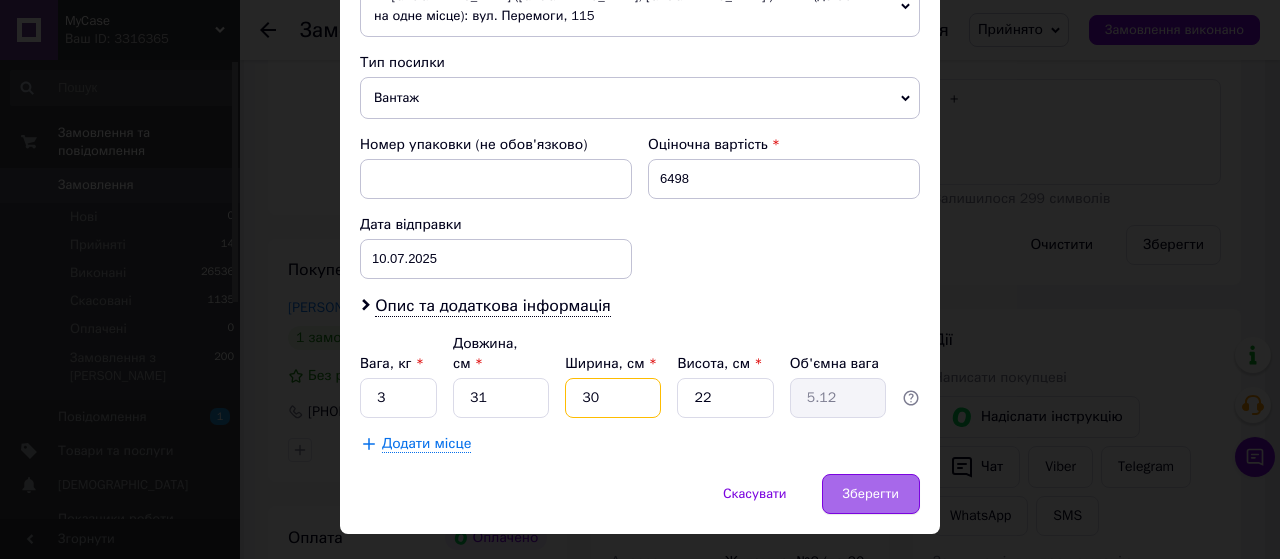 type on "30" 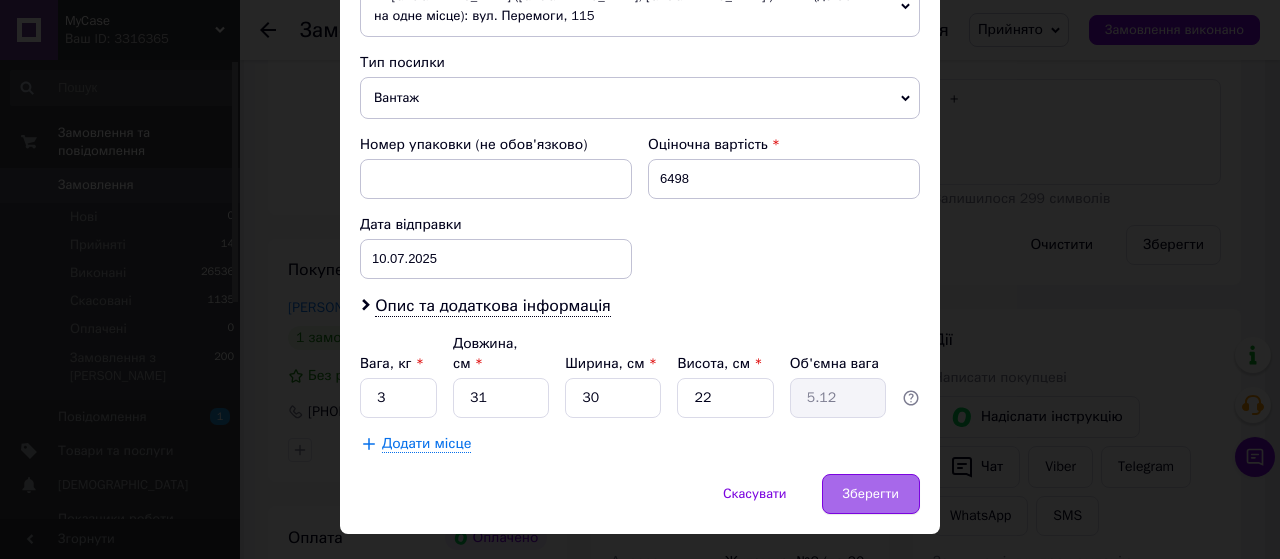 click on "Зберегти" at bounding box center (871, 494) 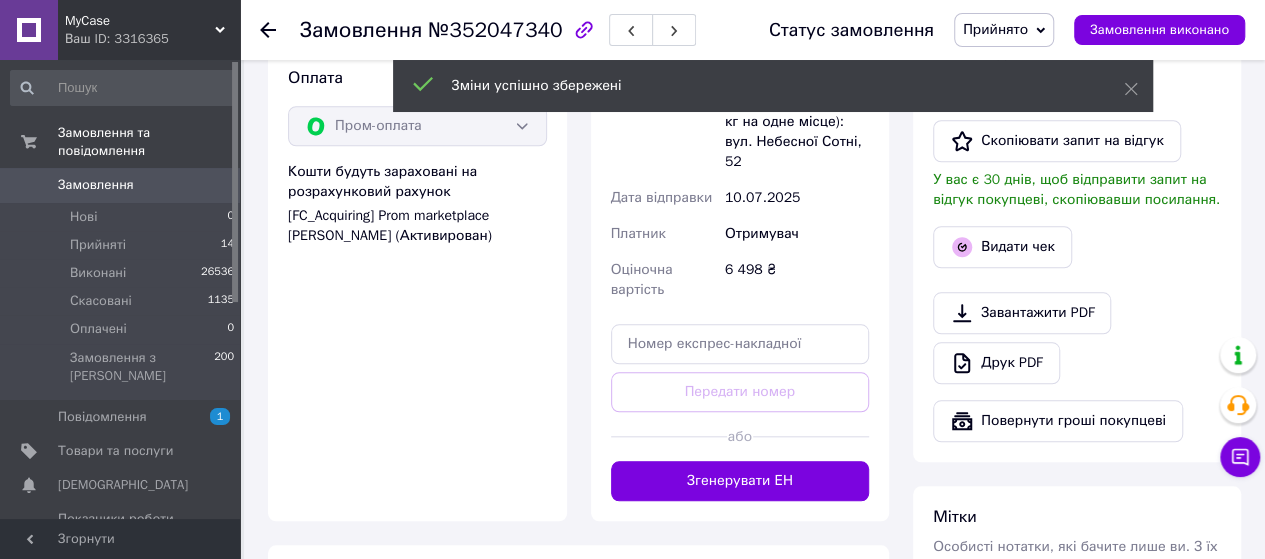 scroll, scrollTop: 799, scrollLeft: 0, axis: vertical 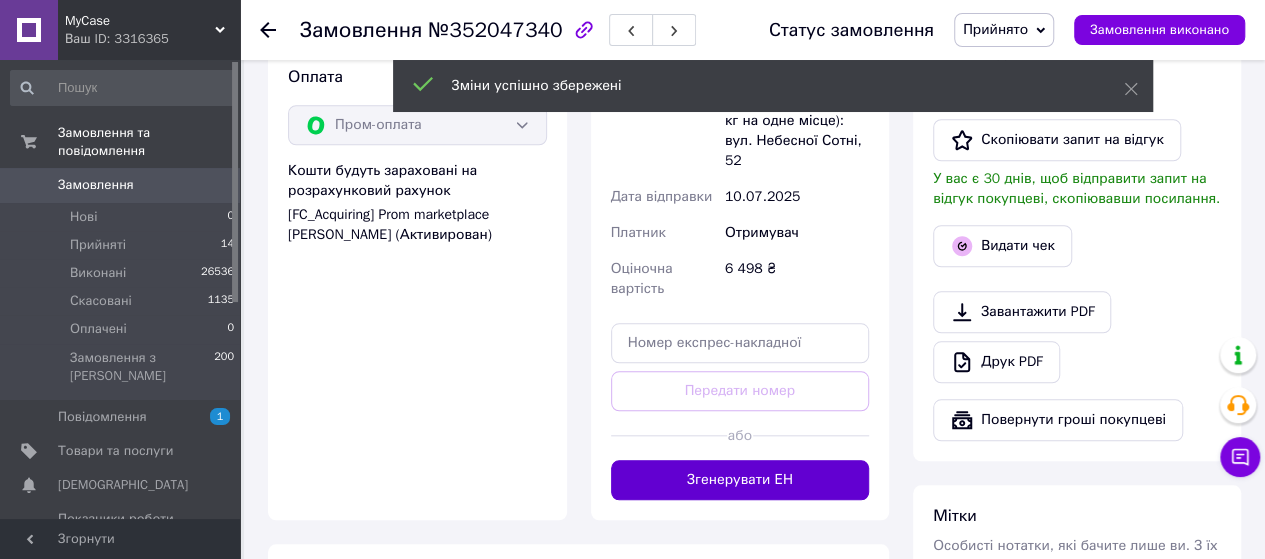 click on "Згенерувати ЕН" at bounding box center [740, 480] 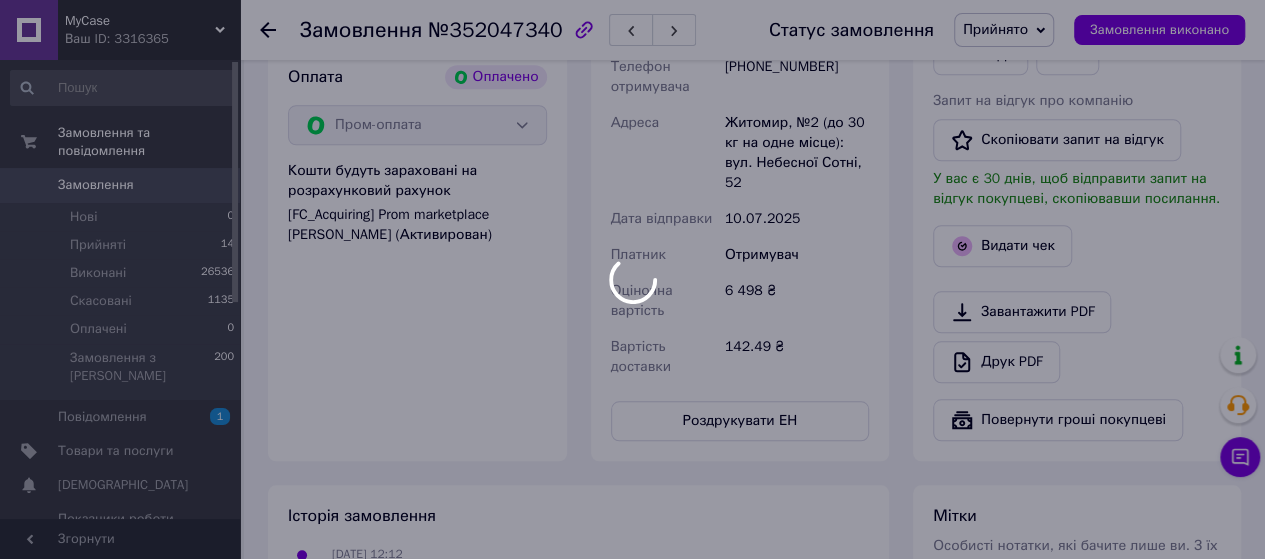 scroll, scrollTop: 8, scrollLeft: 0, axis: vertical 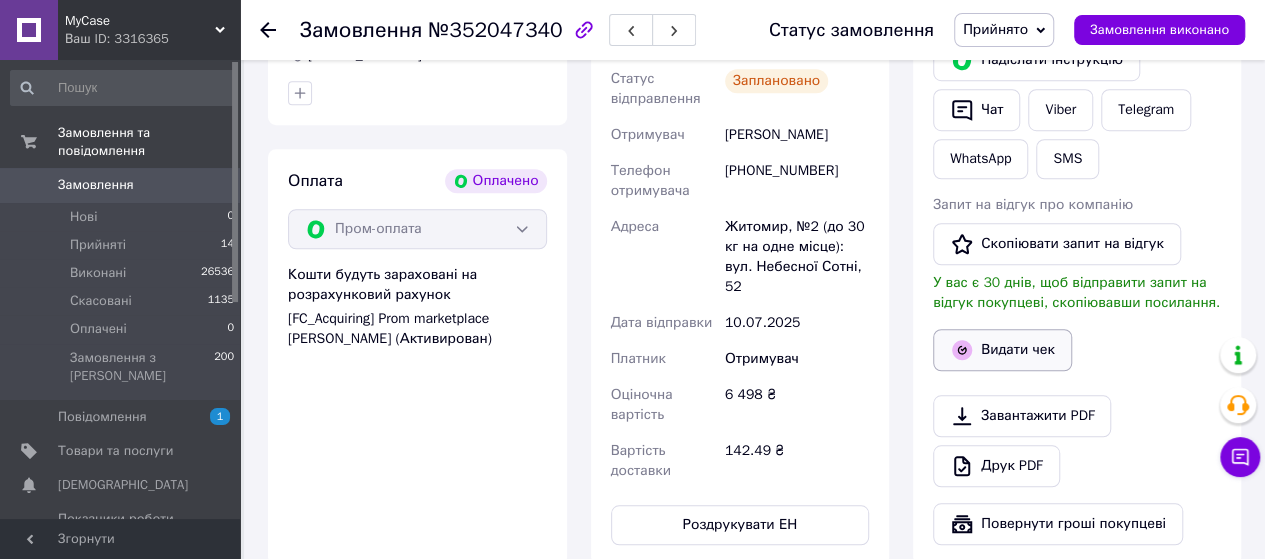 click on "Видати чек" at bounding box center [1002, 350] 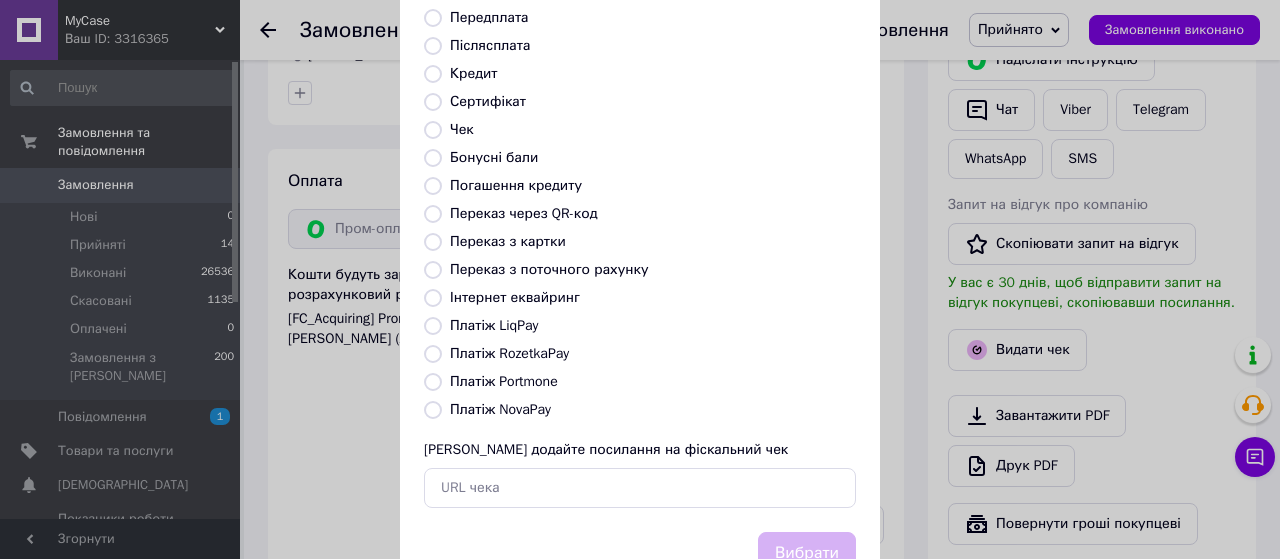 scroll, scrollTop: 234, scrollLeft: 0, axis: vertical 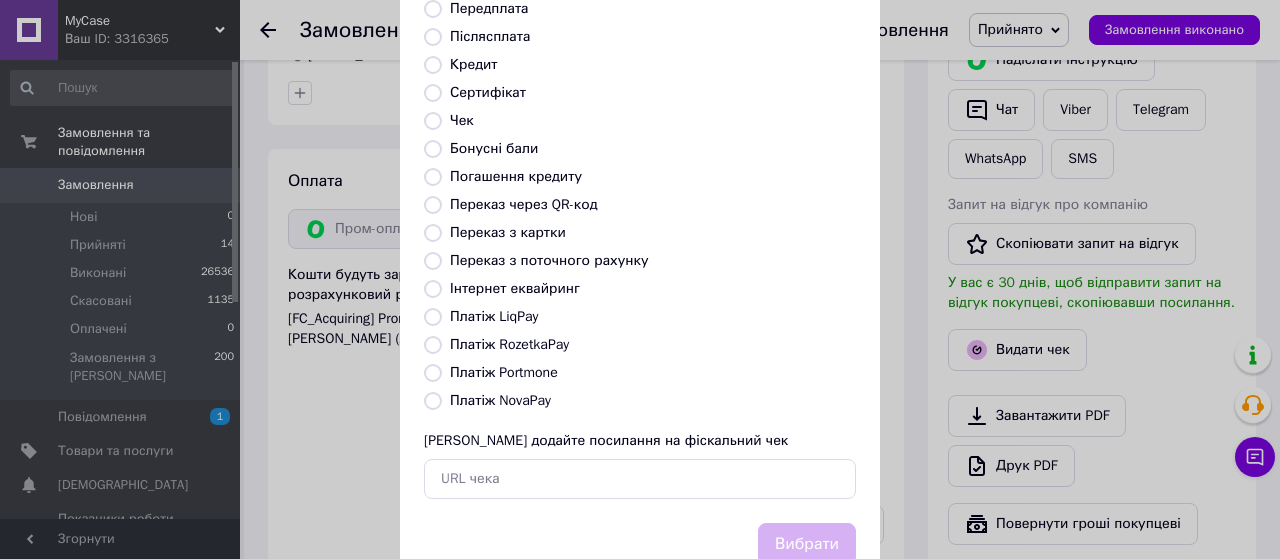 click on "Платіж RozetkaPay" at bounding box center (433, 345) 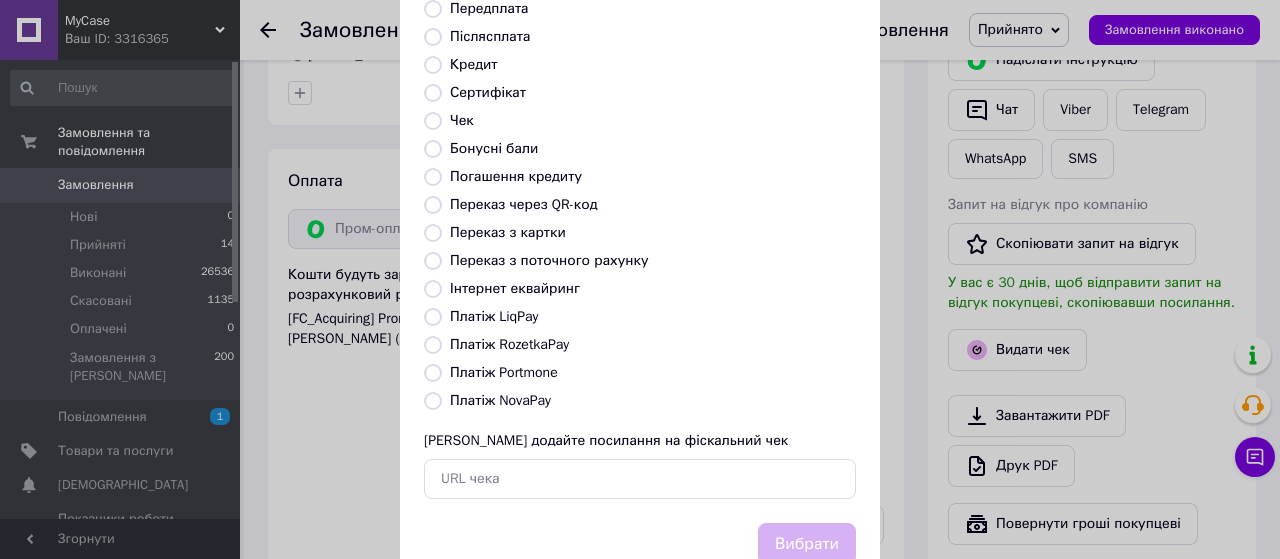radio on "true" 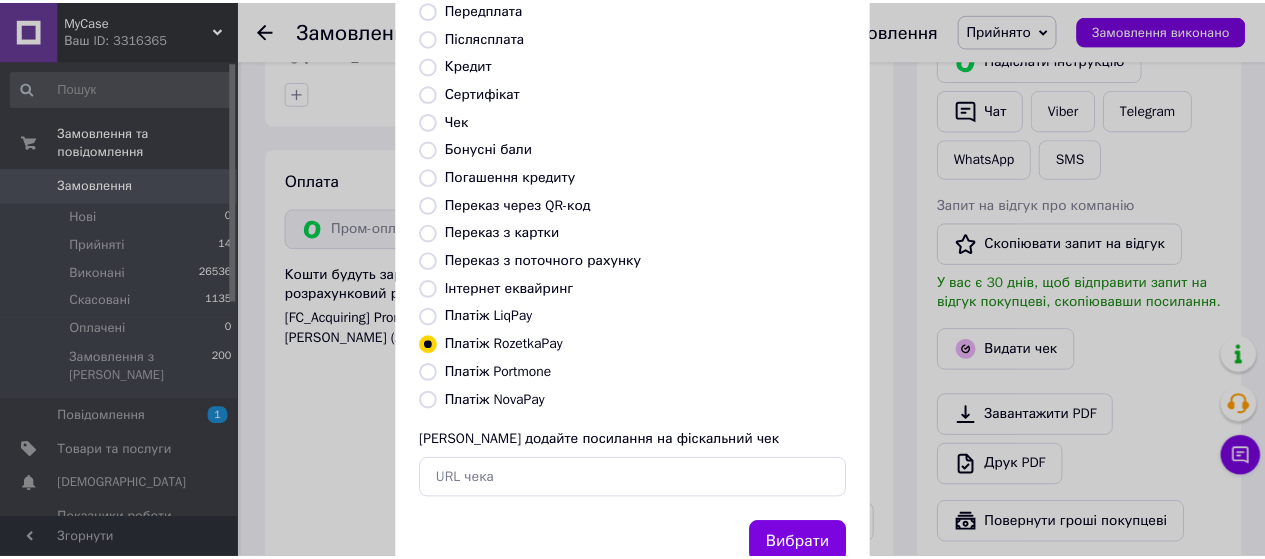 scroll, scrollTop: 298, scrollLeft: 0, axis: vertical 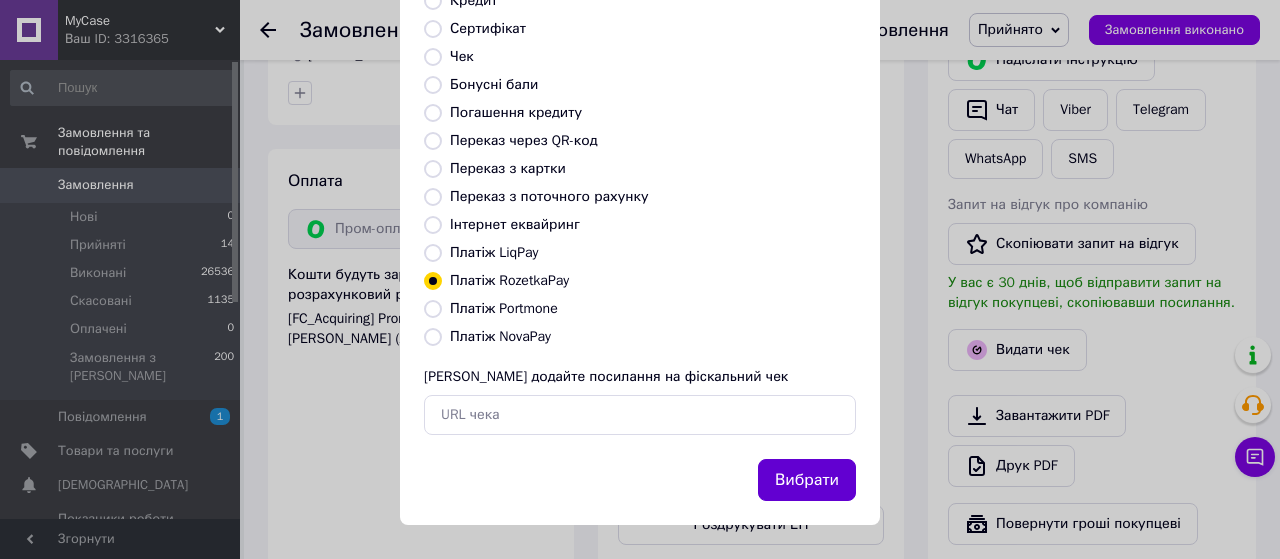 click on "Вибрати" at bounding box center (807, 480) 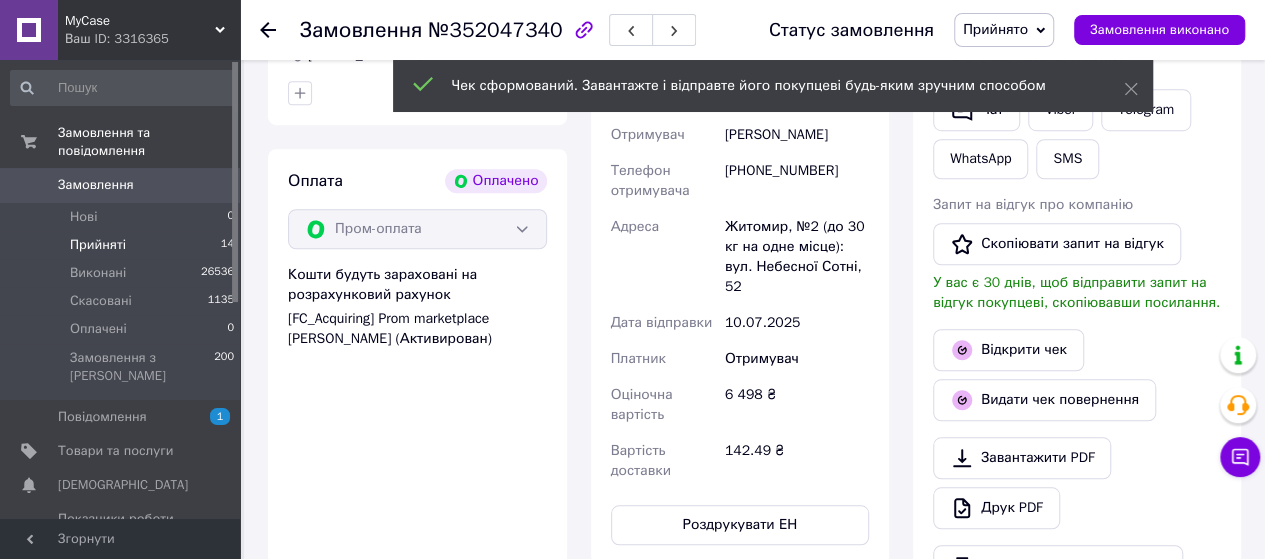 click on "Прийняті 14" at bounding box center (123, 245) 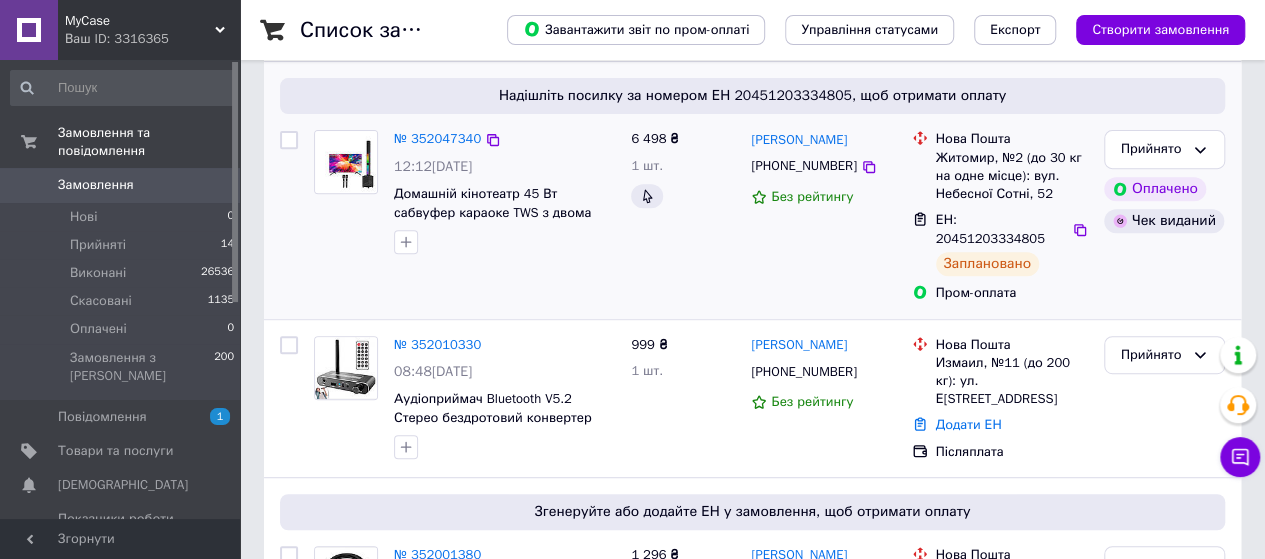 scroll, scrollTop: 342, scrollLeft: 0, axis: vertical 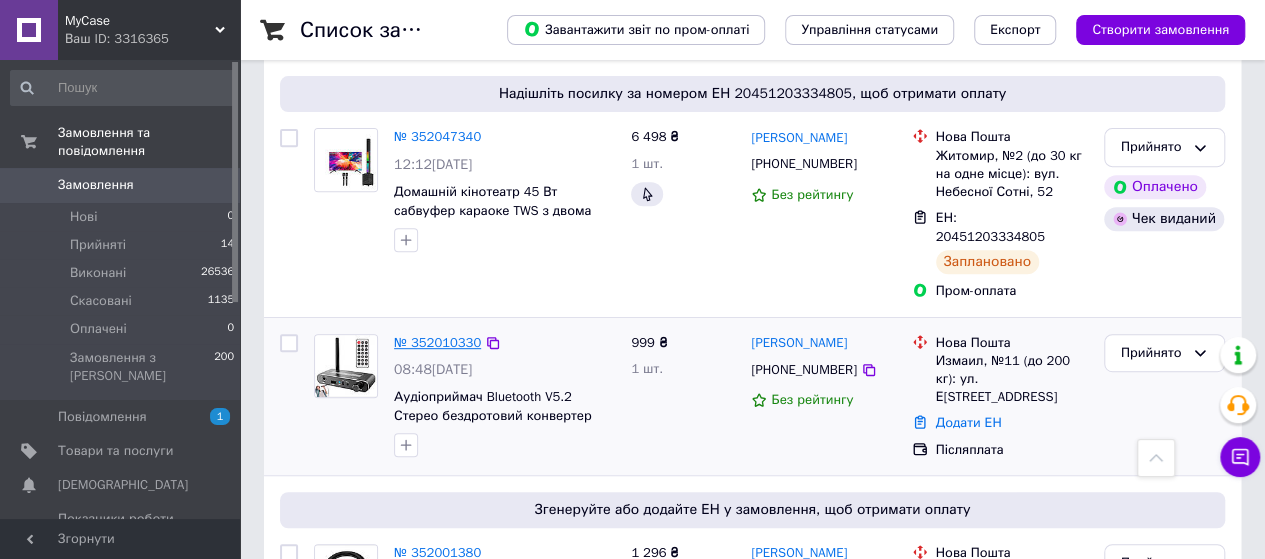 click on "№ 352010330" at bounding box center (437, 342) 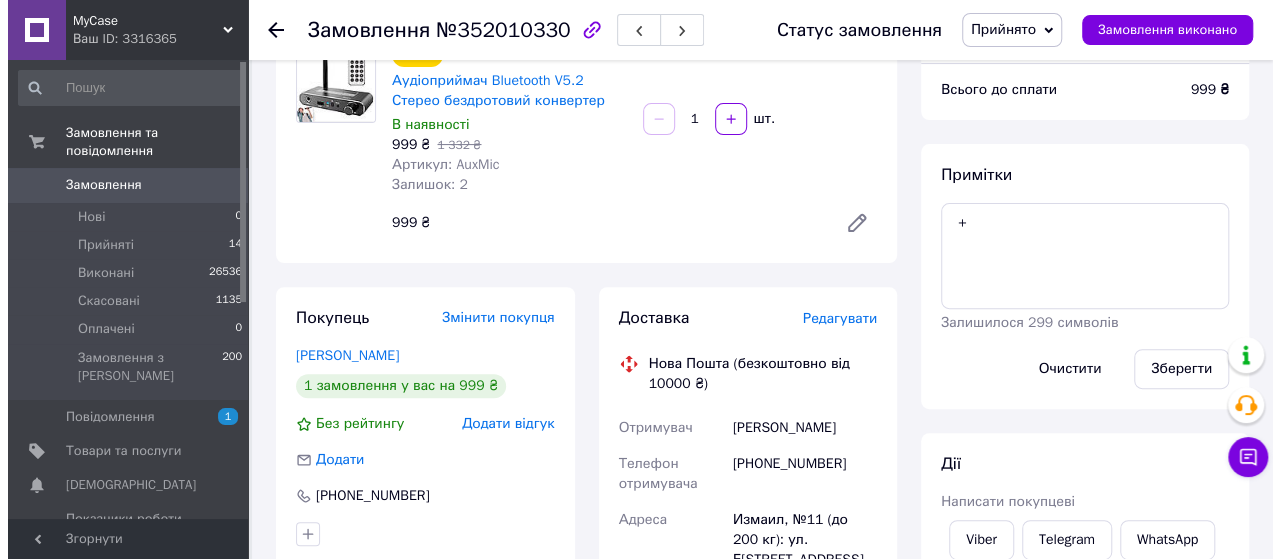 scroll, scrollTop: 191, scrollLeft: 0, axis: vertical 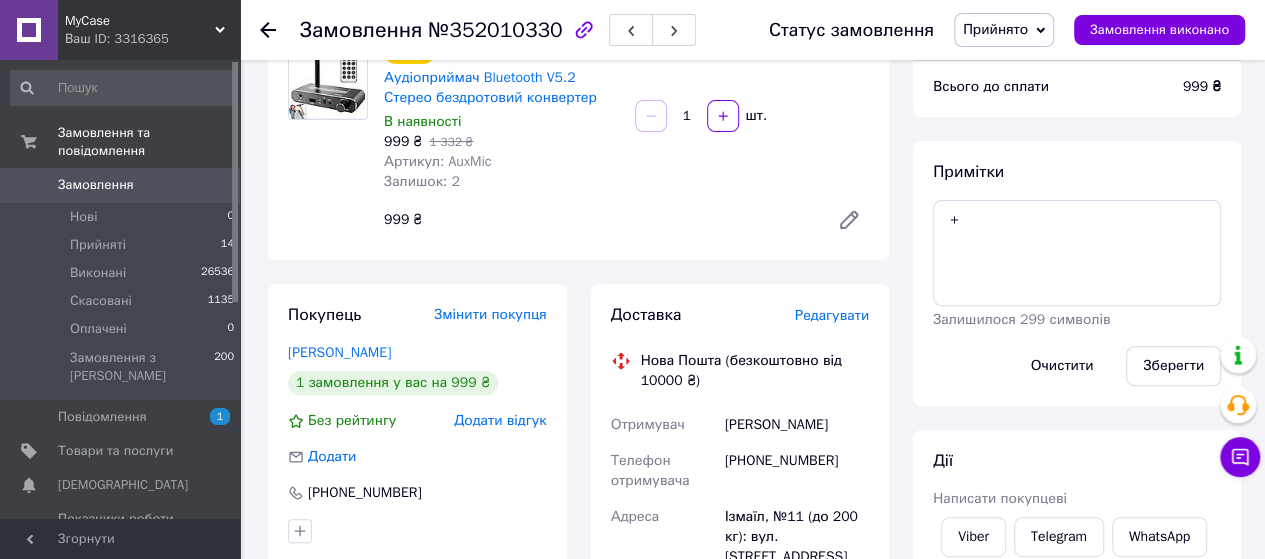 click on "Редагувати" at bounding box center [832, 315] 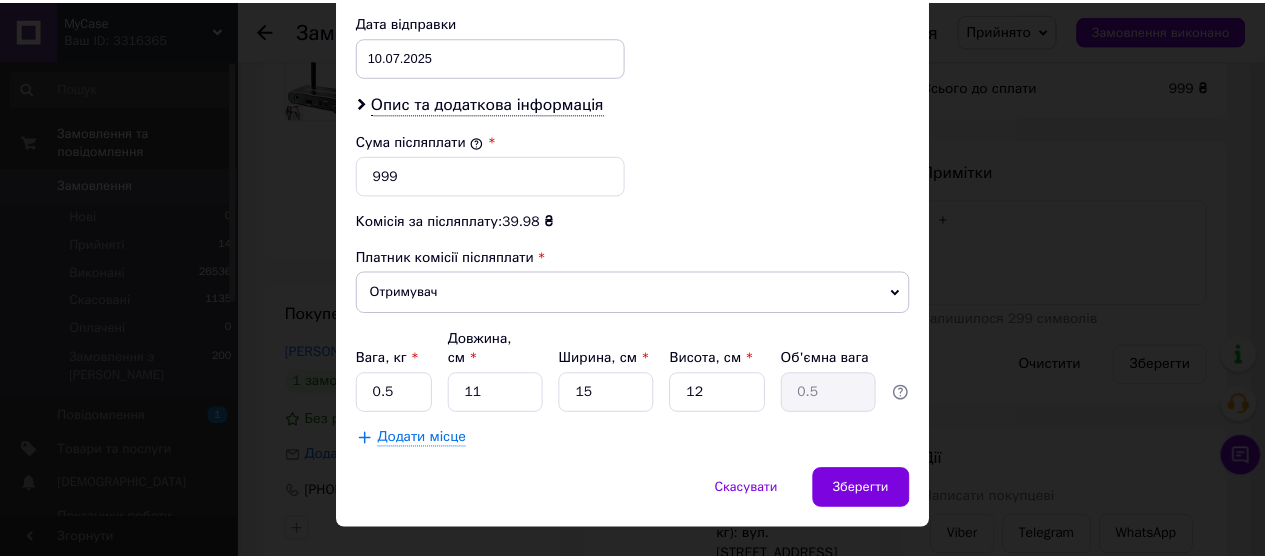 scroll, scrollTop: 976, scrollLeft: 0, axis: vertical 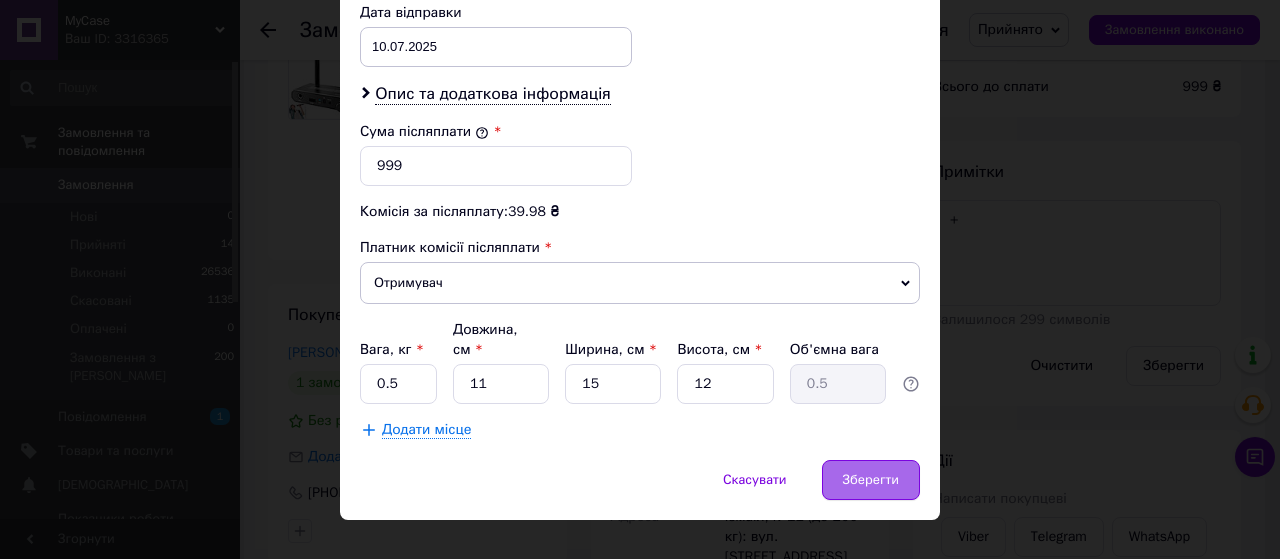 click on "Зберегти" at bounding box center (871, 480) 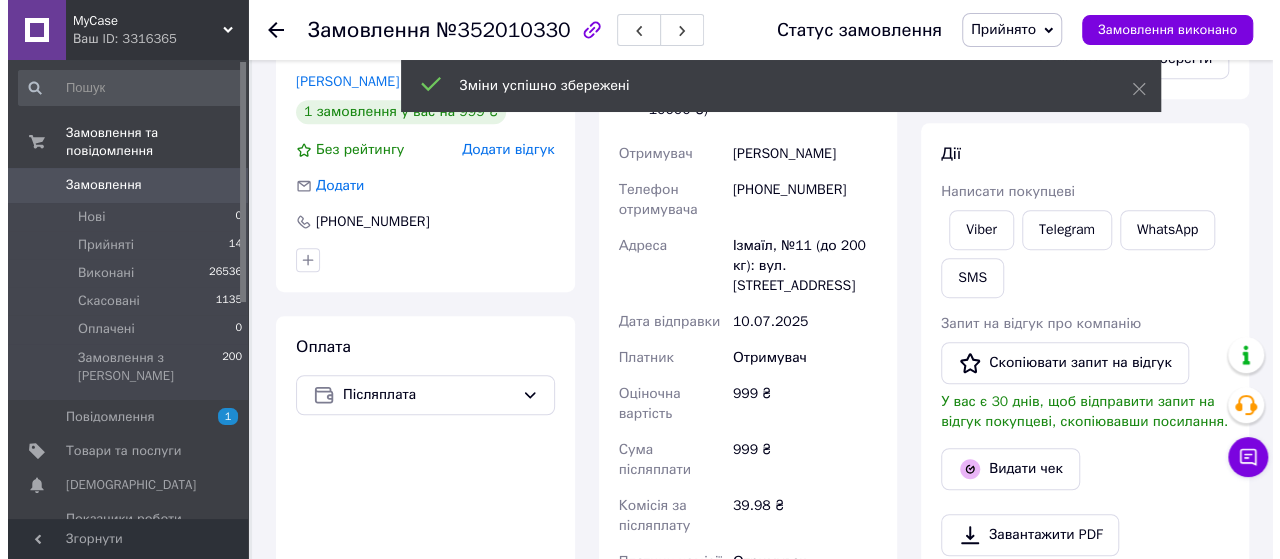 scroll, scrollTop: 698, scrollLeft: 0, axis: vertical 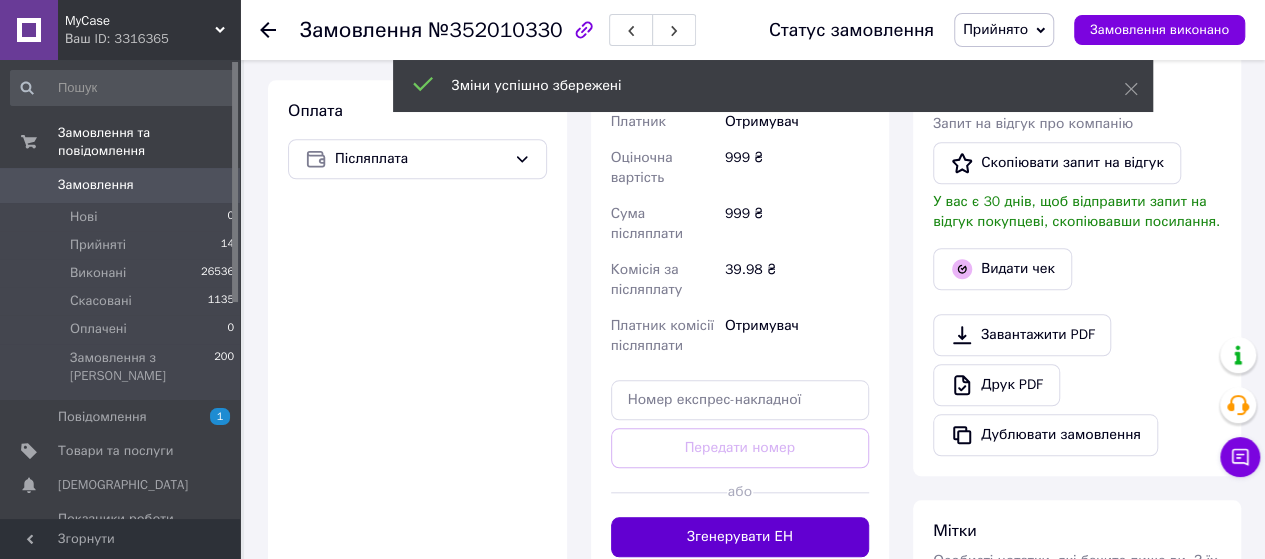 click on "Згенерувати ЕН" at bounding box center (740, 537) 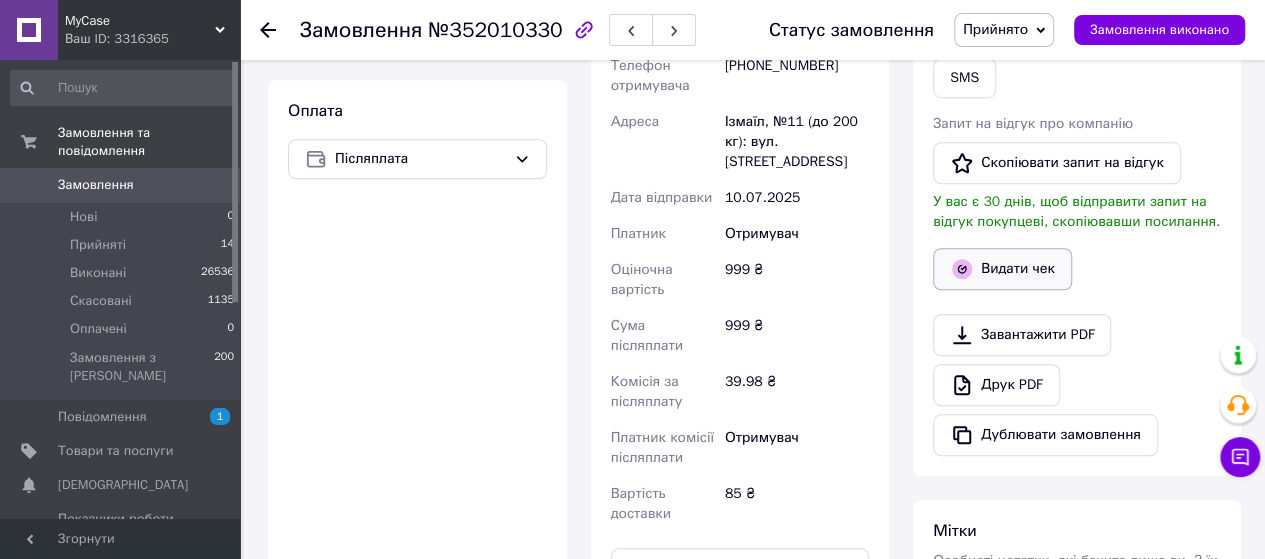 click on "Видати чек" at bounding box center (1002, 269) 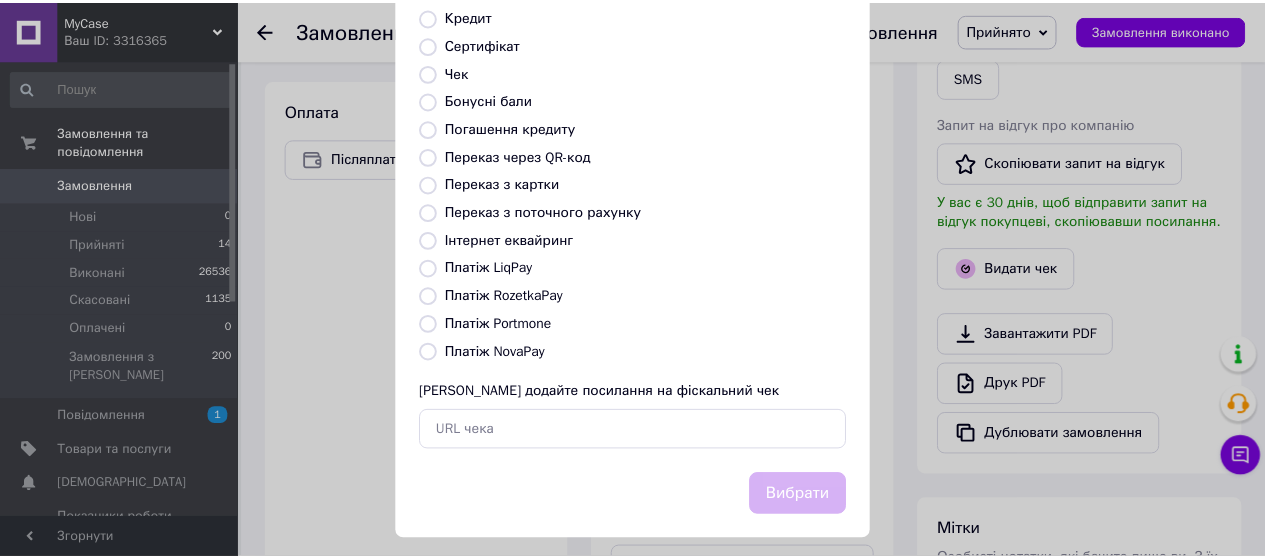 scroll, scrollTop: 298, scrollLeft: 0, axis: vertical 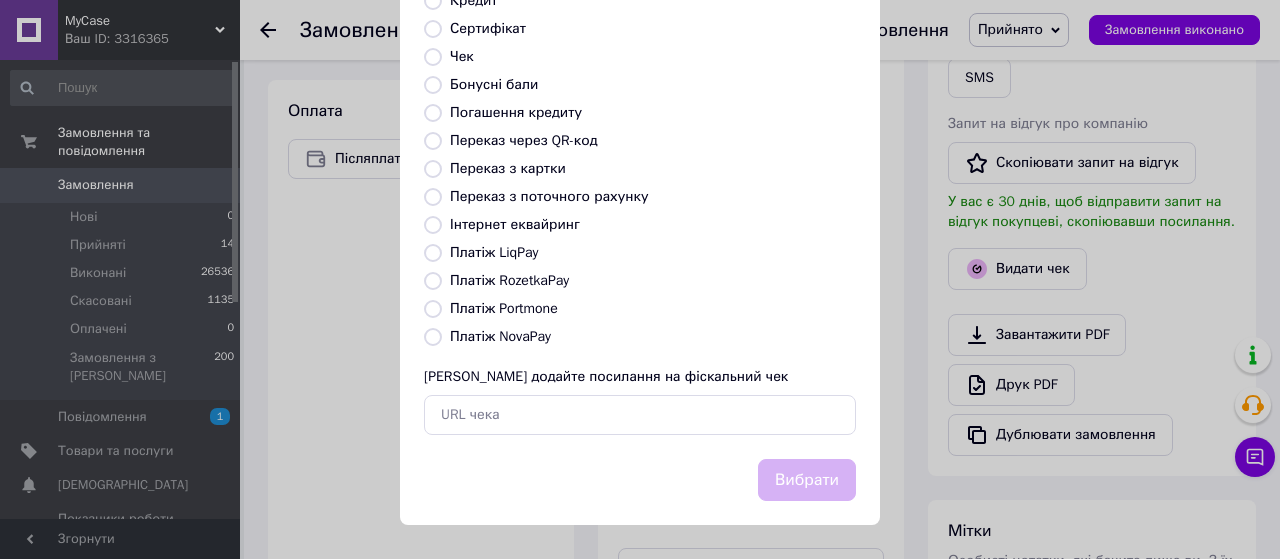 click on "Платіж NovaPay" at bounding box center (433, 337) 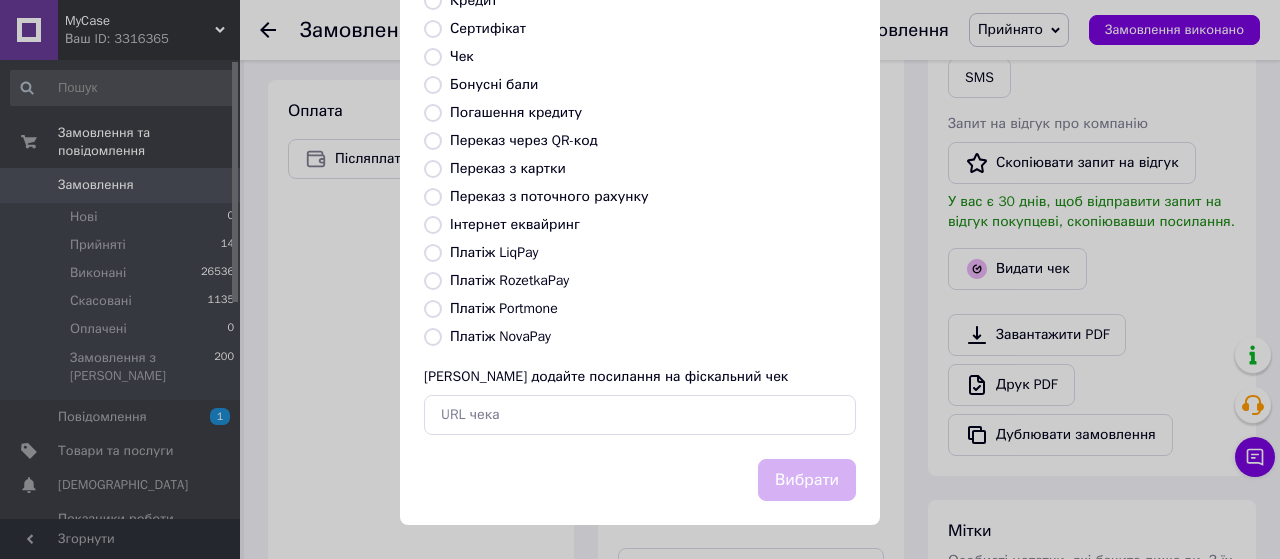 radio on "true" 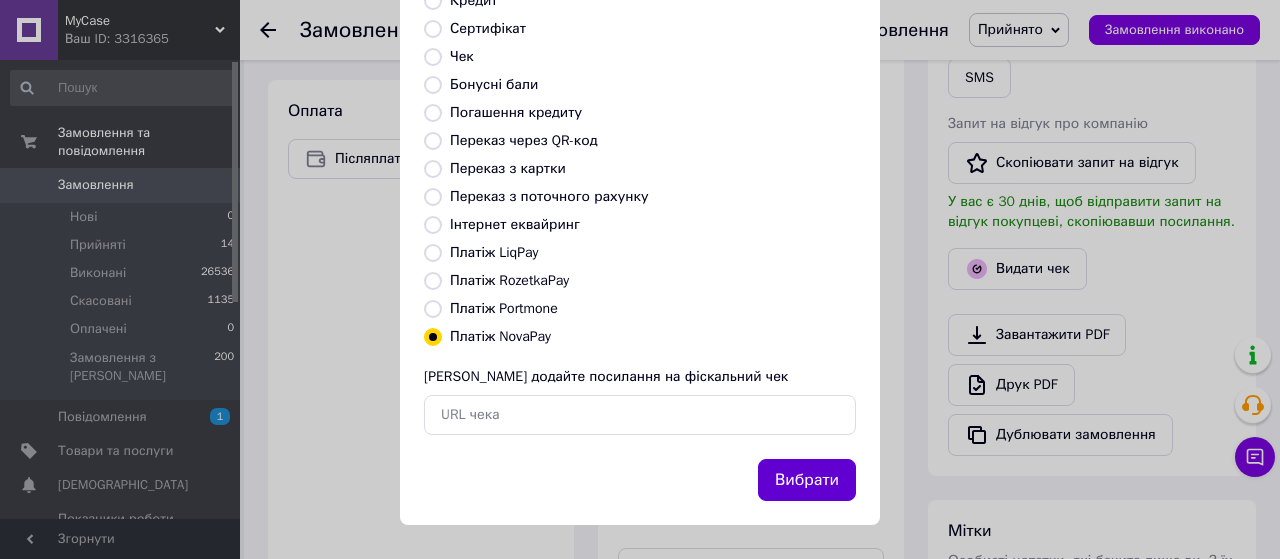 click on "Вибрати" at bounding box center [807, 480] 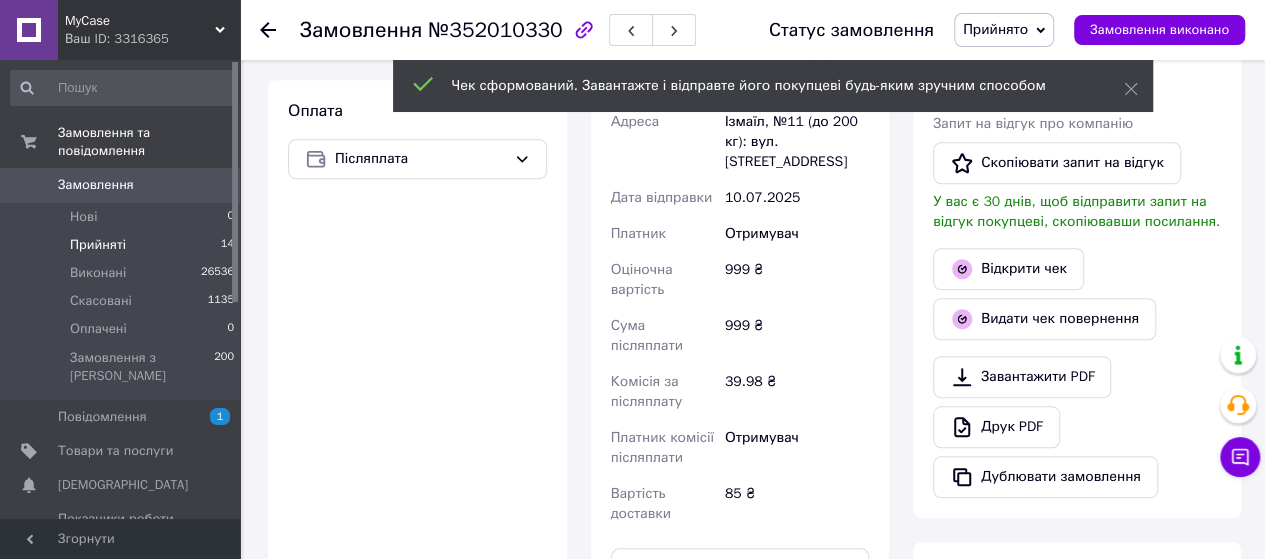 click on "Прийняті 14" at bounding box center (123, 245) 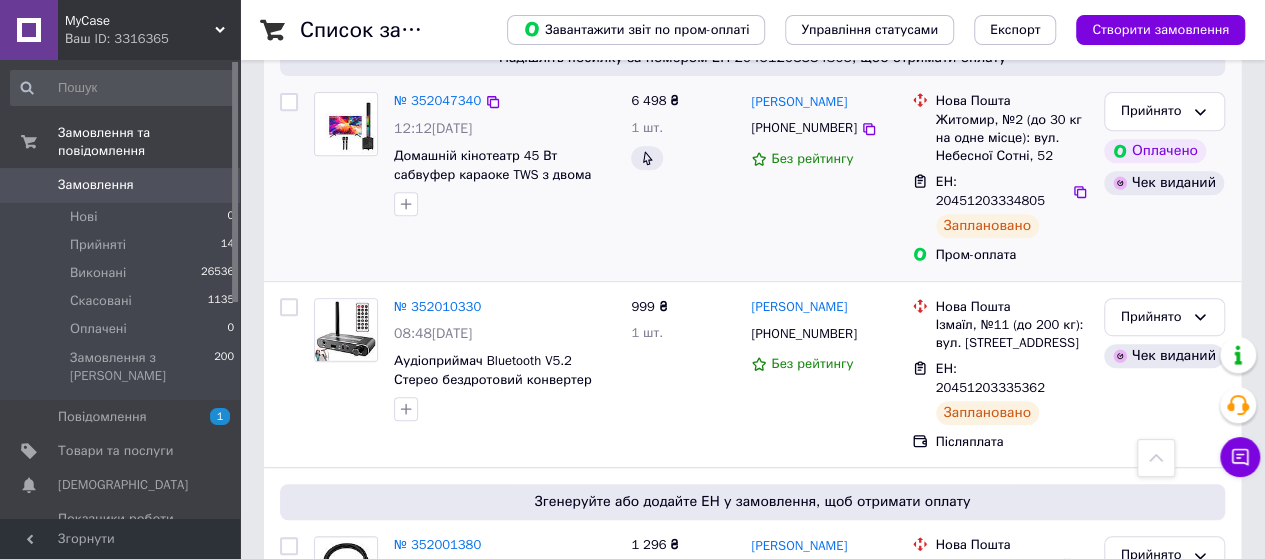 scroll, scrollTop: 539, scrollLeft: 0, axis: vertical 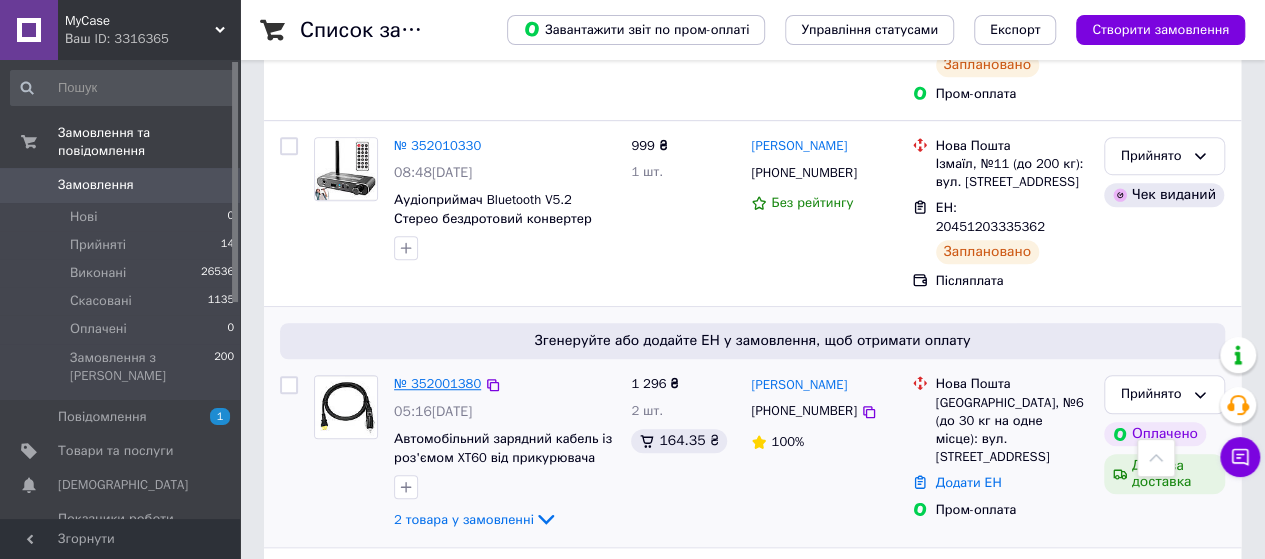click on "№ 352001380" at bounding box center [437, 383] 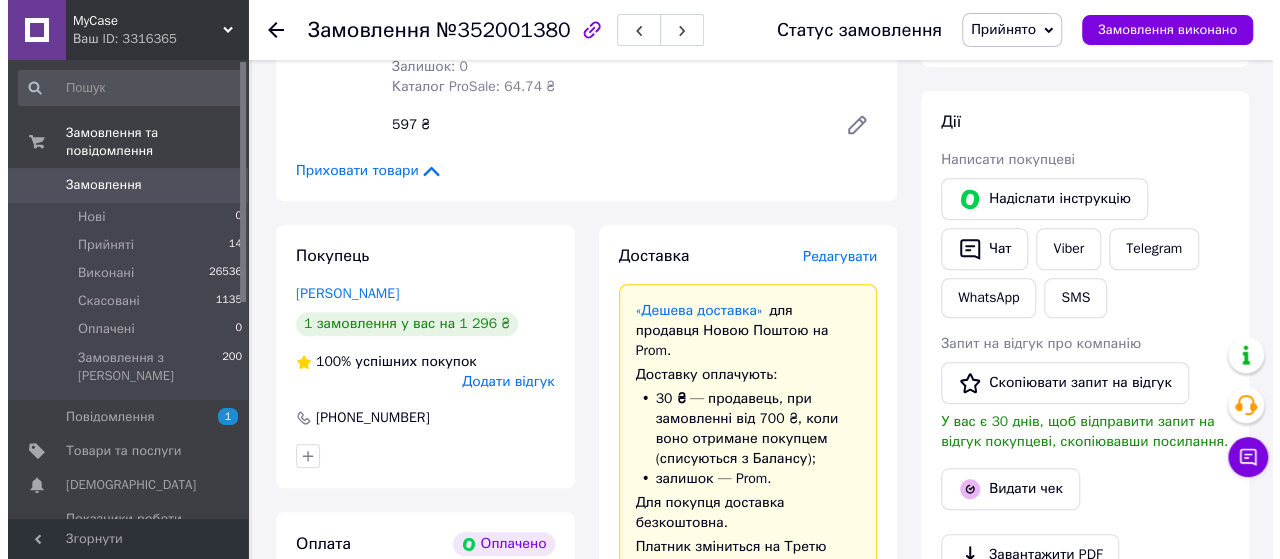 scroll, scrollTop: 626, scrollLeft: 0, axis: vertical 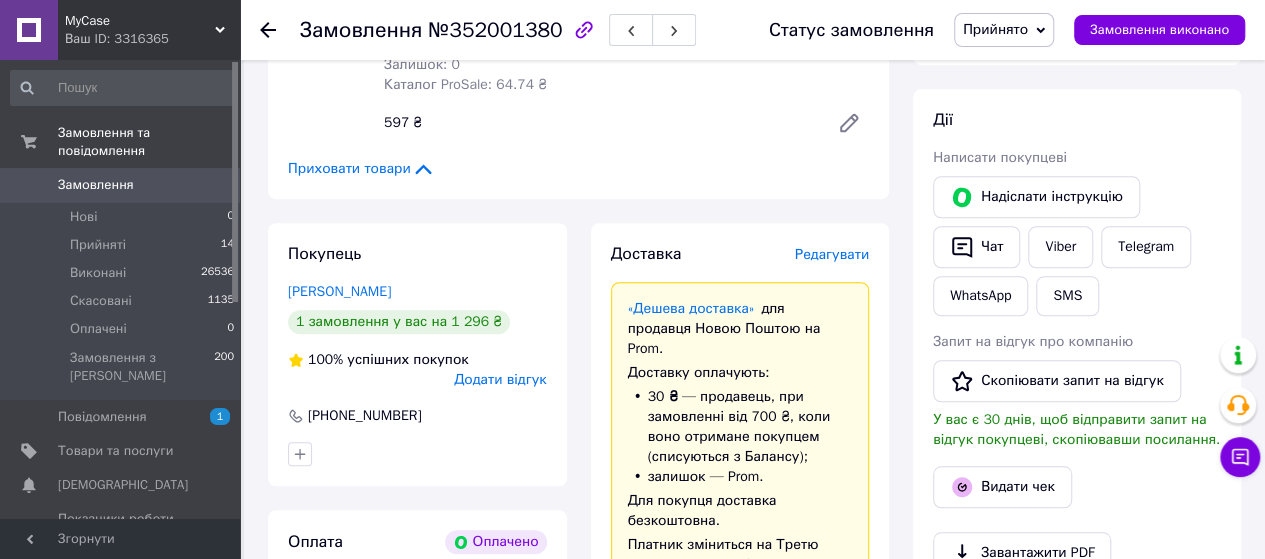click on "Редагувати" at bounding box center (832, 254) 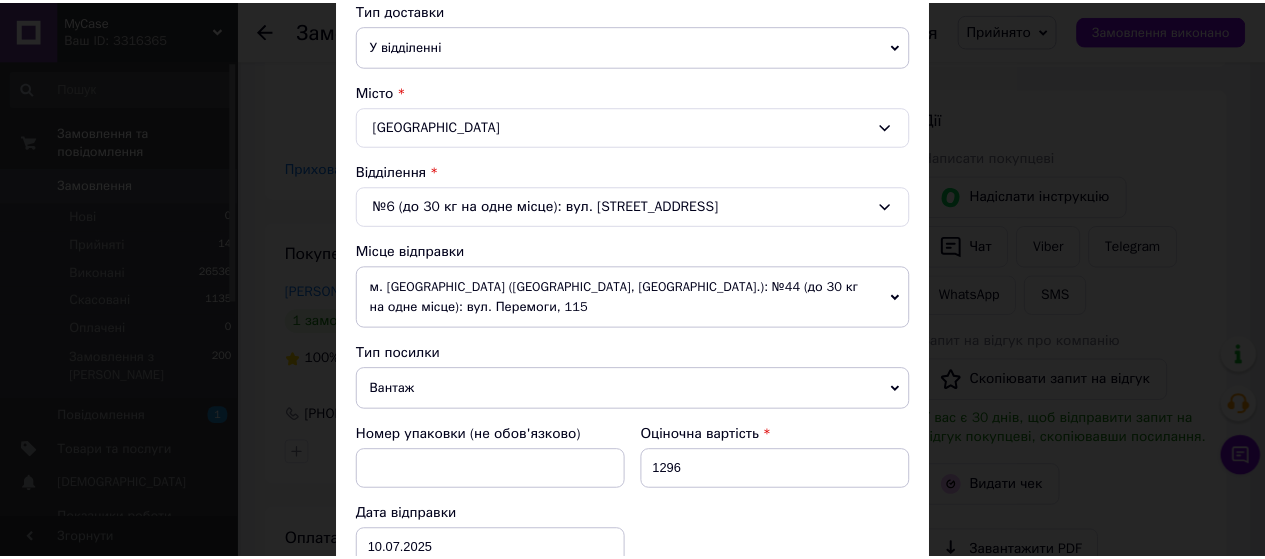 scroll, scrollTop: 780, scrollLeft: 0, axis: vertical 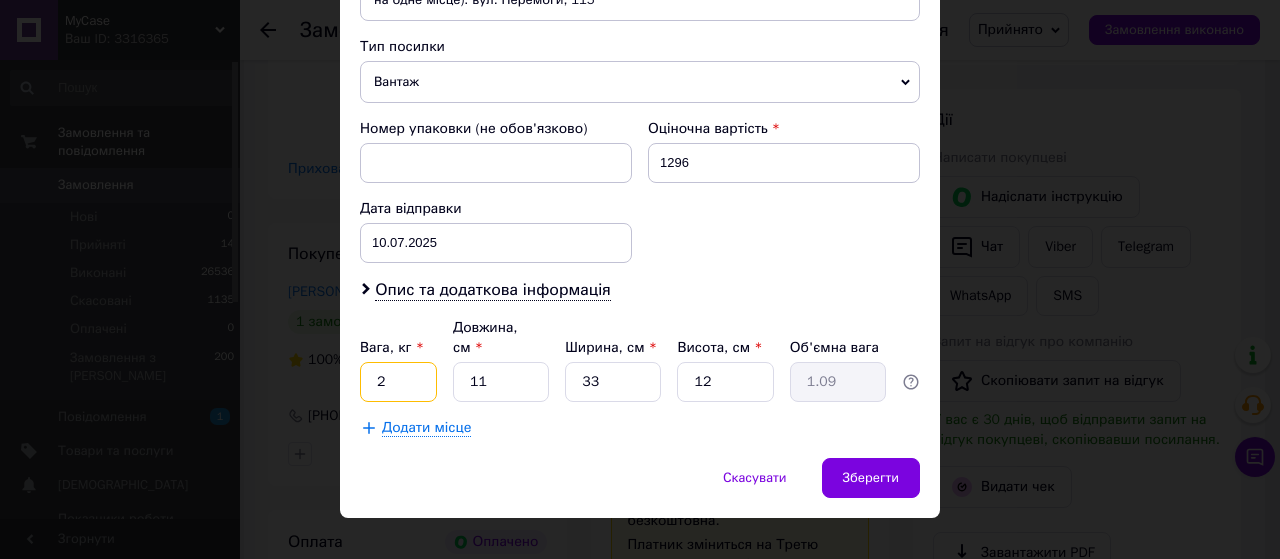 click on "2" at bounding box center [398, 382] 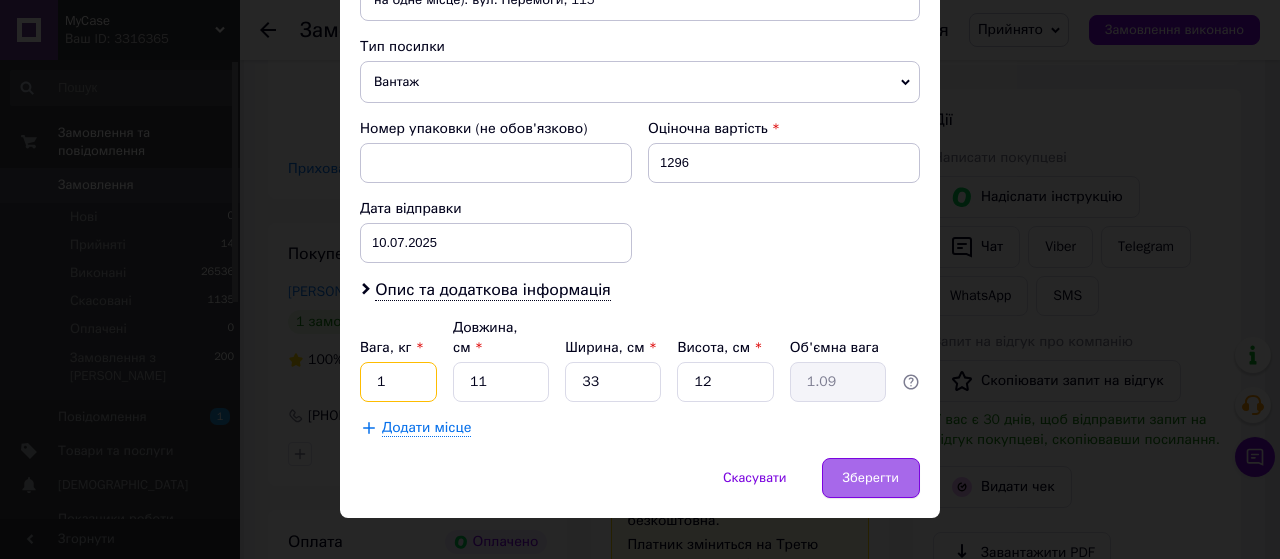 type on "1" 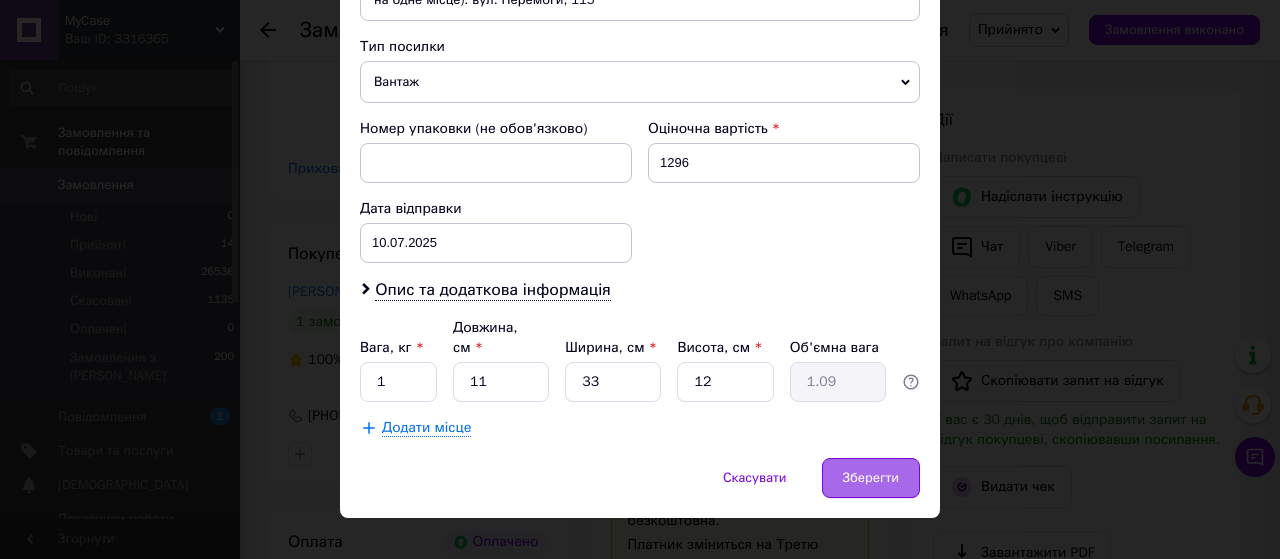click on "Зберегти" at bounding box center (871, 478) 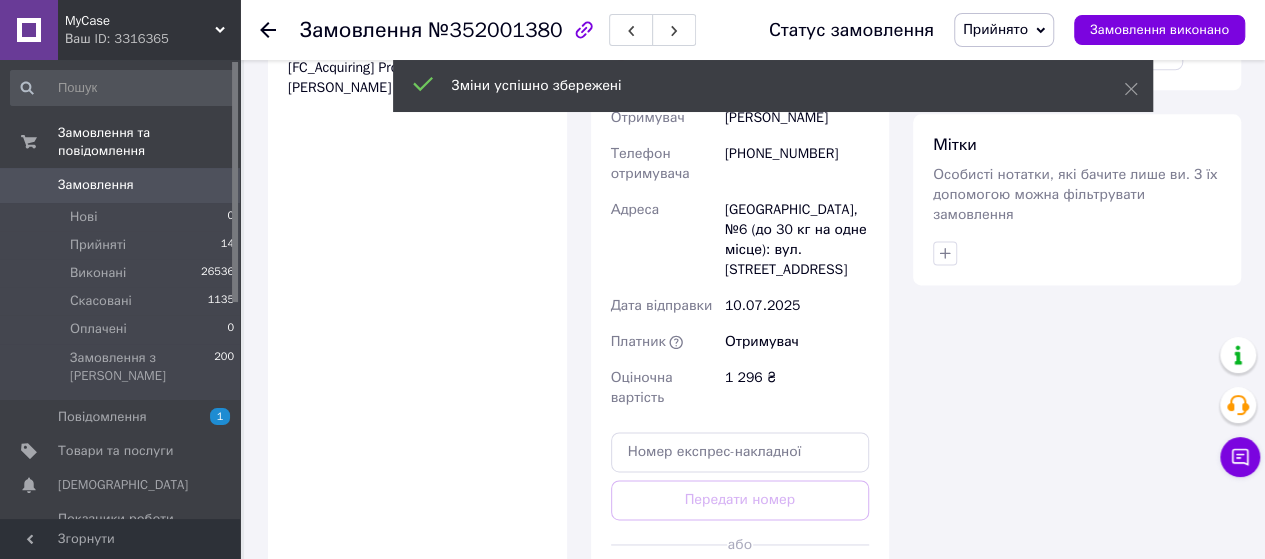 scroll, scrollTop: 1241, scrollLeft: 0, axis: vertical 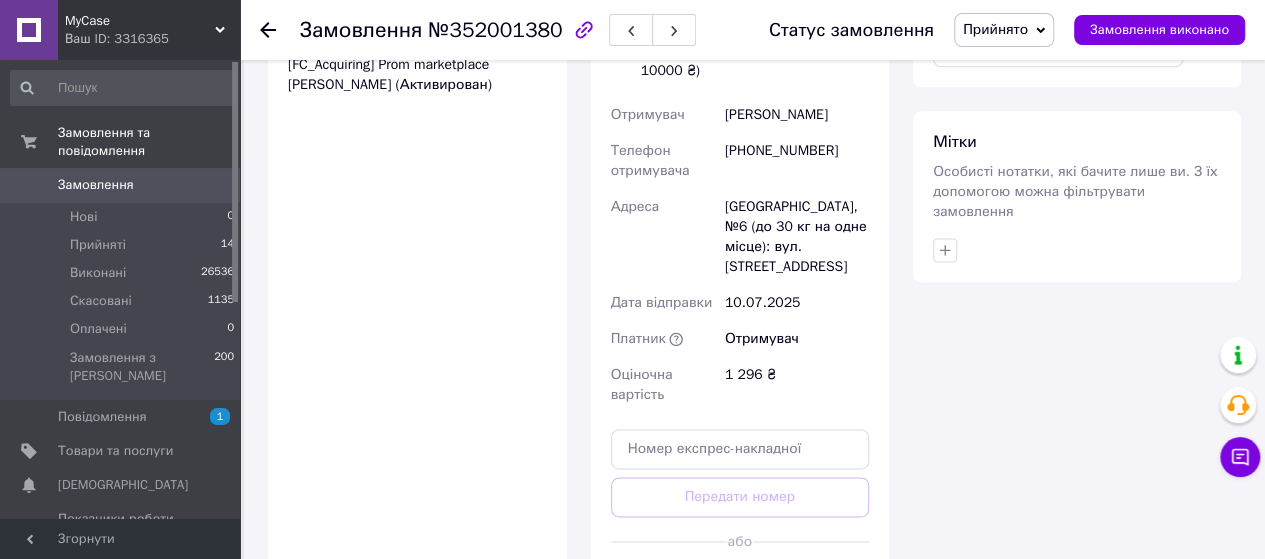 click on "Згенерувати ЕН" at bounding box center [740, 586] 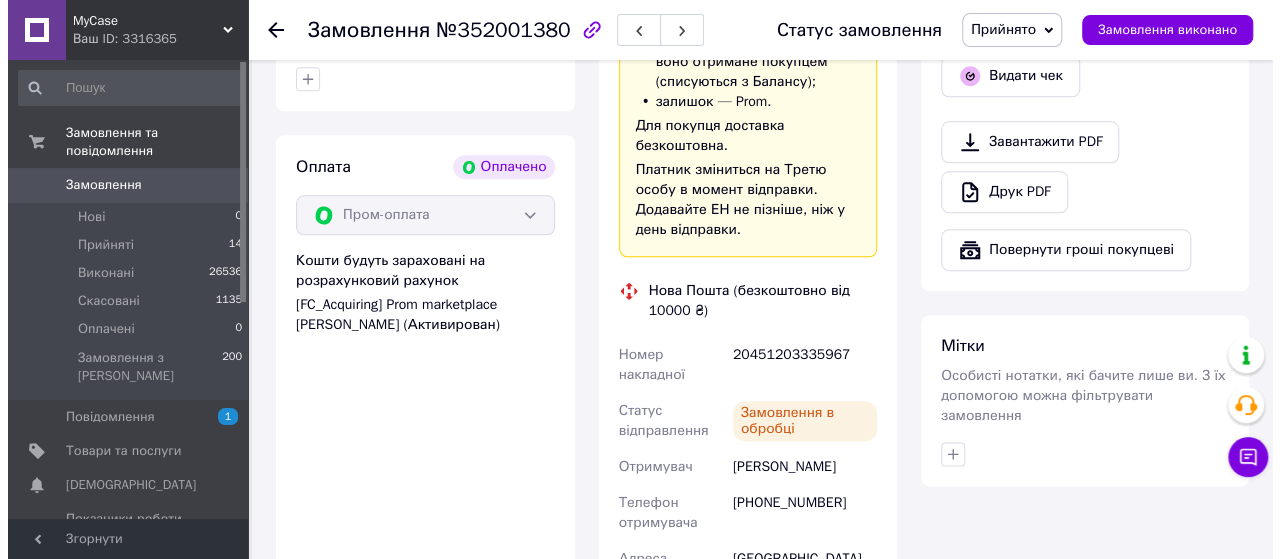 scroll, scrollTop: 997, scrollLeft: 0, axis: vertical 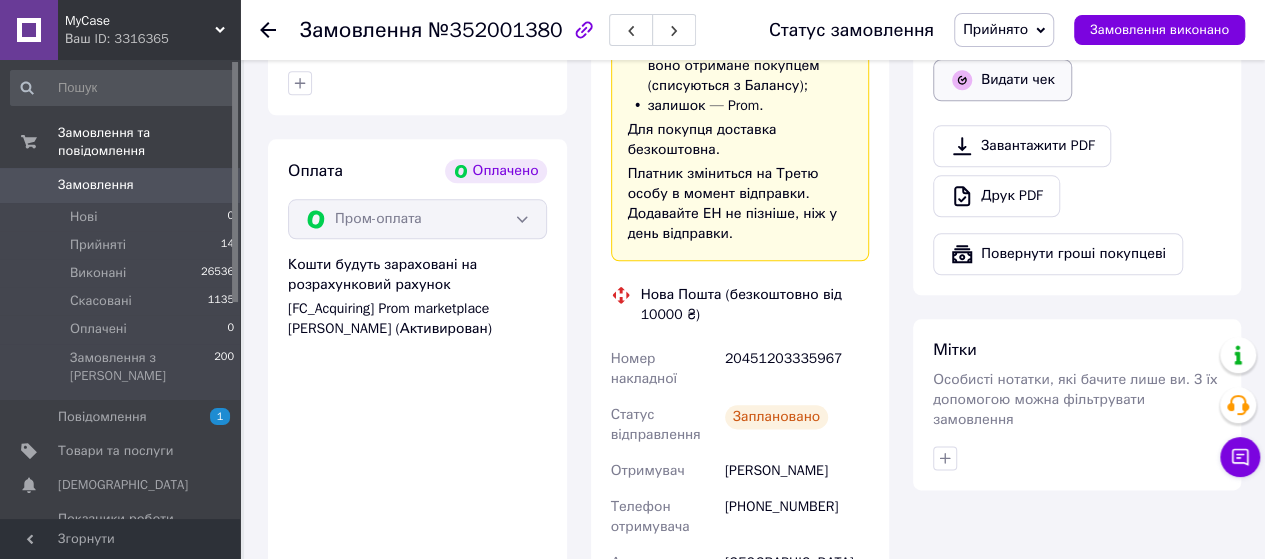 click on "Видати чек" at bounding box center [1002, 80] 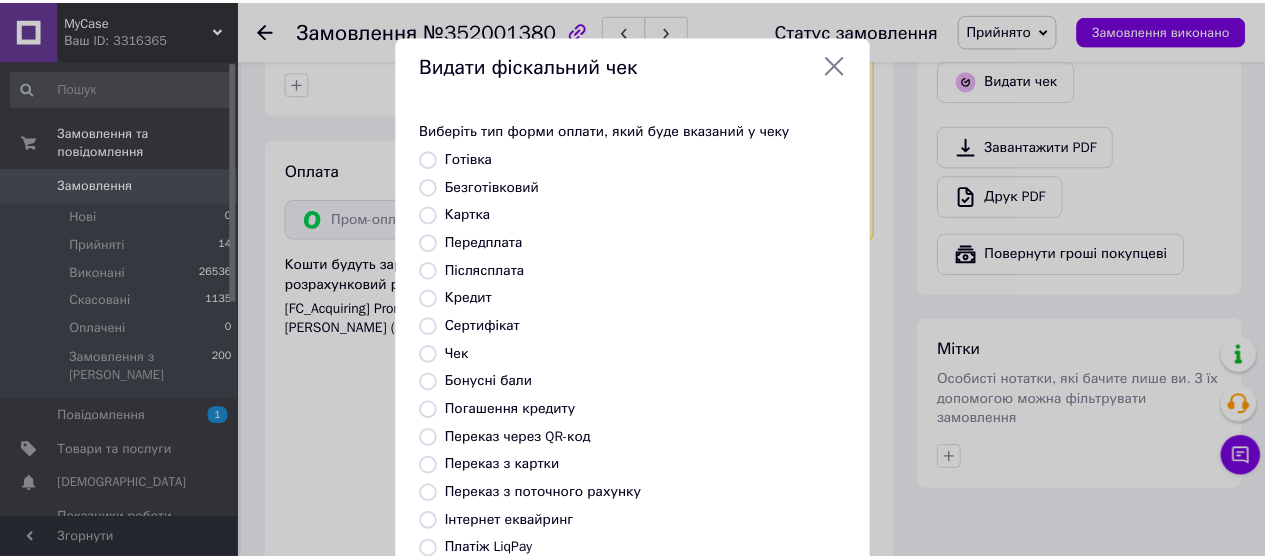 scroll, scrollTop: 298, scrollLeft: 0, axis: vertical 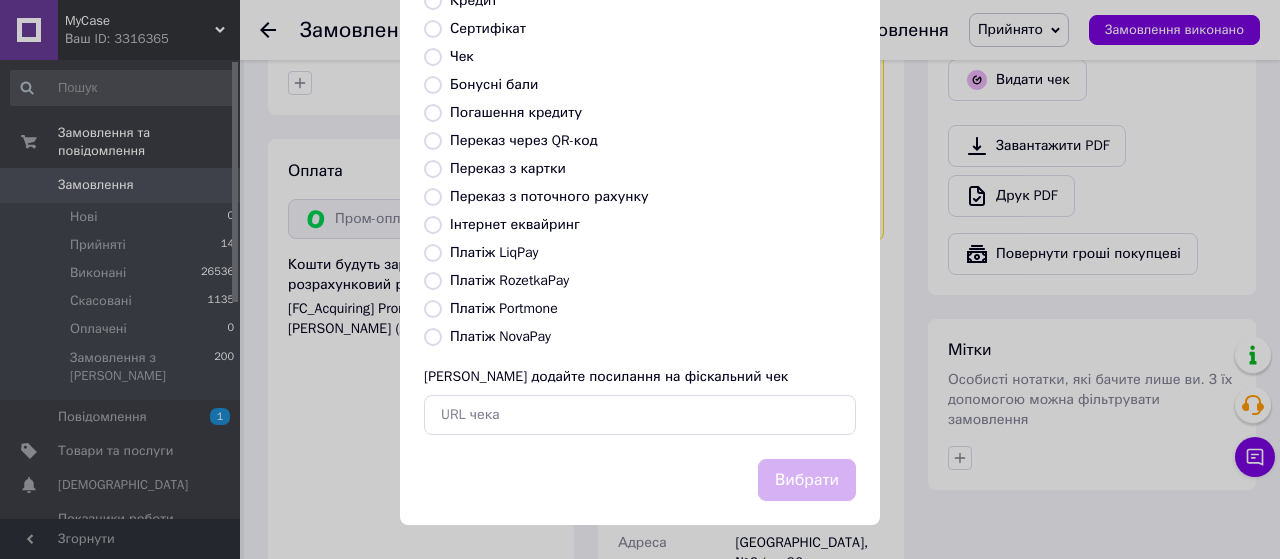 click on "Платіж RozetkaPay" at bounding box center [433, 281] 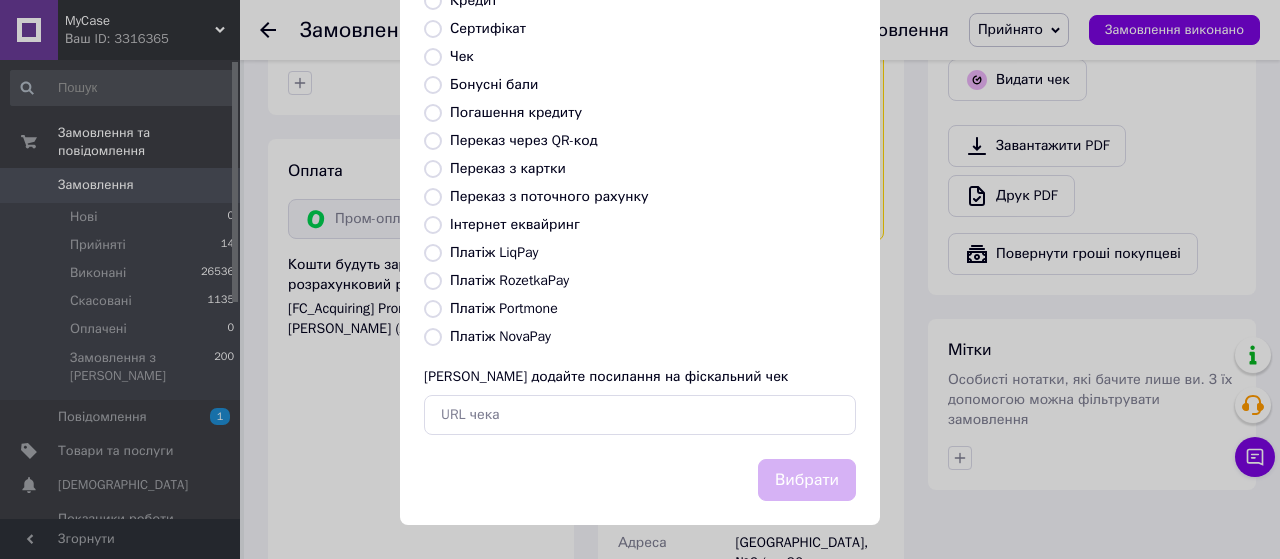 radio on "true" 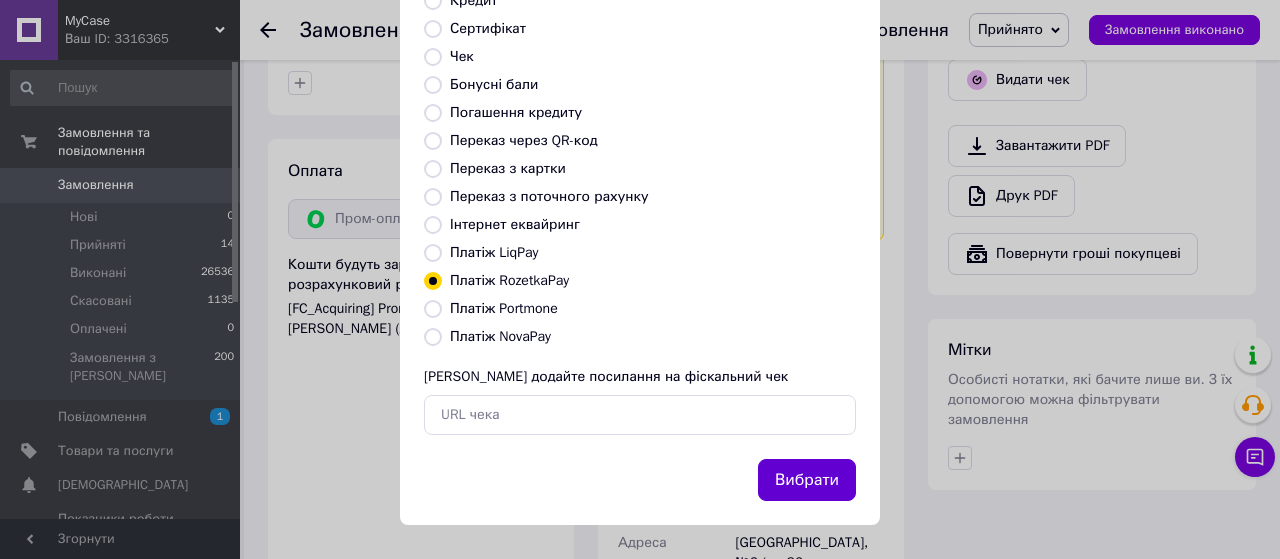 click on "Вибрати" at bounding box center [807, 480] 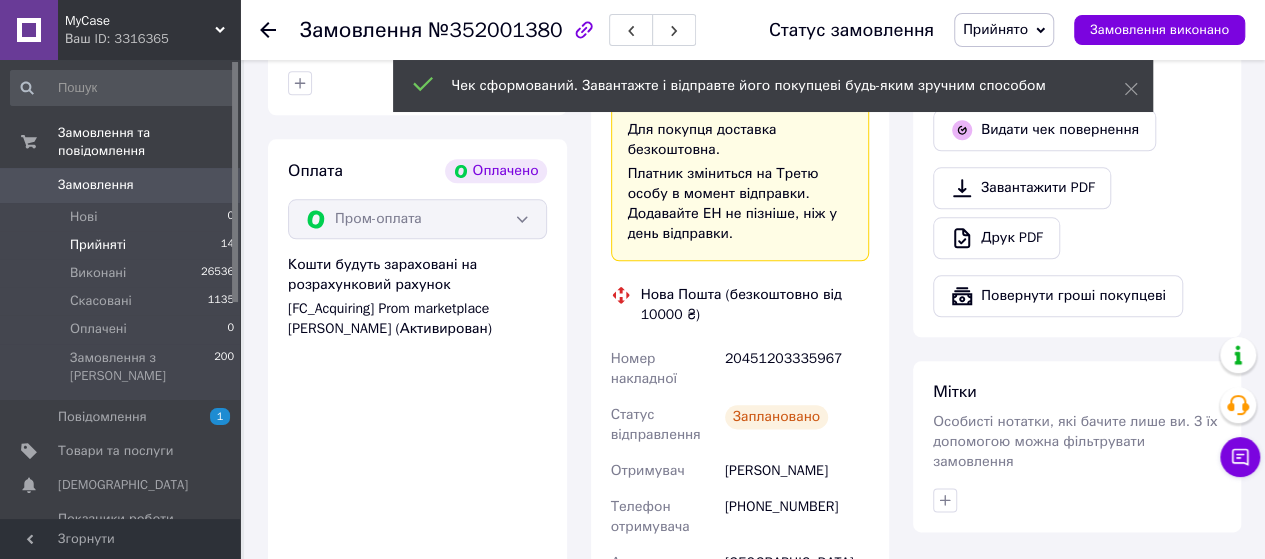 click on "Прийняті 14" at bounding box center (123, 245) 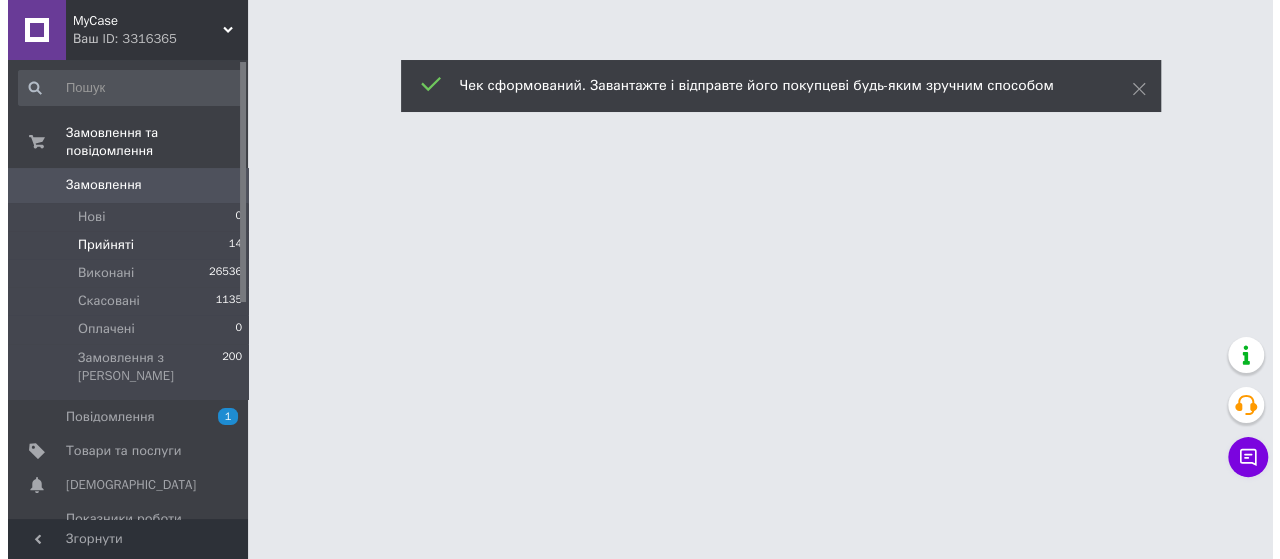 scroll, scrollTop: 0, scrollLeft: 0, axis: both 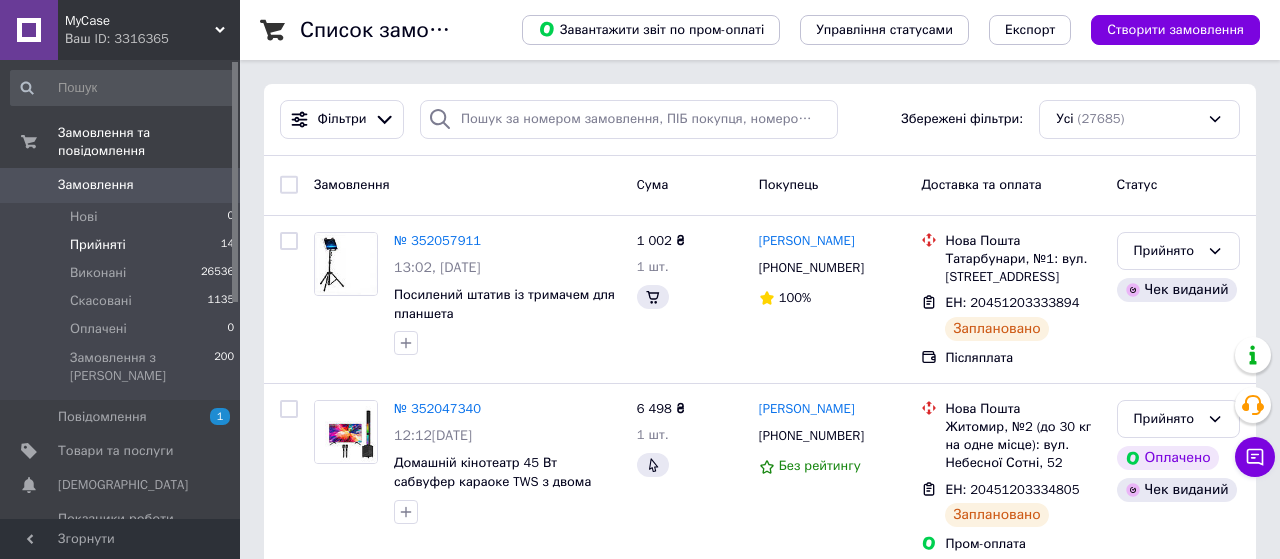 click on "Прийняті 14" at bounding box center [123, 245] 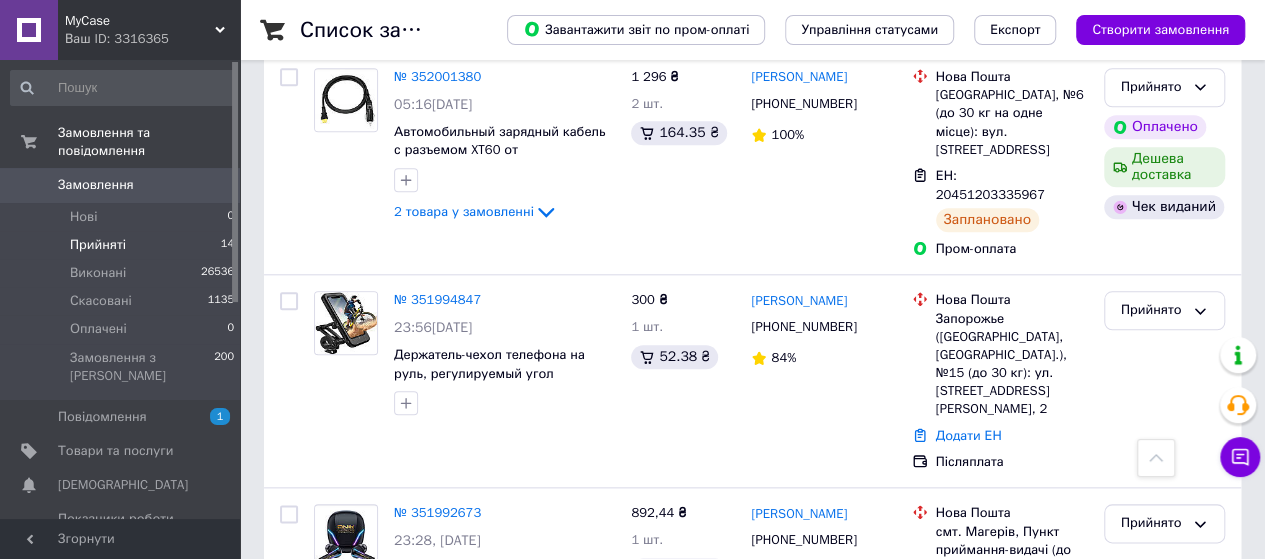 scroll, scrollTop: 921, scrollLeft: 0, axis: vertical 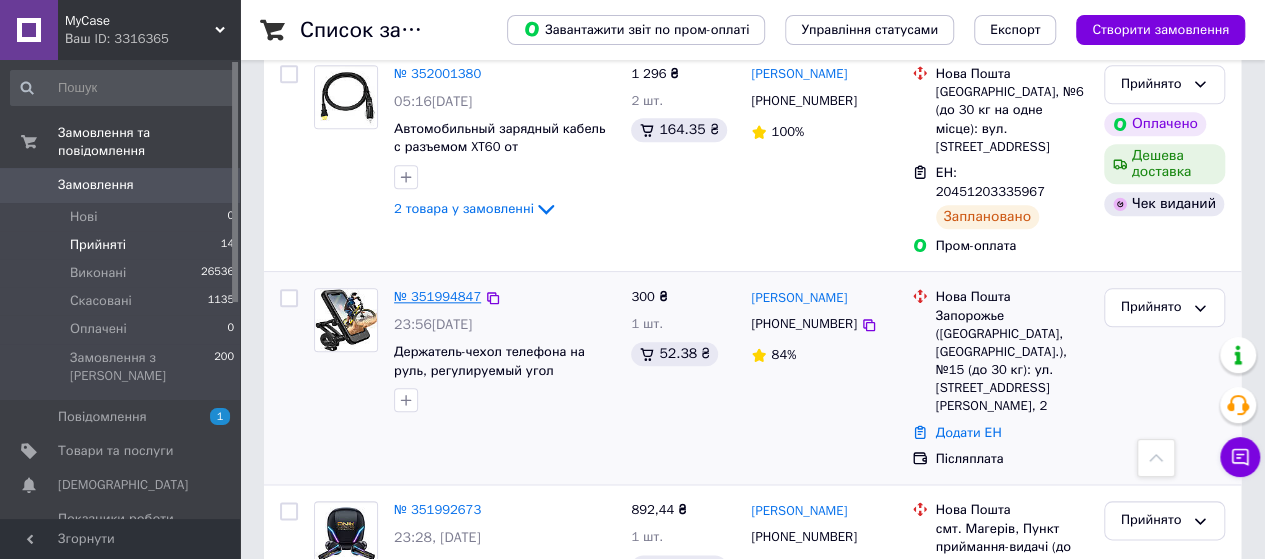 click on "№ 351994847" at bounding box center [437, 296] 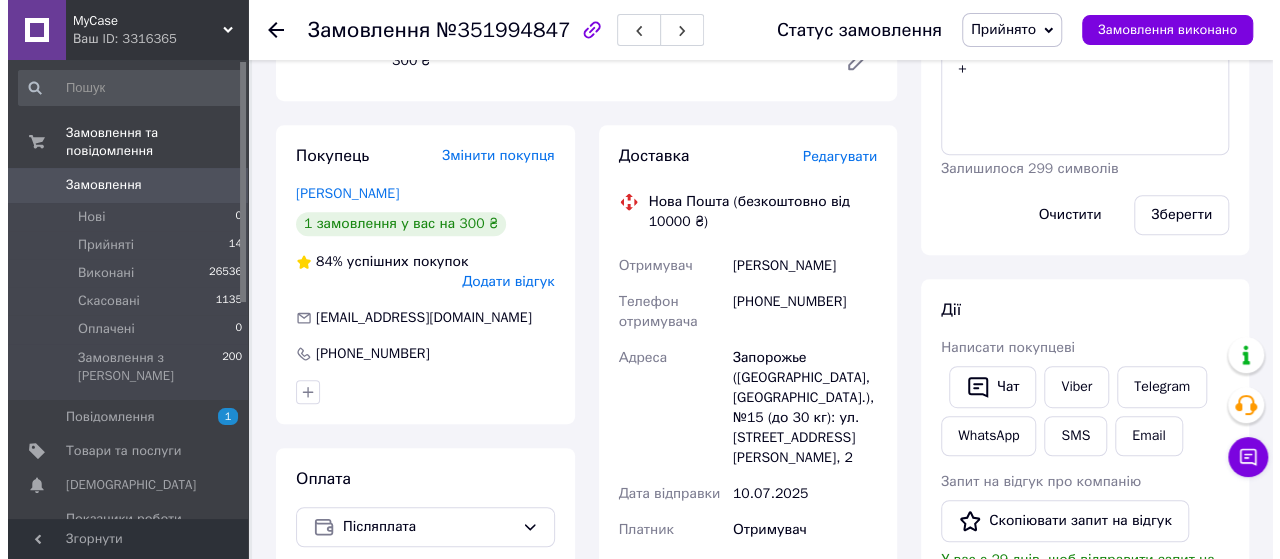 scroll, scrollTop: 417, scrollLeft: 0, axis: vertical 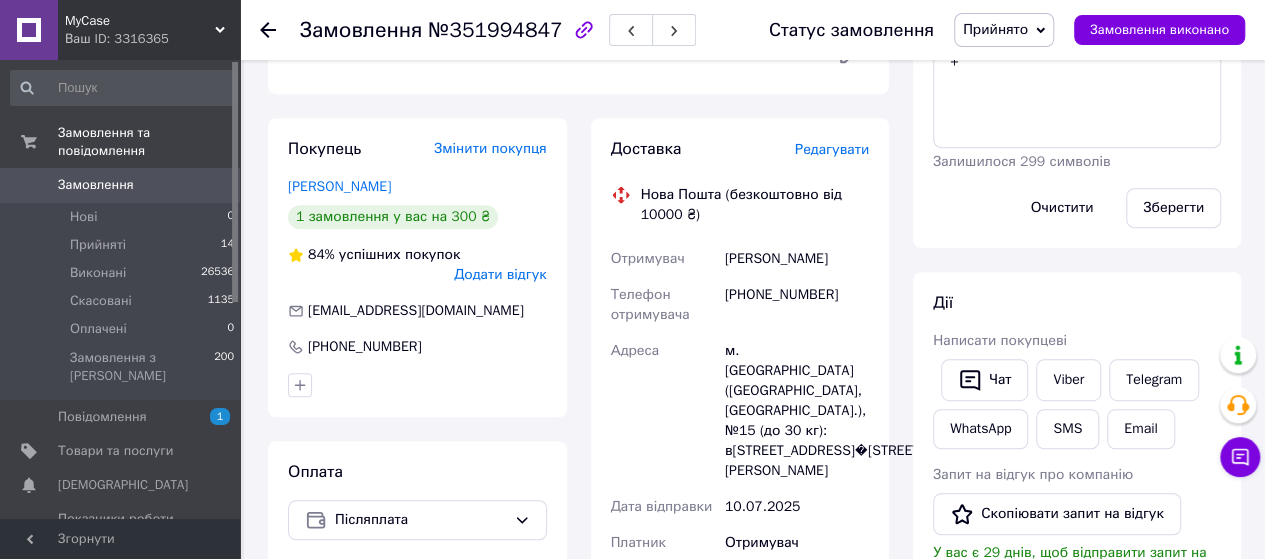 click on "Редагувати" at bounding box center (832, 149) 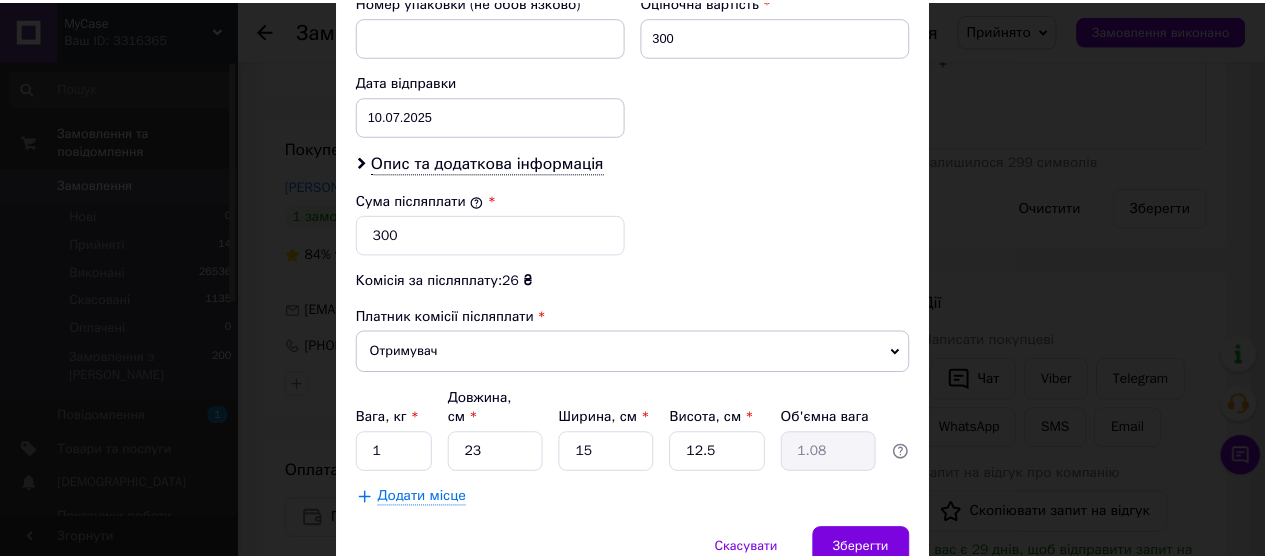 scroll, scrollTop: 976, scrollLeft: 0, axis: vertical 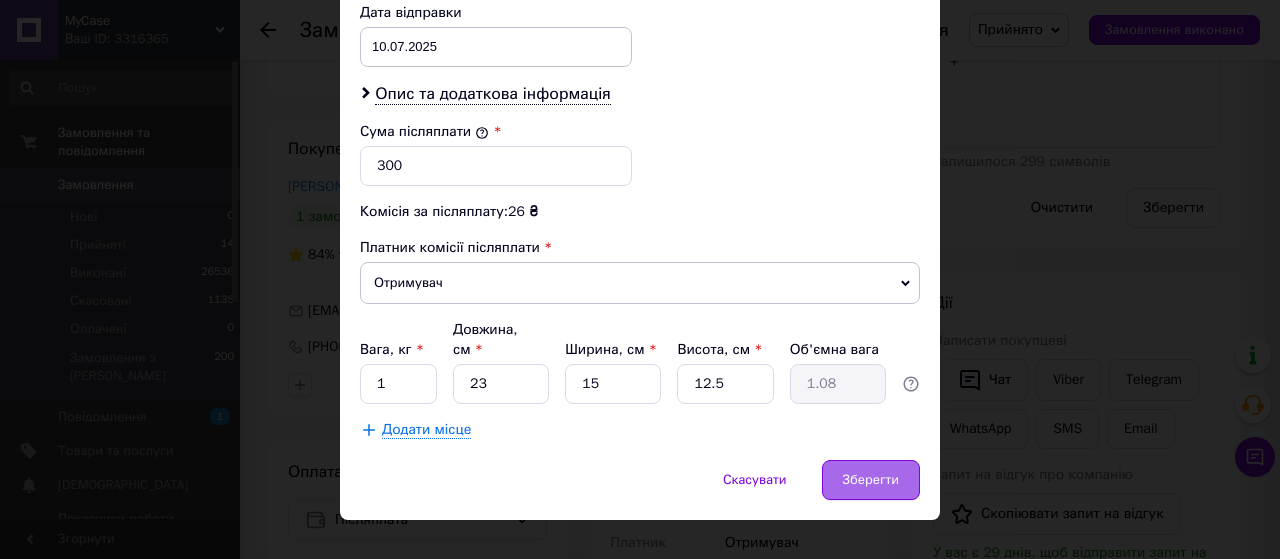 click on "Зберегти" at bounding box center (871, 480) 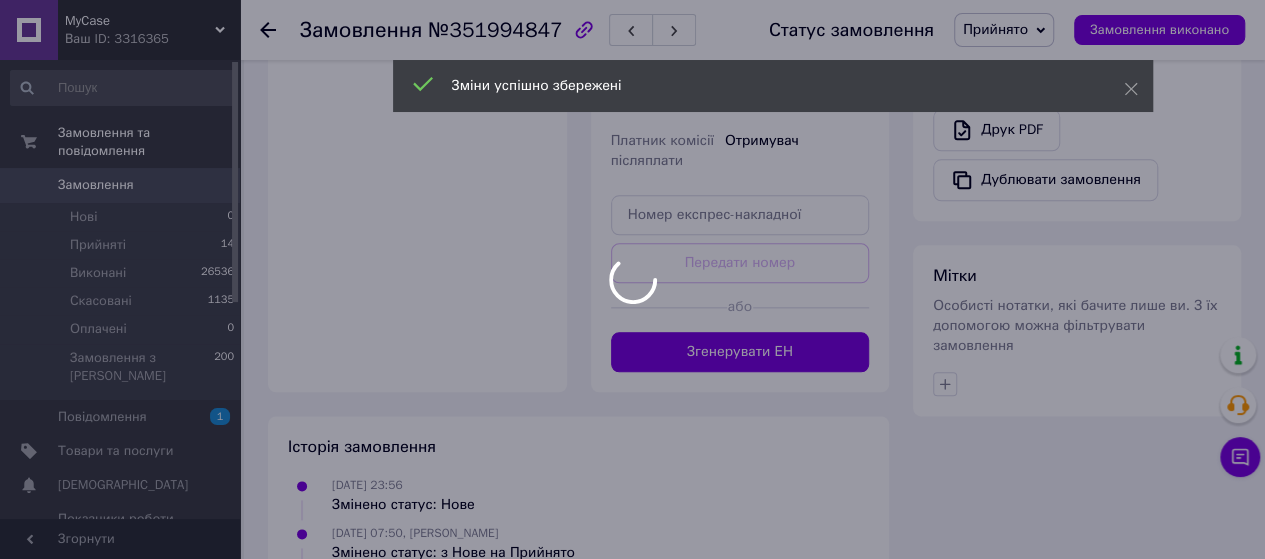 scroll, scrollTop: 1024, scrollLeft: 0, axis: vertical 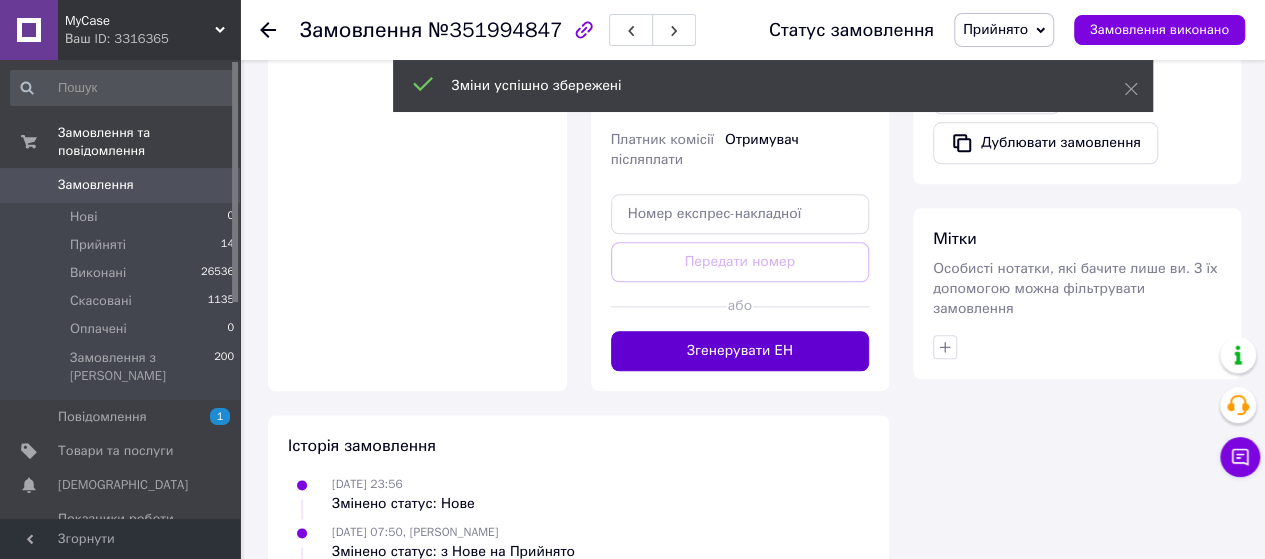 click on "Згенерувати ЕН" at bounding box center (740, 351) 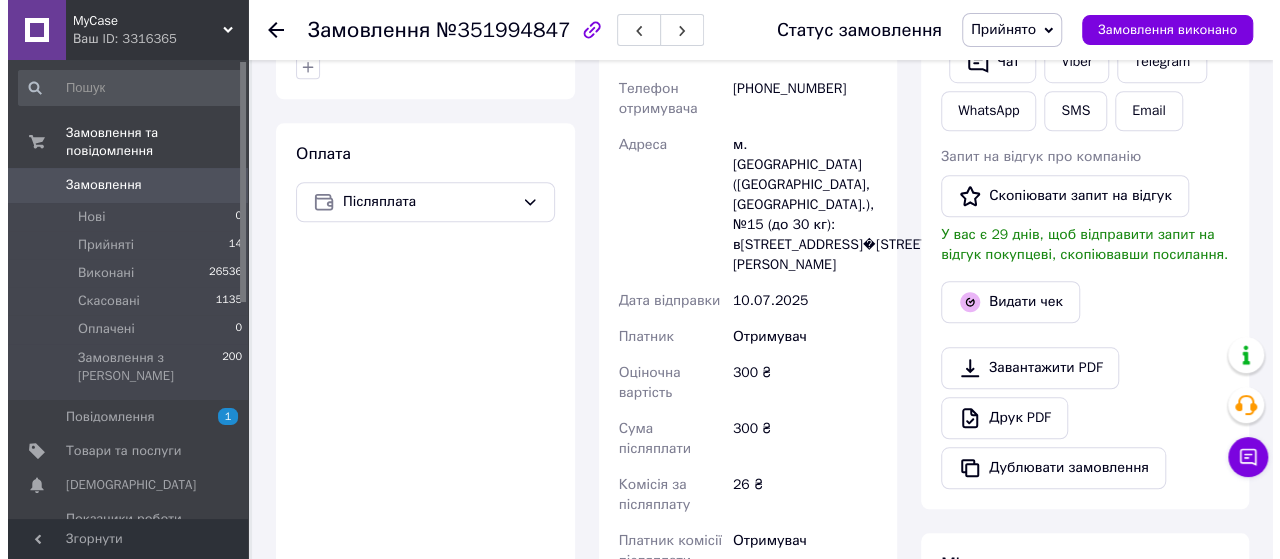 scroll, scrollTop: 729, scrollLeft: 0, axis: vertical 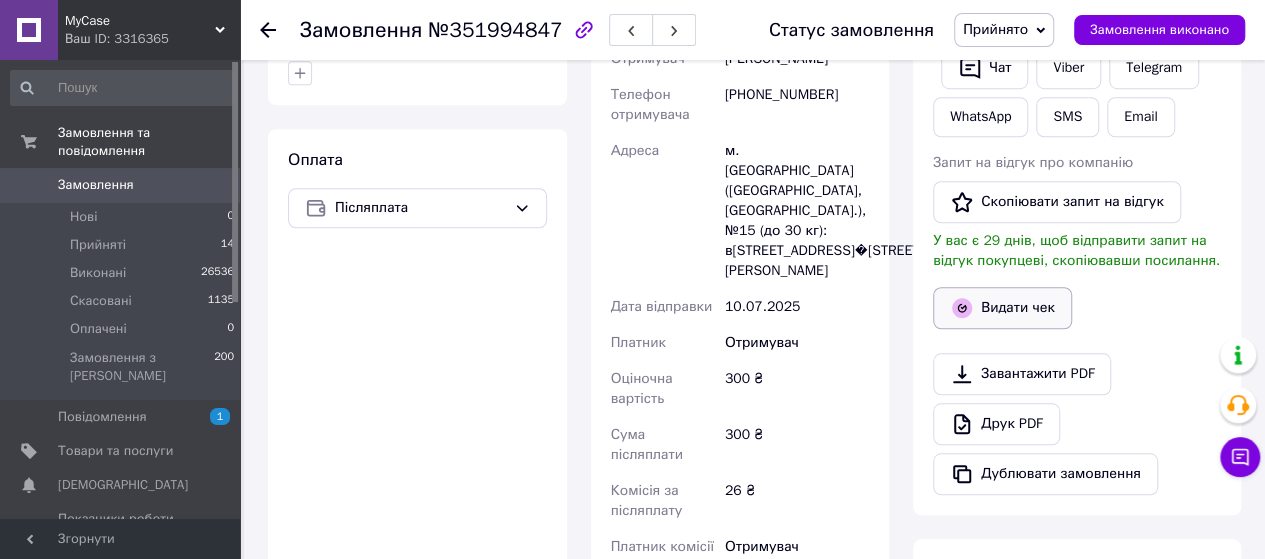 click on "Видати чек" at bounding box center (1002, 308) 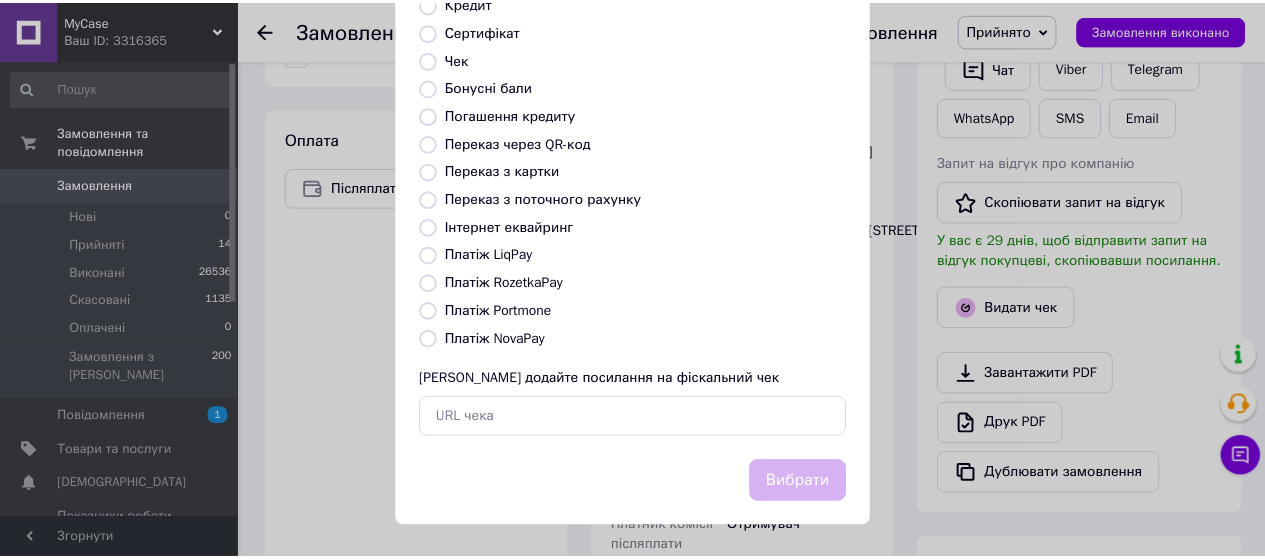 scroll, scrollTop: 298, scrollLeft: 0, axis: vertical 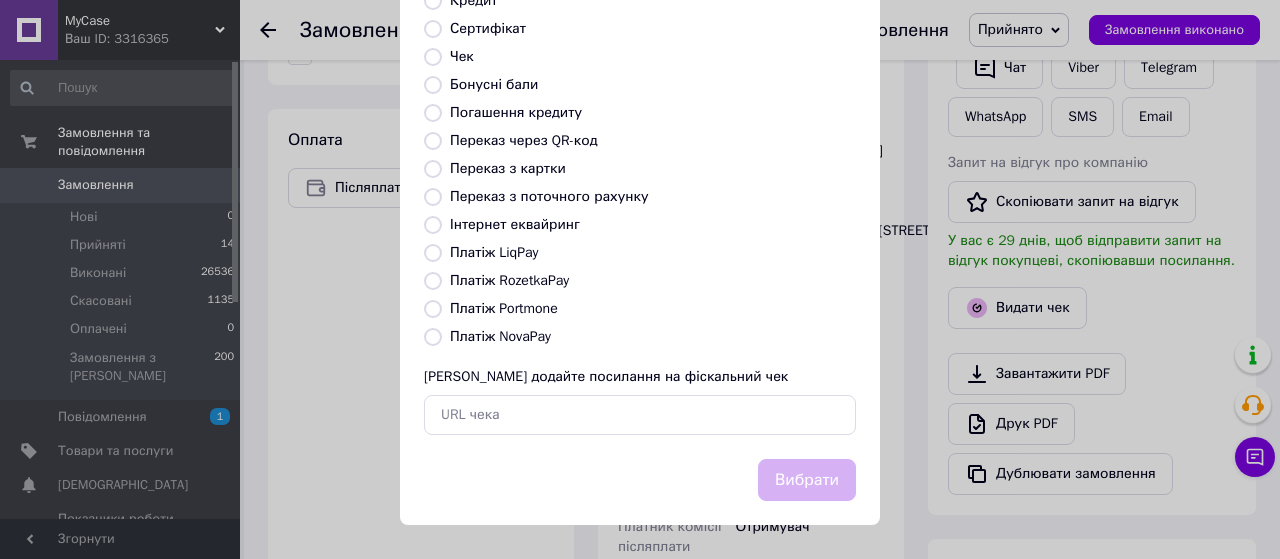 click on "Платіж NovaPay" at bounding box center [433, 337] 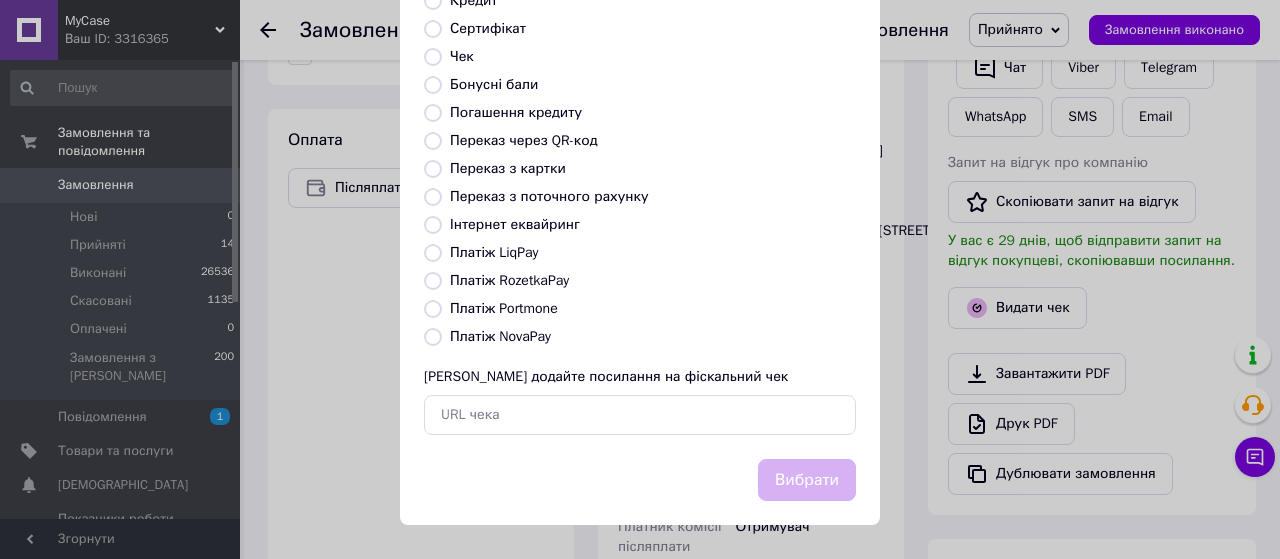 radio on "true" 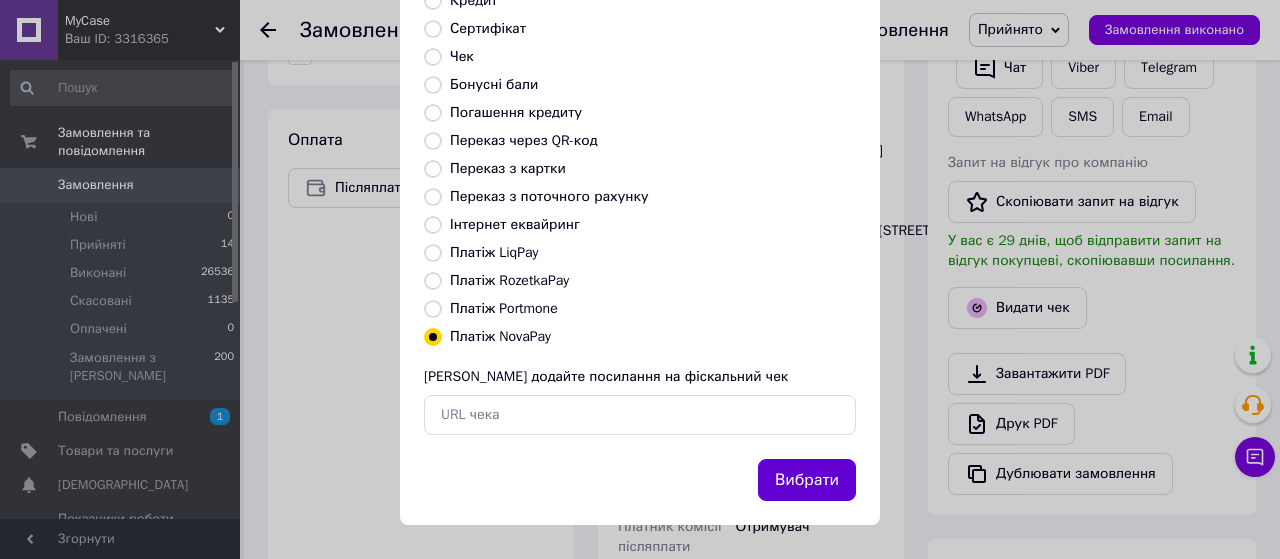 click on "Вибрати" at bounding box center (807, 480) 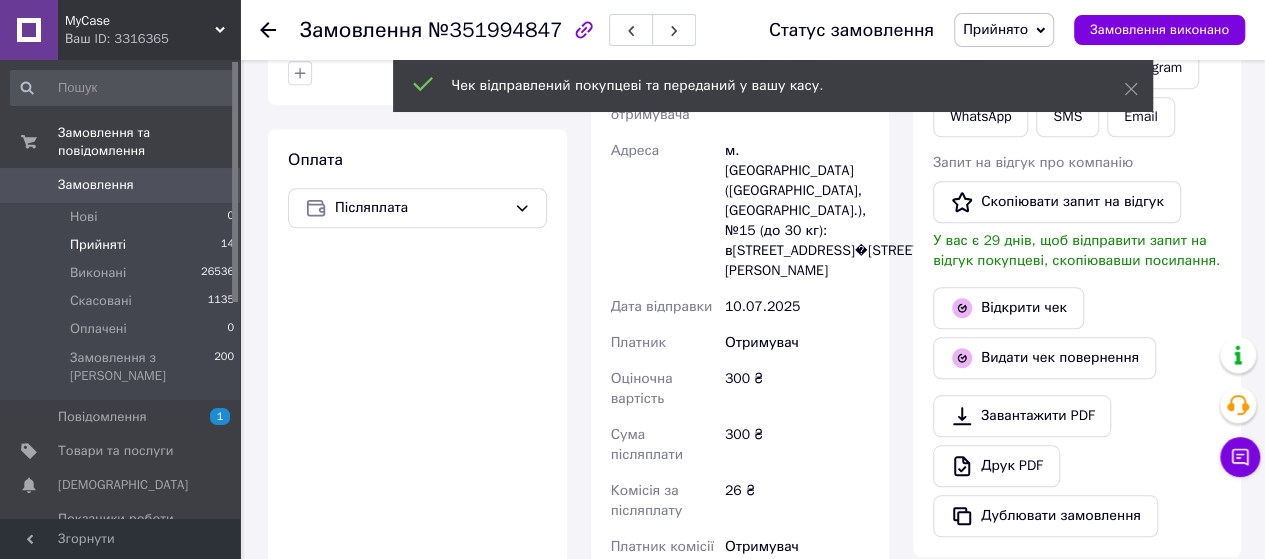 click on "Прийняті 14" at bounding box center (123, 245) 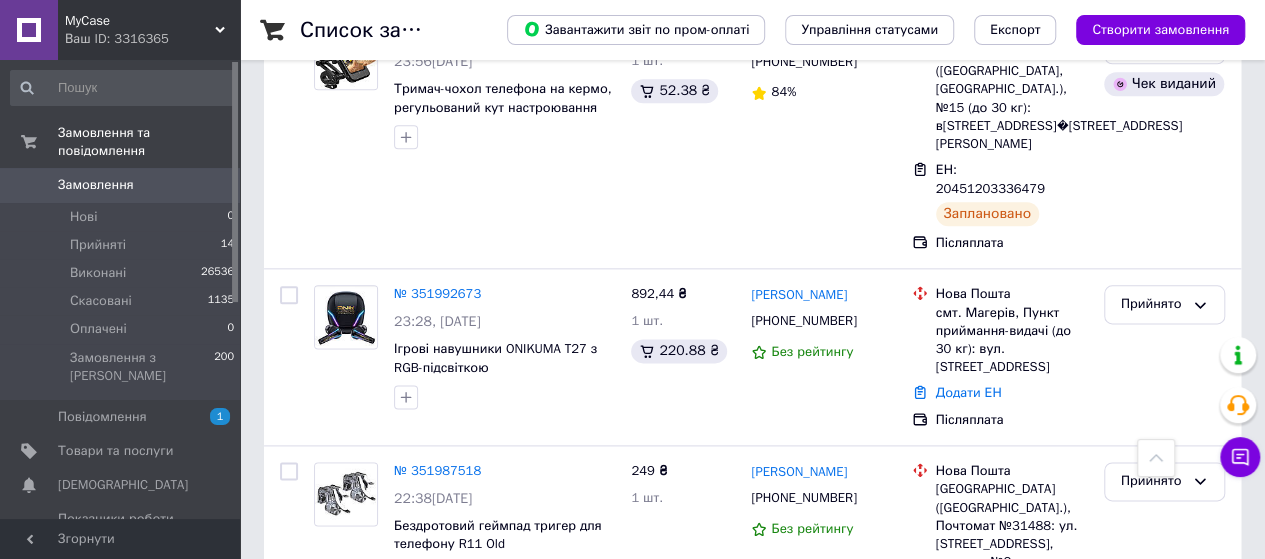 scroll, scrollTop: 1110, scrollLeft: 0, axis: vertical 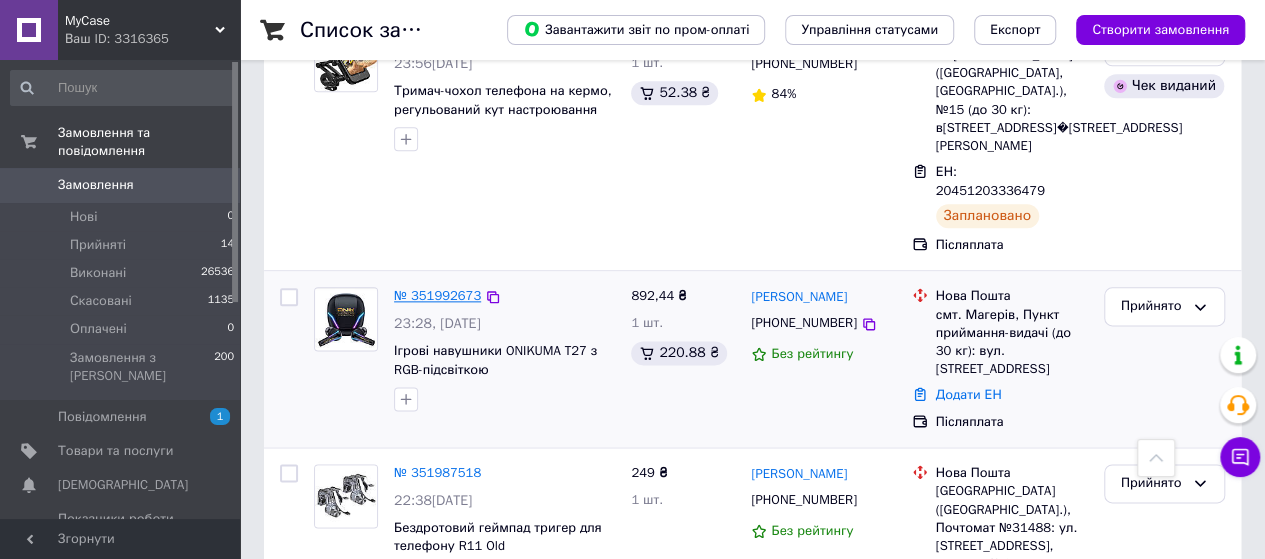 click on "№ 351992673" at bounding box center (437, 295) 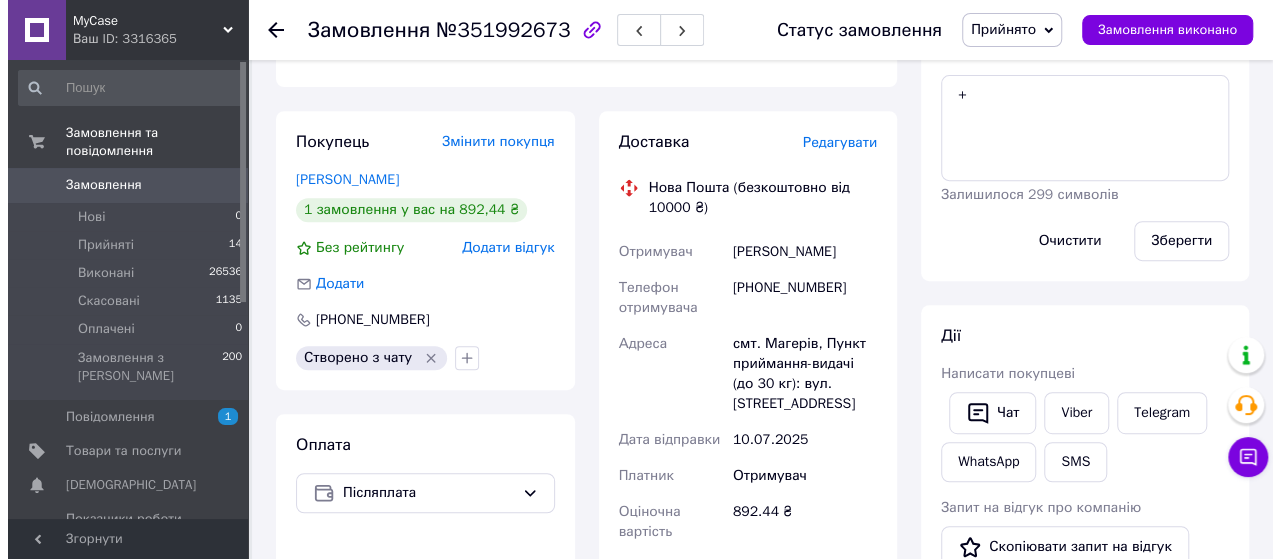 scroll, scrollTop: 388, scrollLeft: 0, axis: vertical 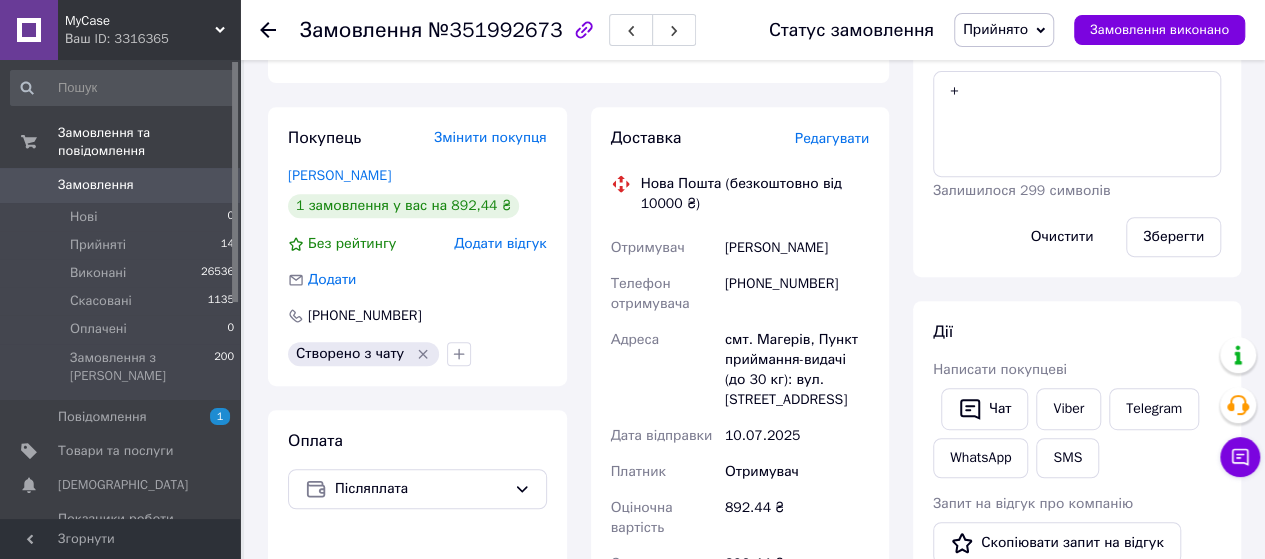 click on "Редагувати" at bounding box center (832, 138) 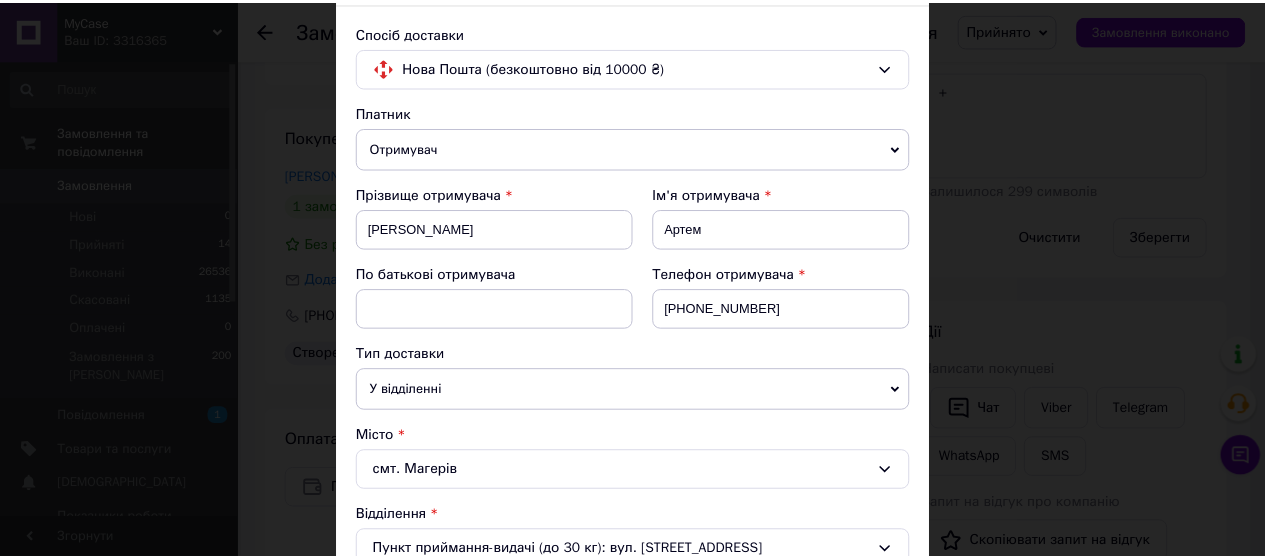 scroll, scrollTop: 0, scrollLeft: 0, axis: both 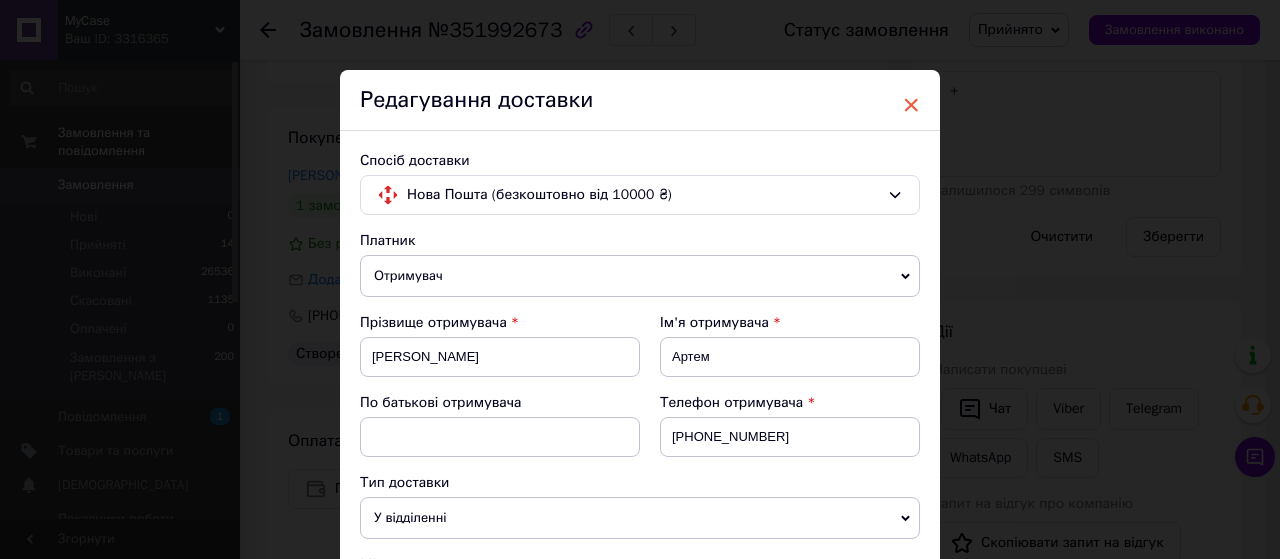 click on "×" at bounding box center [911, 105] 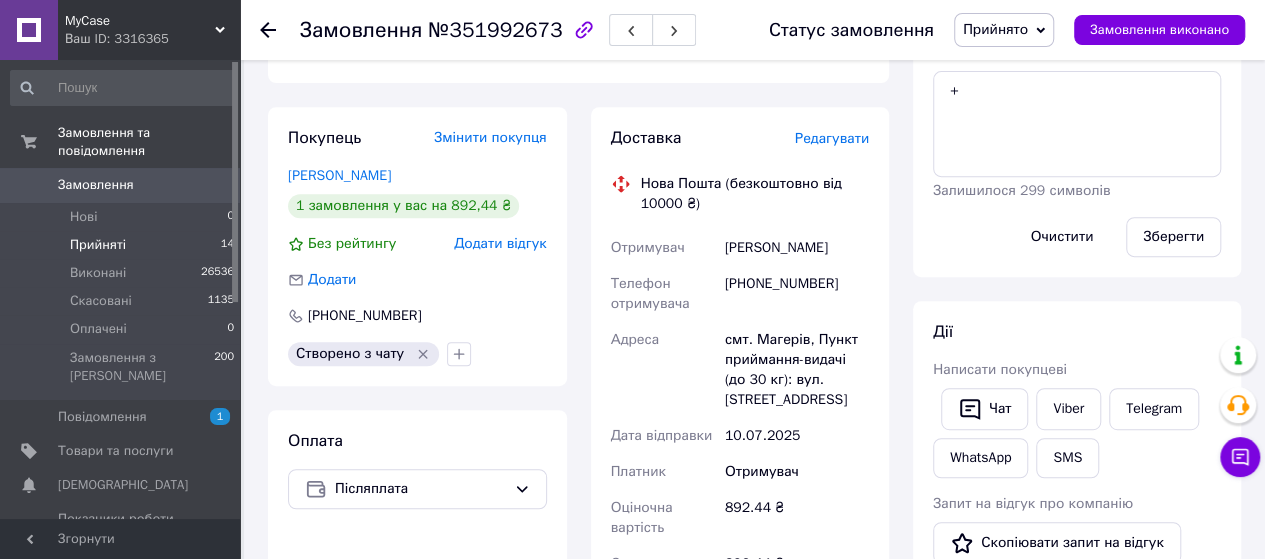 click on "Прийняті 14" at bounding box center (123, 245) 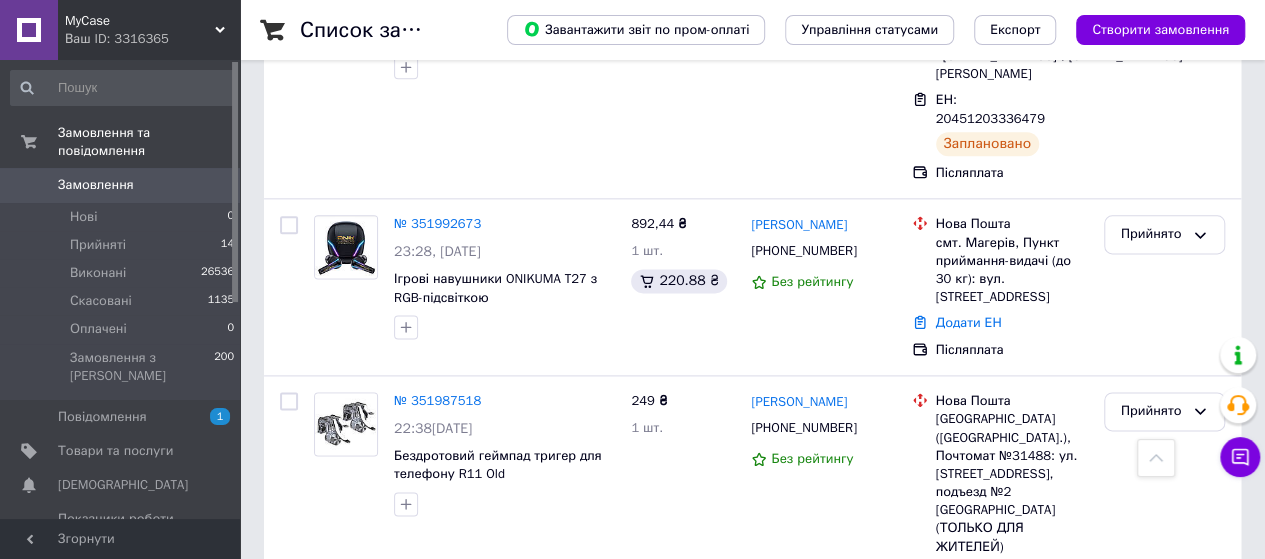scroll, scrollTop: 1183, scrollLeft: 0, axis: vertical 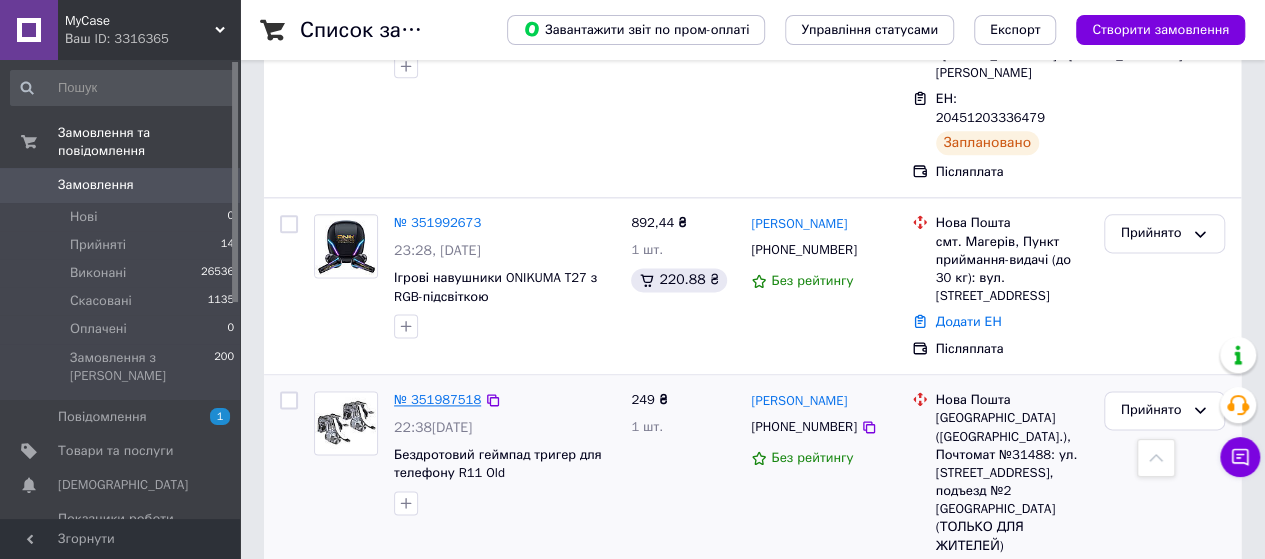 click on "№ 351987518" at bounding box center (437, 399) 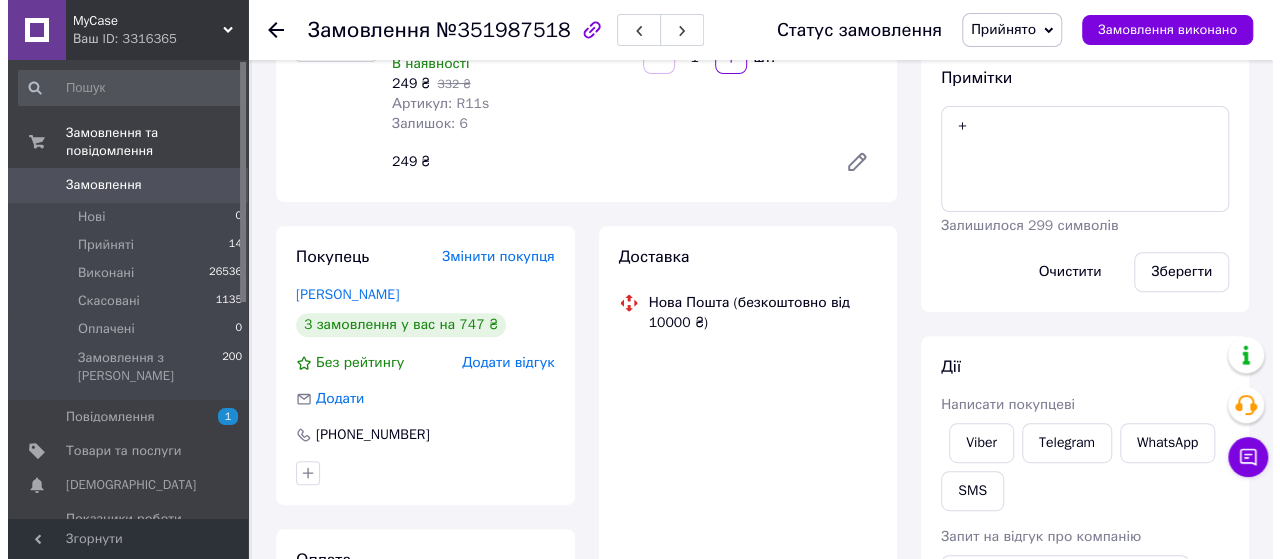 scroll, scrollTop: 253, scrollLeft: 0, axis: vertical 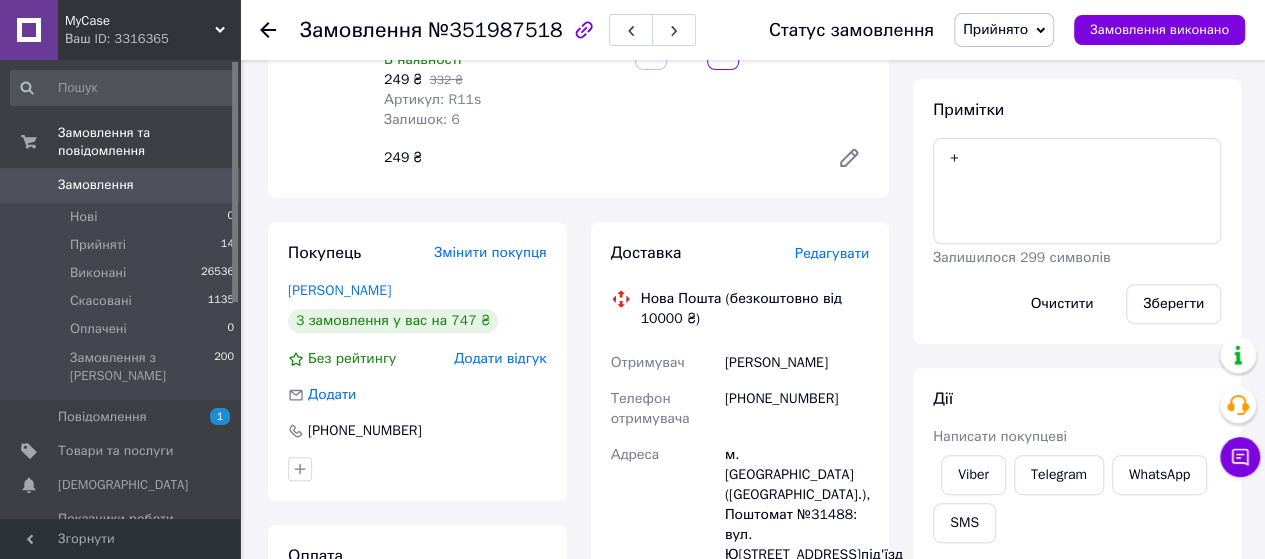 click on "Редагувати" at bounding box center (832, 253) 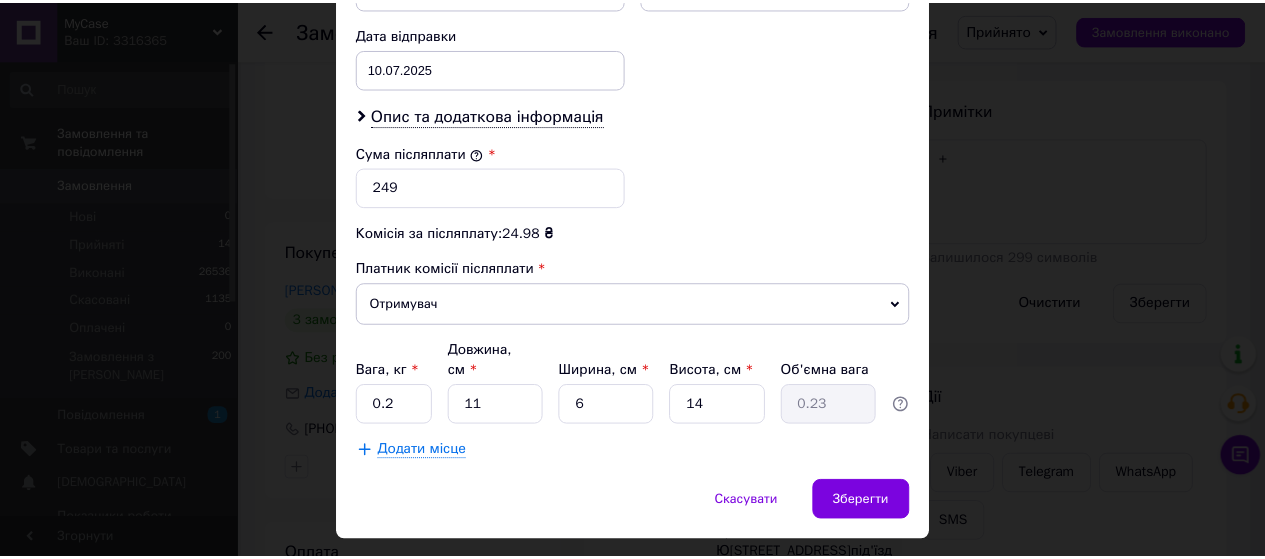 scroll, scrollTop: 976, scrollLeft: 0, axis: vertical 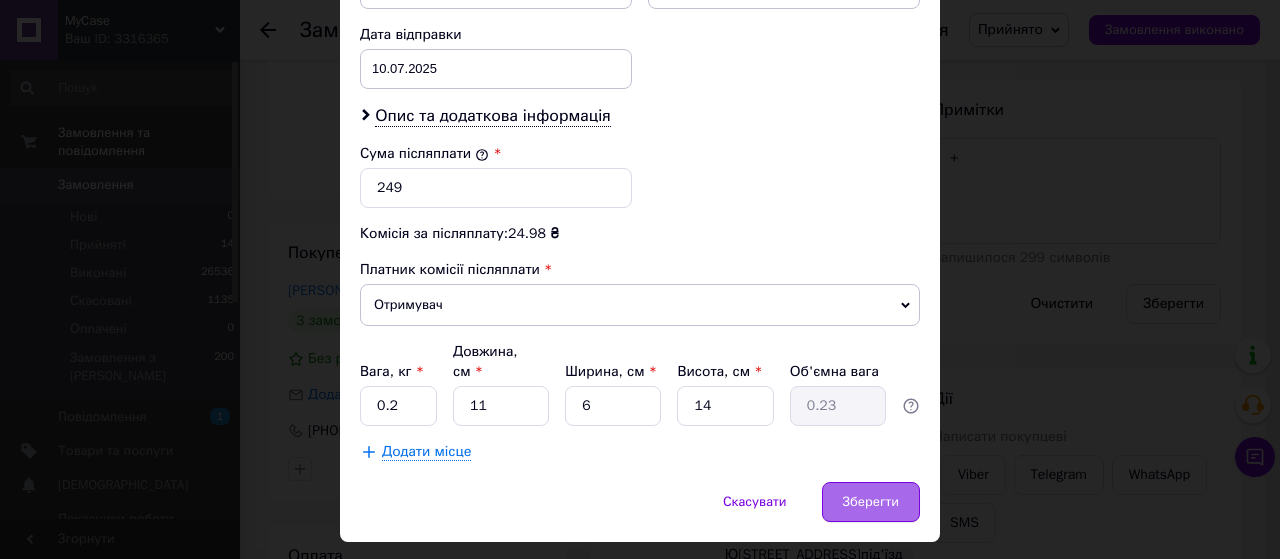click on "Зберегти" at bounding box center (871, 502) 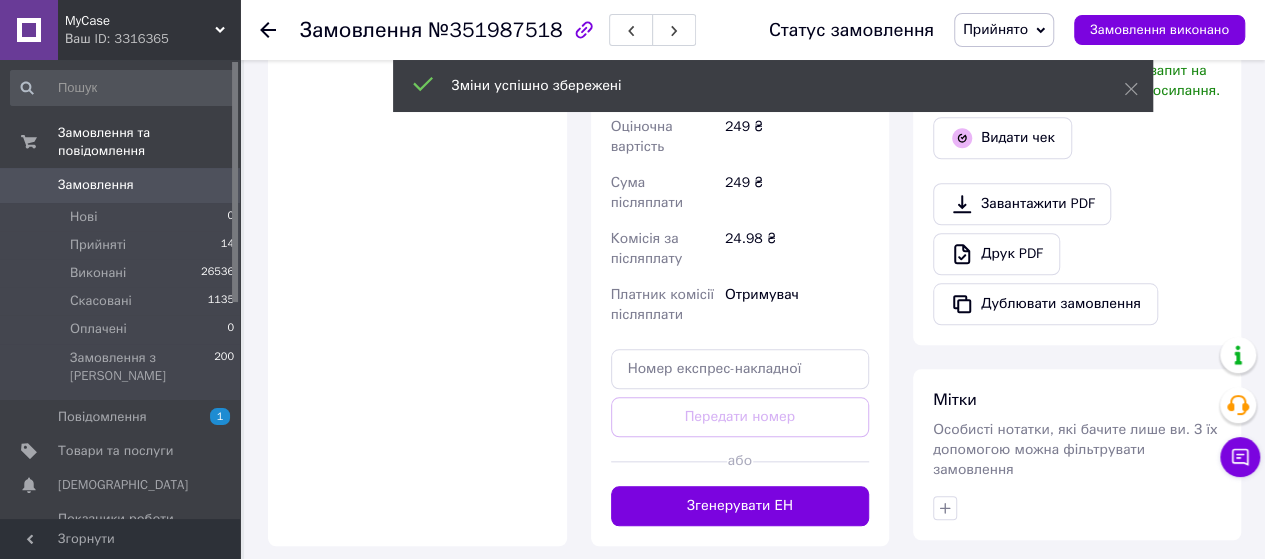 scroll, scrollTop: 857, scrollLeft: 0, axis: vertical 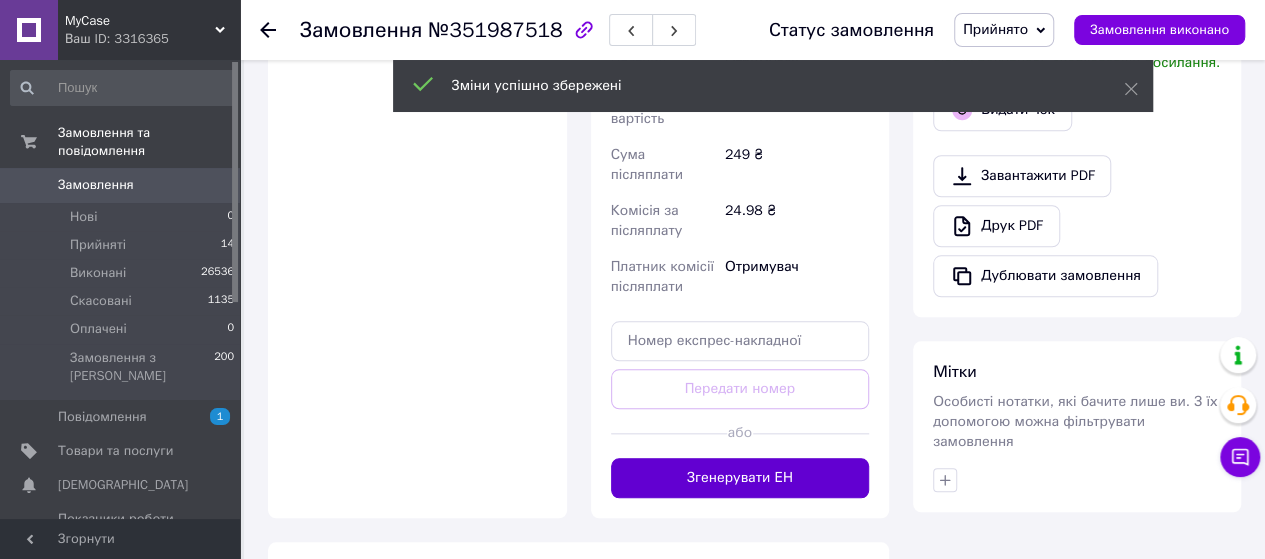 click on "Згенерувати ЕН" at bounding box center (740, 478) 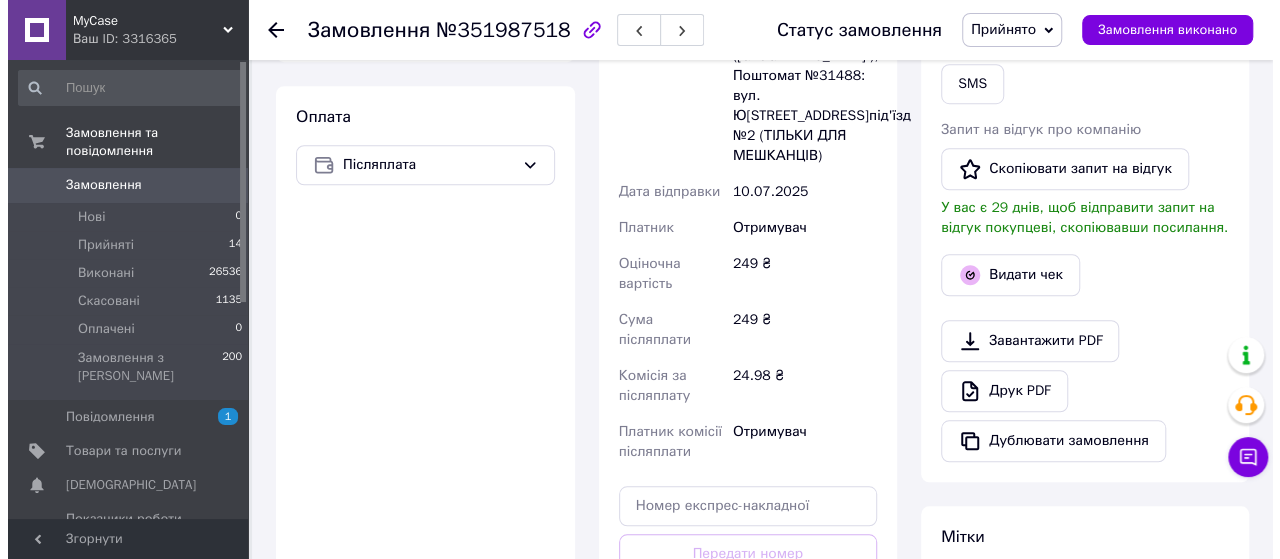 scroll, scrollTop: 691, scrollLeft: 0, axis: vertical 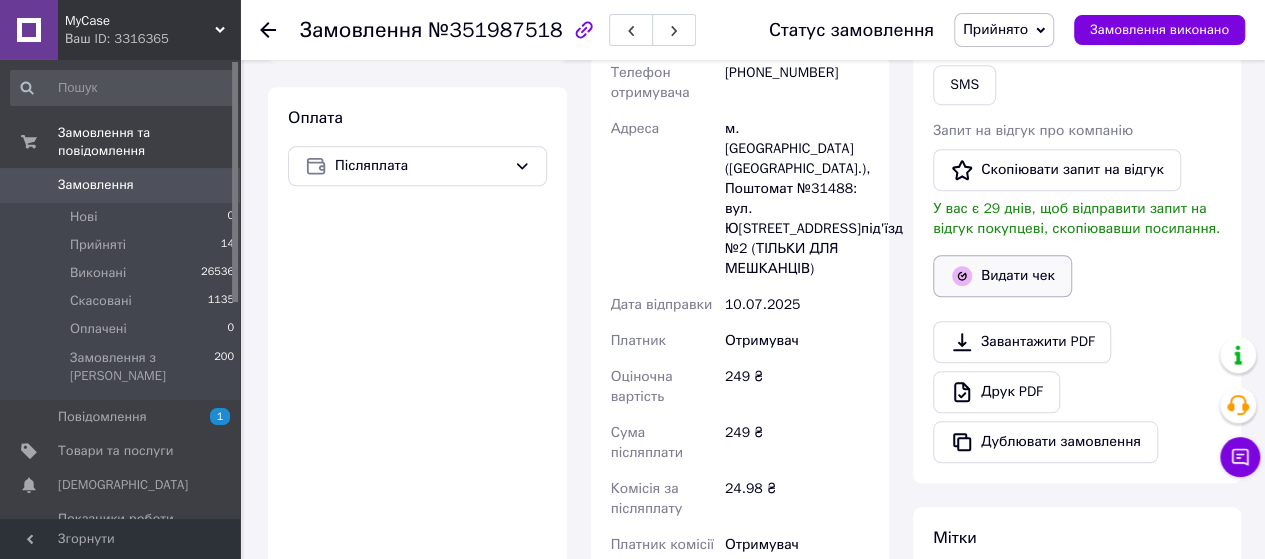 click on "Видати чек" at bounding box center (1002, 276) 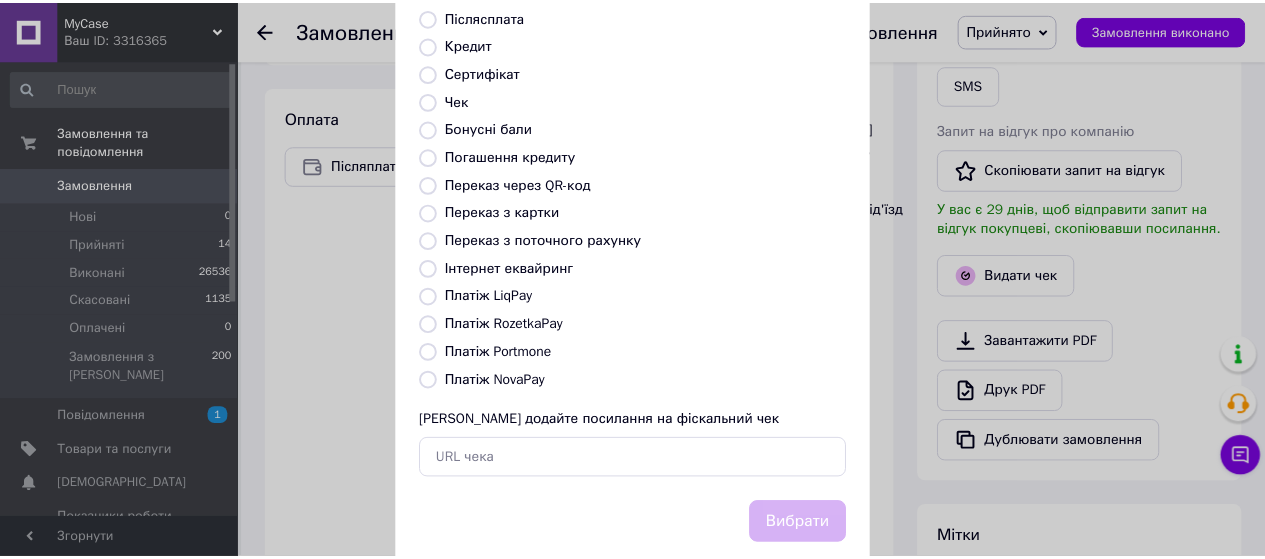 scroll, scrollTop: 298, scrollLeft: 0, axis: vertical 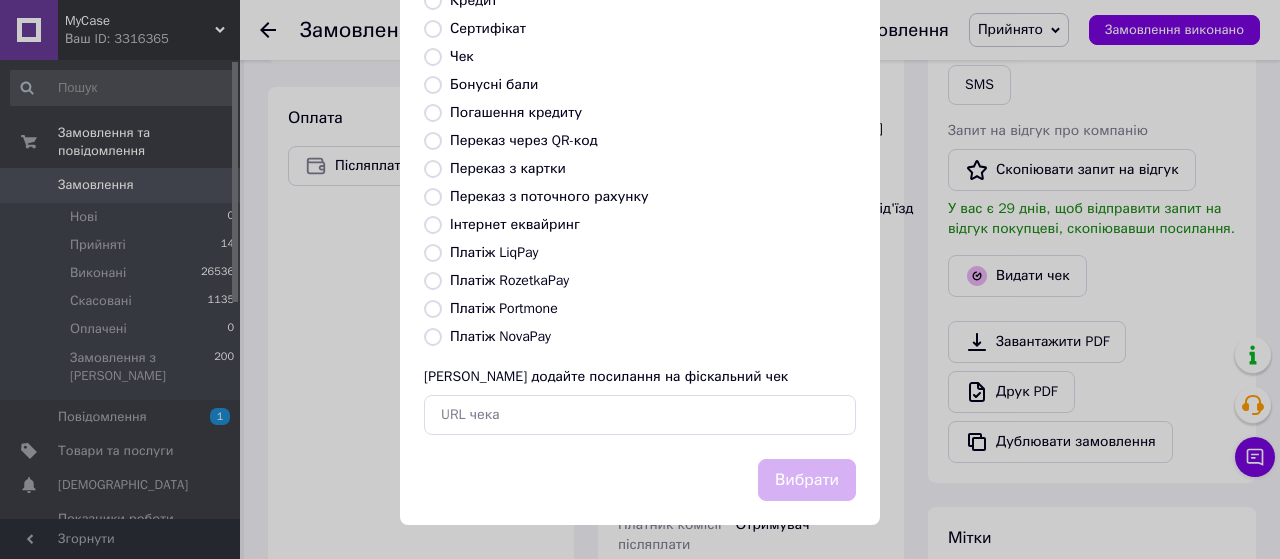 click on "Платіж NovaPay" at bounding box center [433, 337] 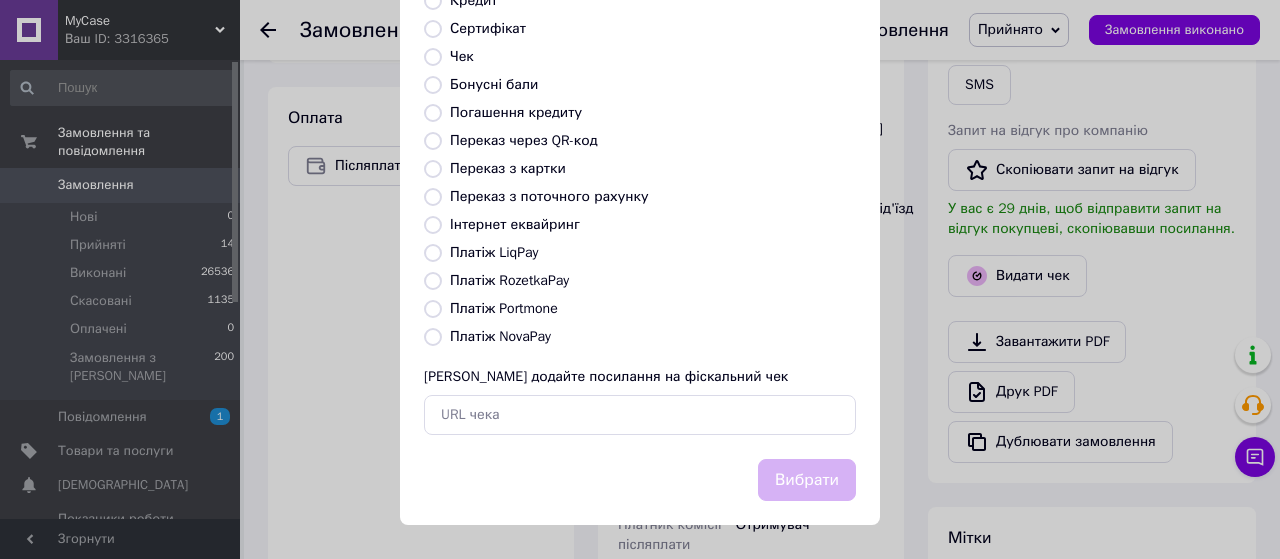 radio on "true" 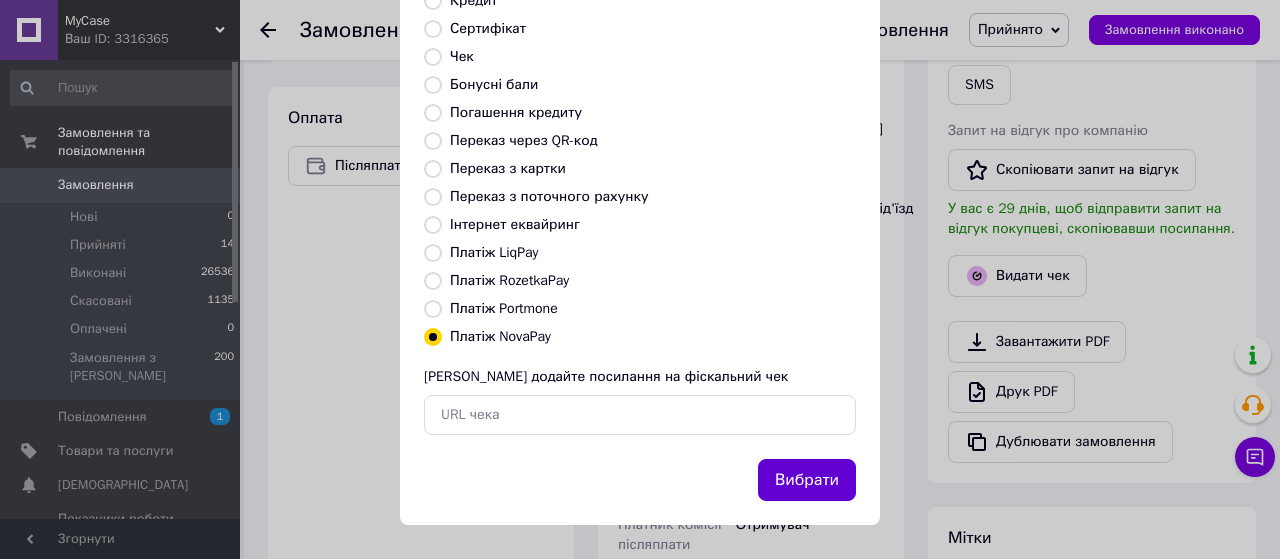 click on "Вибрати" at bounding box center [807, 480] 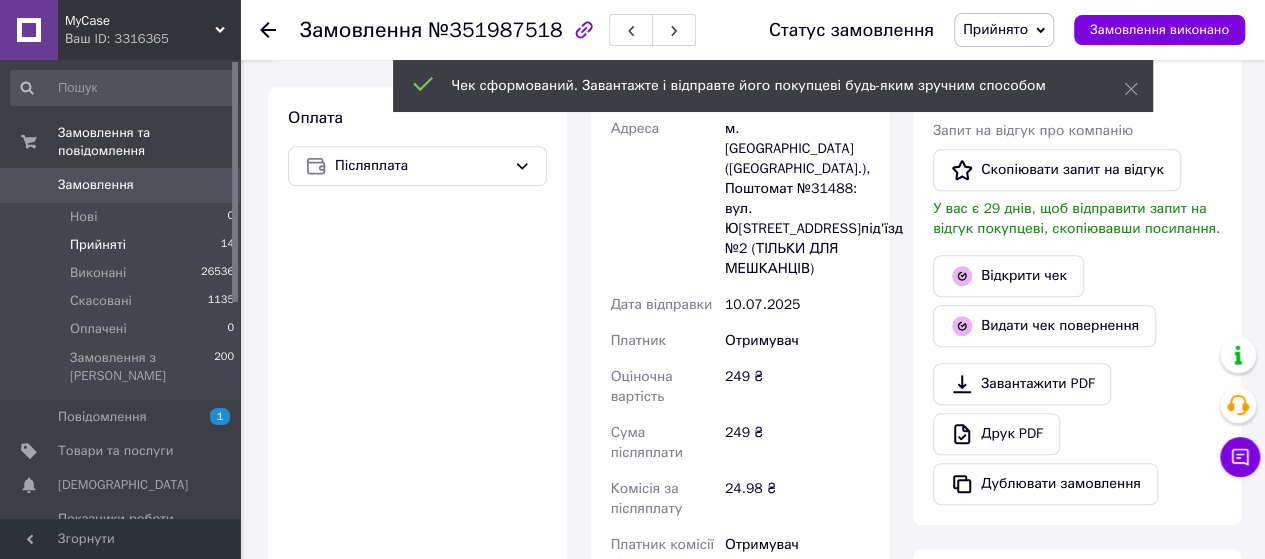 click on "Прийняті 14" at bounding box center [123, 245] 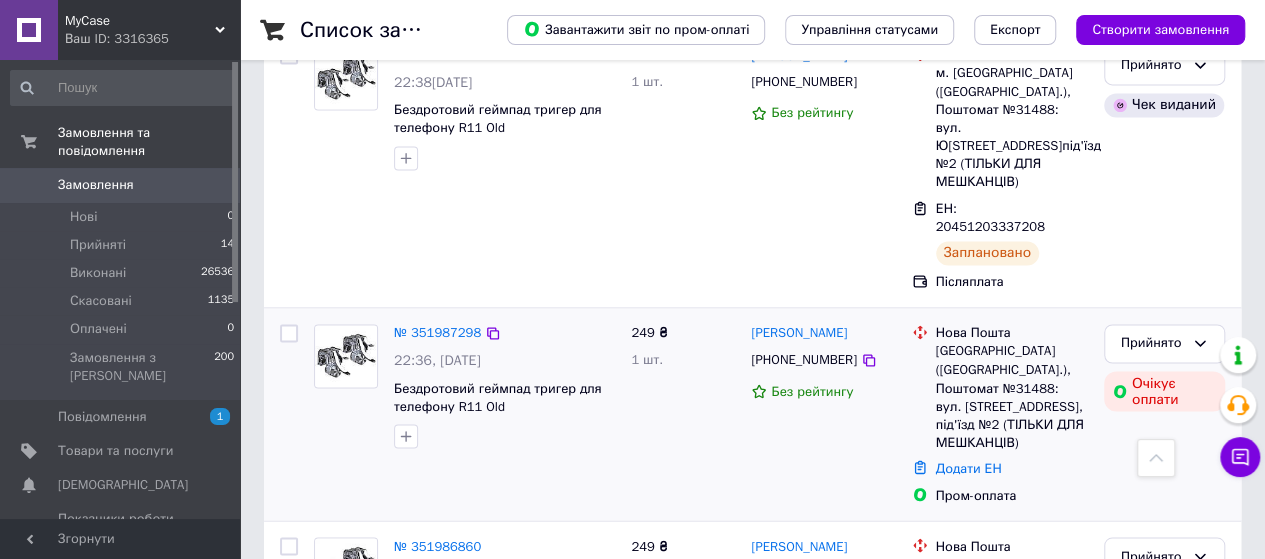 scroll, scrollTop: 1529, scrollLeft: 0, axis: vertical 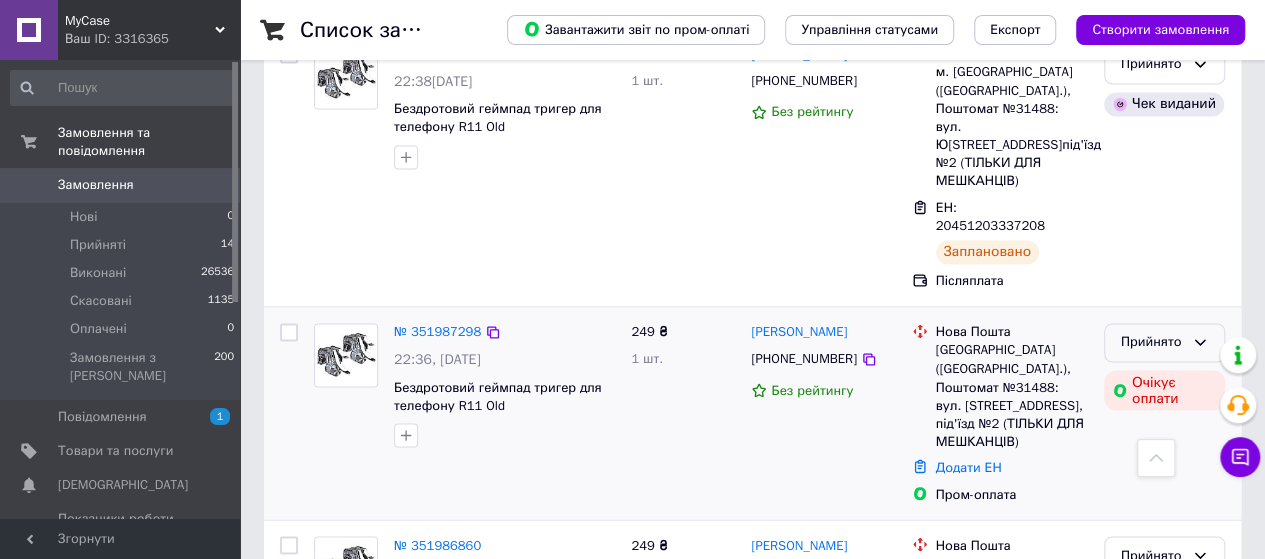 click on "Прийнято" at bounding box center [1152, 342] 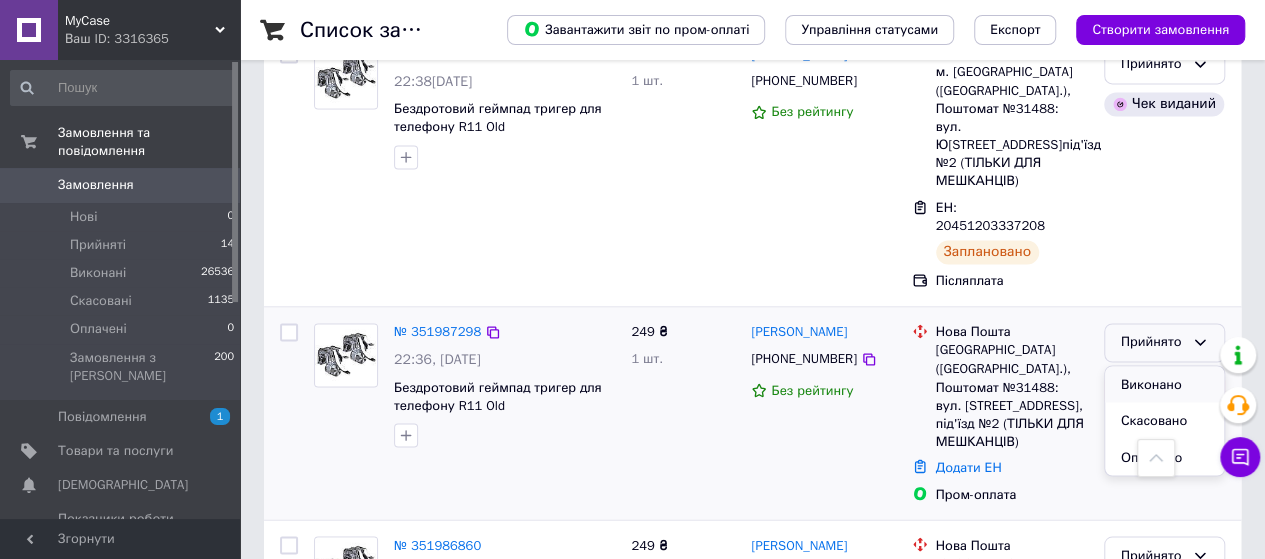 click on "Виконано" at bounding box center [1164, 384] 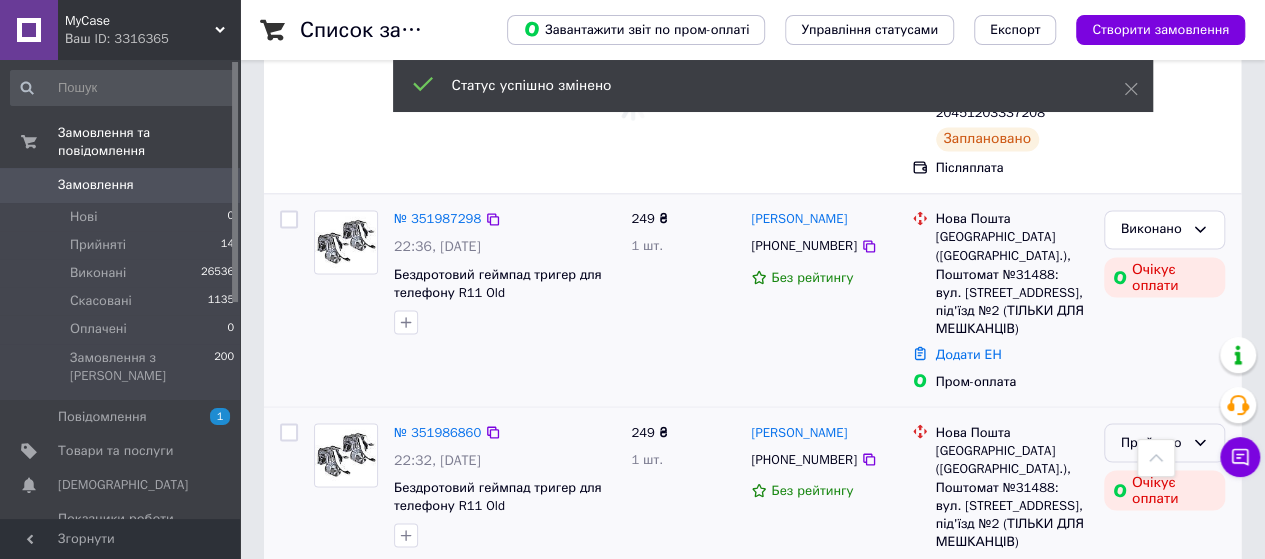 scroll, scrollTop: 1643, scrollLeft: 0, axis: vertical 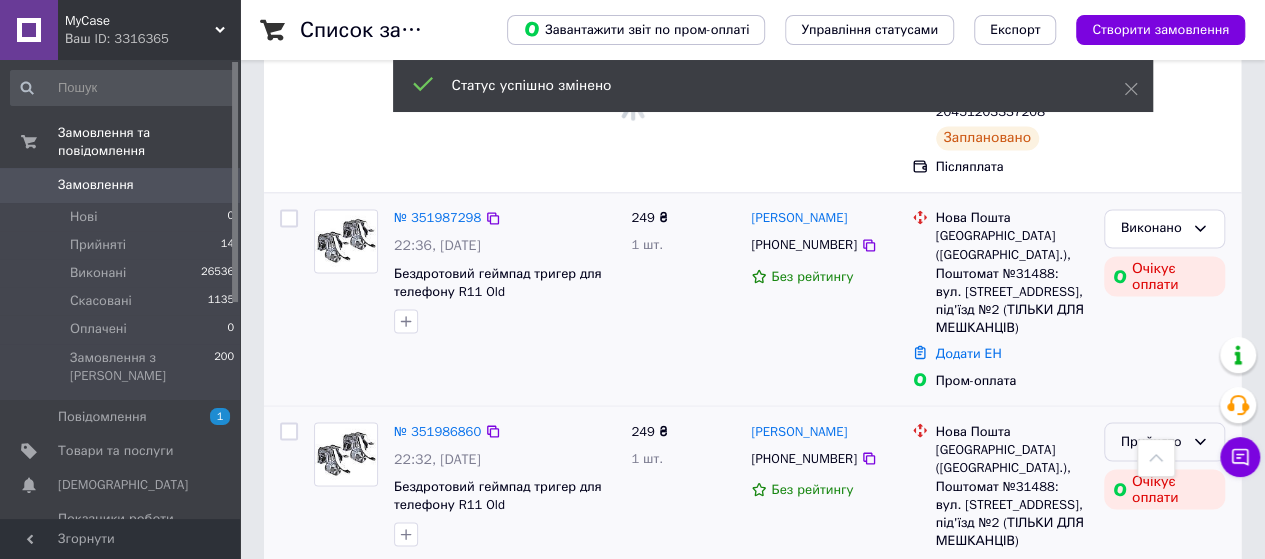 click on "Прийнято" at bounding box center [1152, 441] 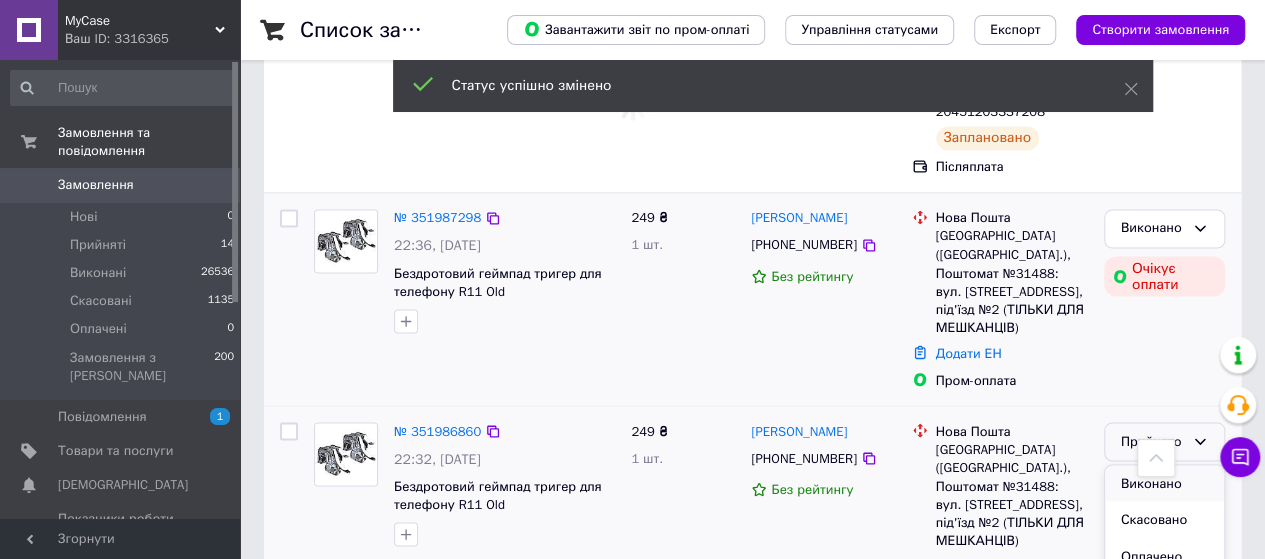click on "Виконано" at bounding box center (1164, 483) 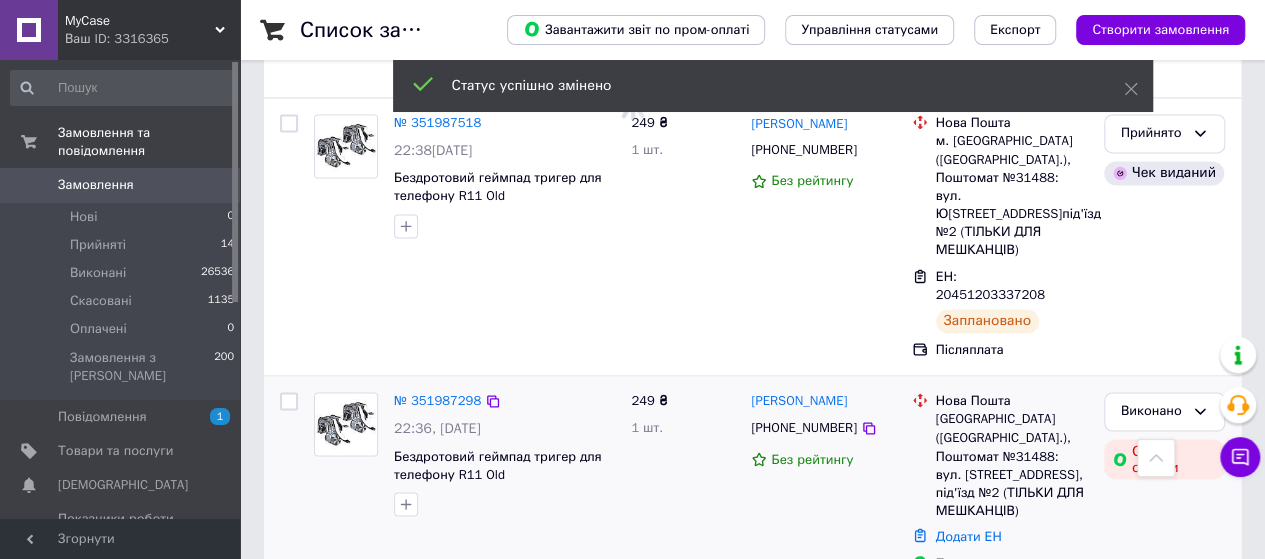 scroll, scrollTop: 1446, scrollLeft: 0, axis: vertical 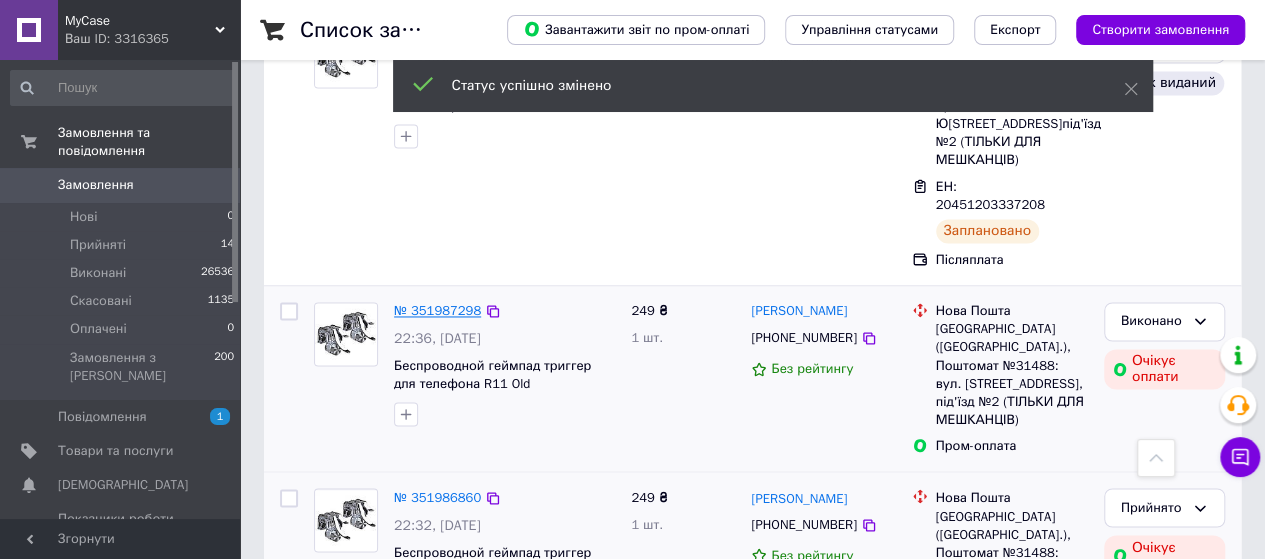 click on "№ 351987298" at bounding box center (437, 310) 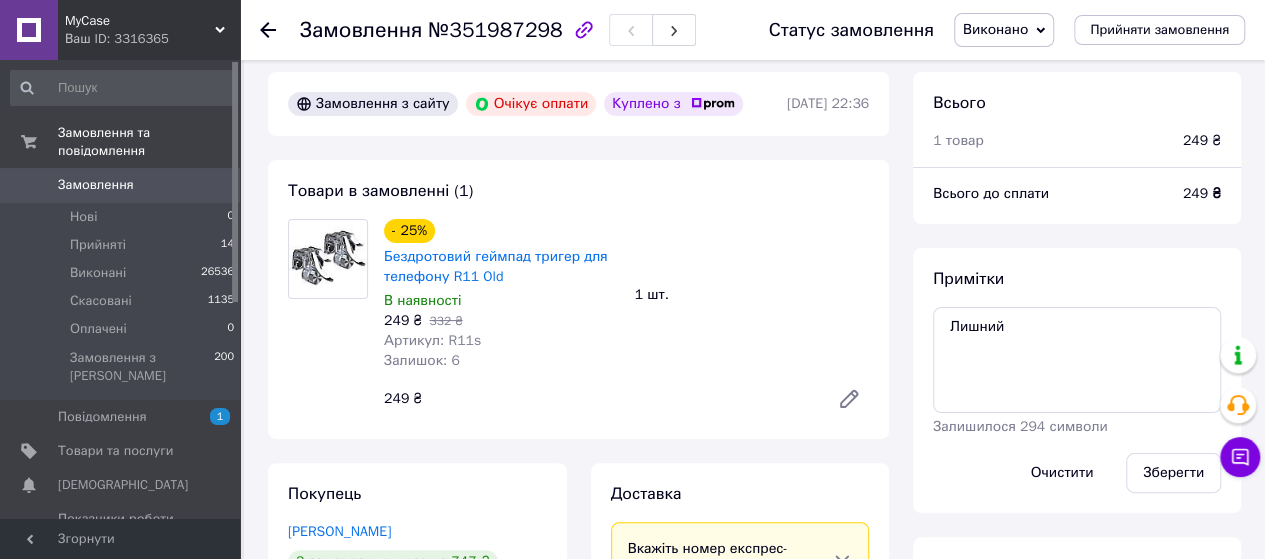 scroll, scrollTop: 0, scrollLeft: 0, axis: both 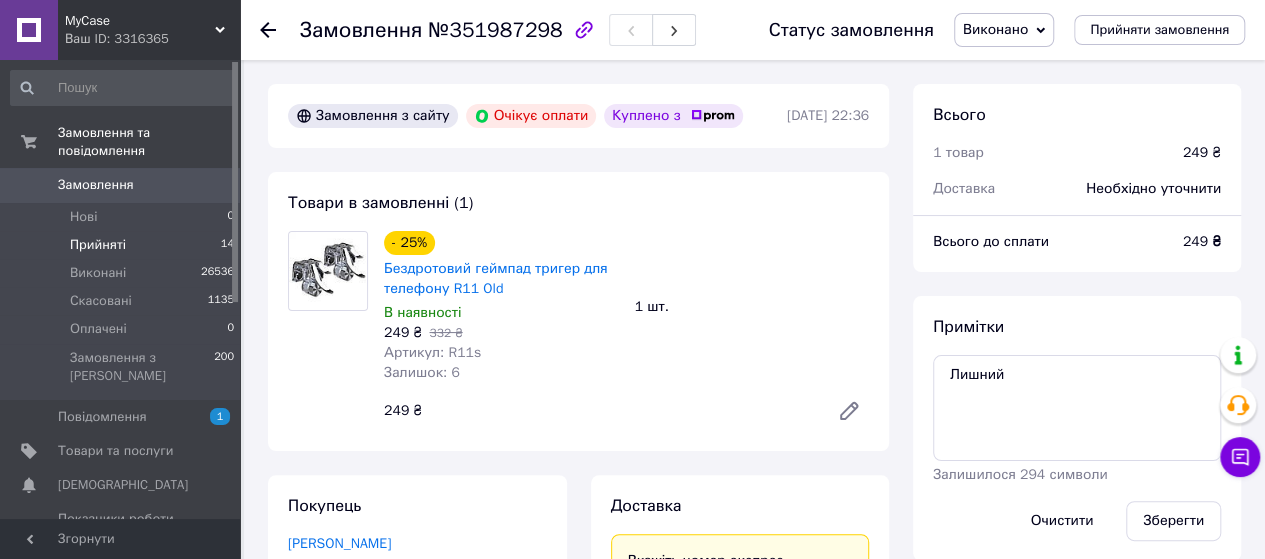 click on "Прийняті" at bounding box center [98, 245] 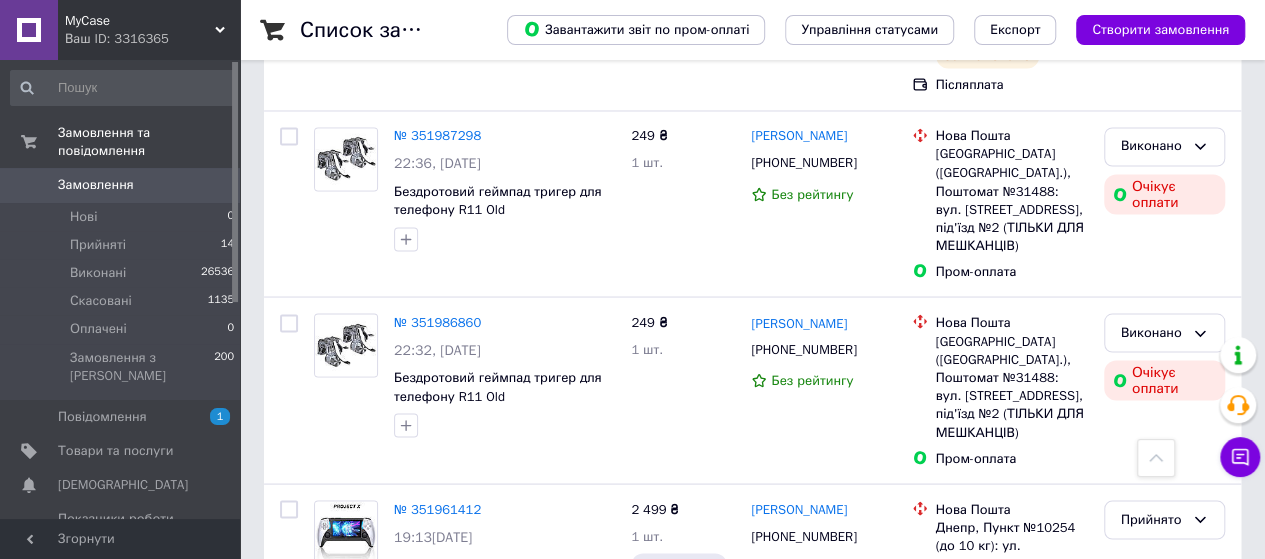 scroll, scrollTop: 1729, scrollLeft: 0, axis: vertical 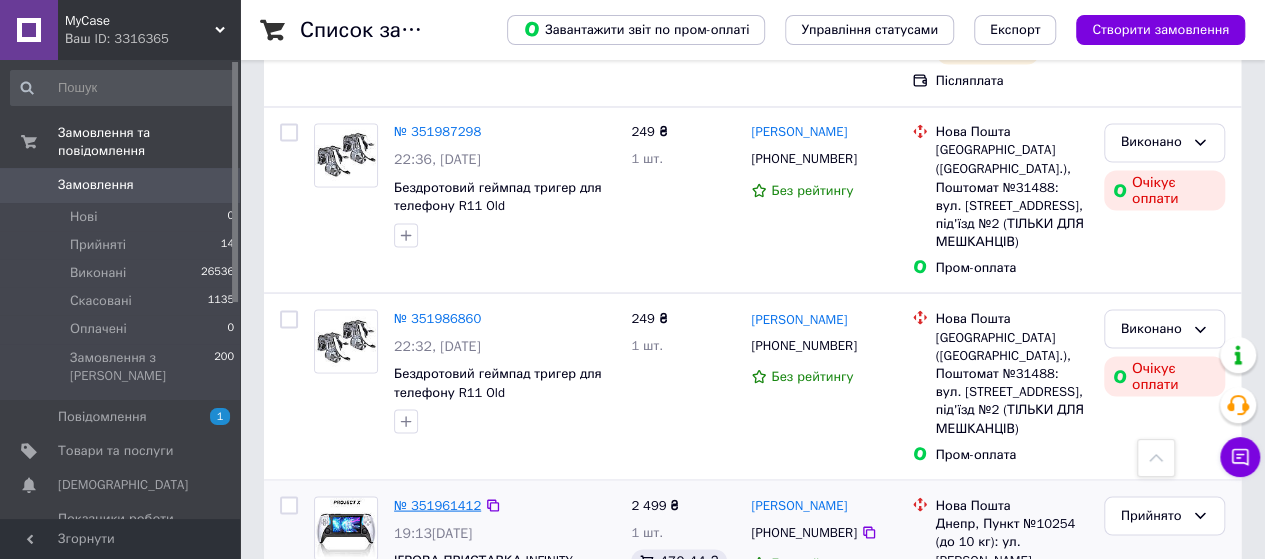click on "№ 351961412" at bounding box center (437, 504) 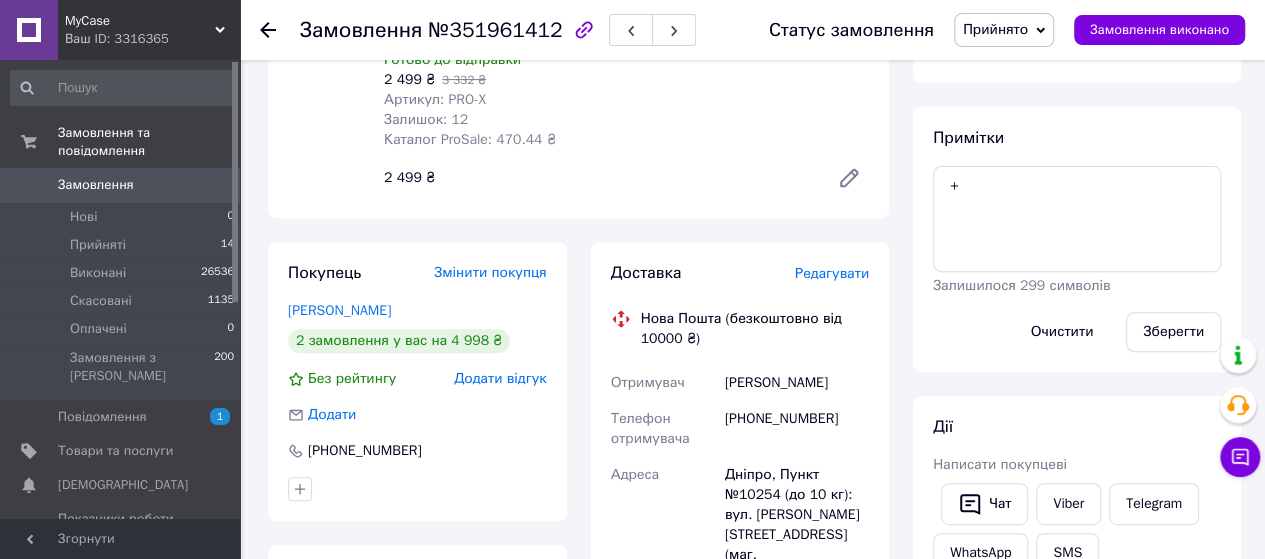 scroll, scrollTop: 296, scrollLeft: 0, axis: vertical 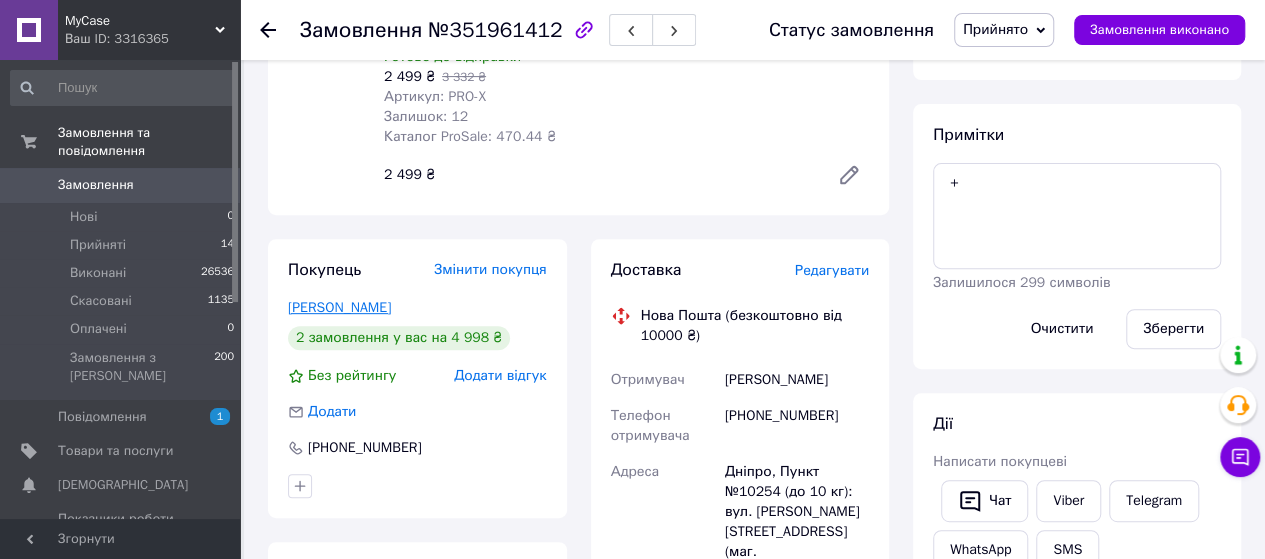 click on "[PERSON_NAME]" at bounding box center [339, 307] 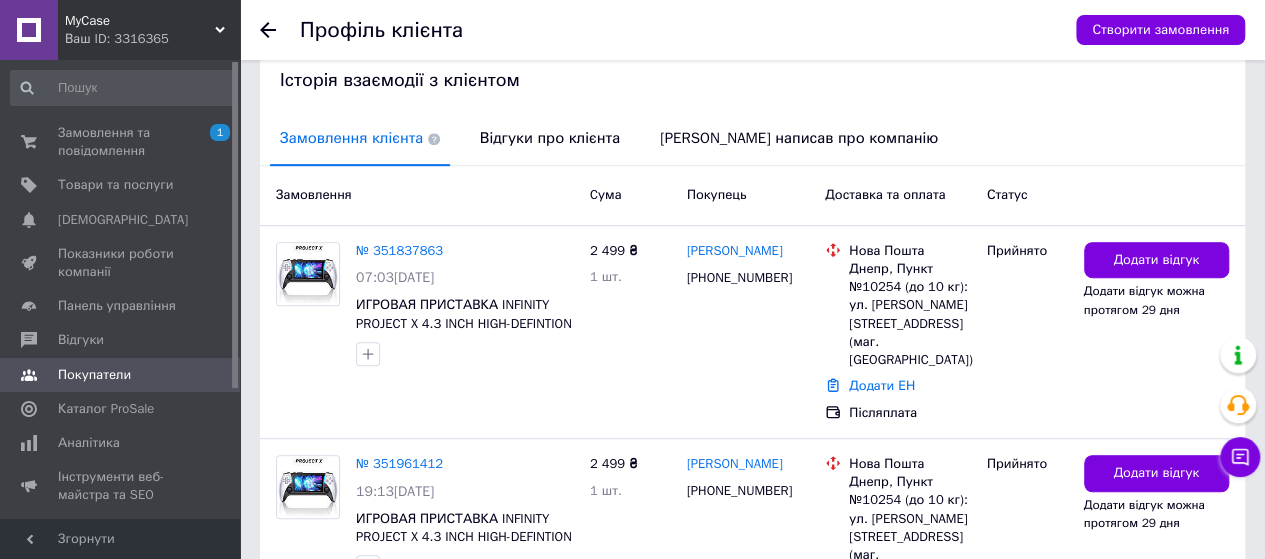 scroll, scrollTop: 549, scrollLeft: 0, axis: vertical 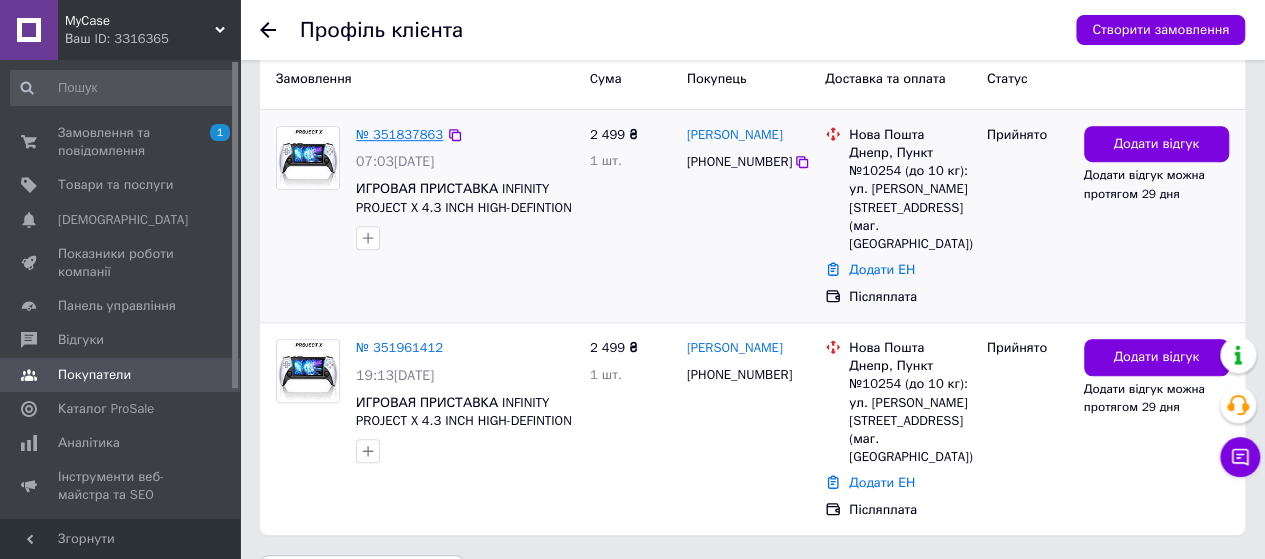 click on "№ 351837863" at bounding box center (399, 134) 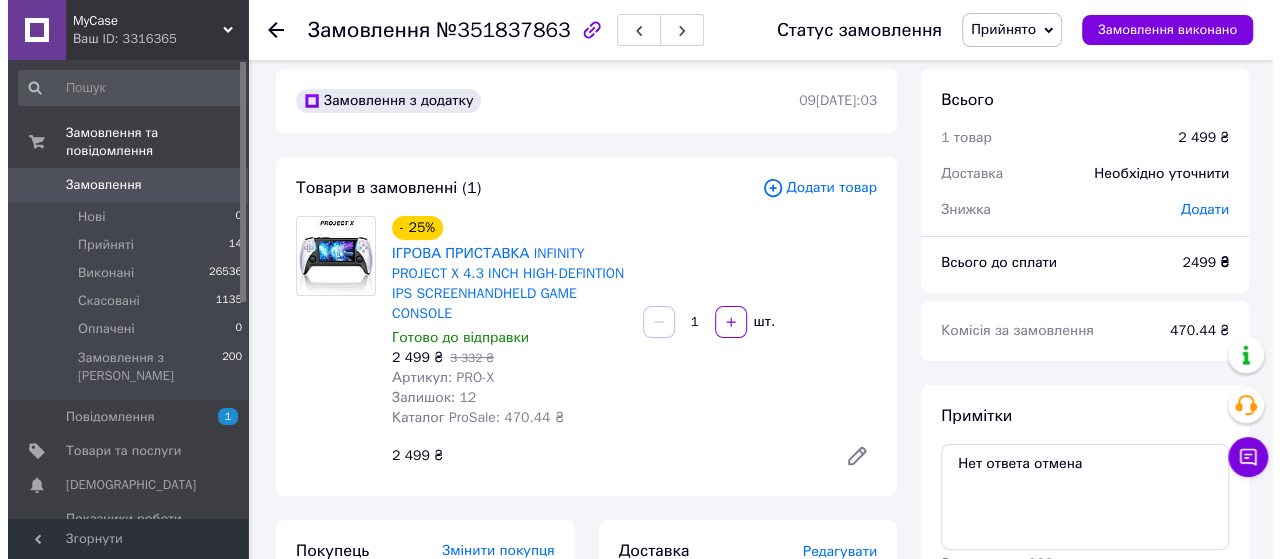 scroll, scrollTop: 0, scrollLeft: 0, axis: both 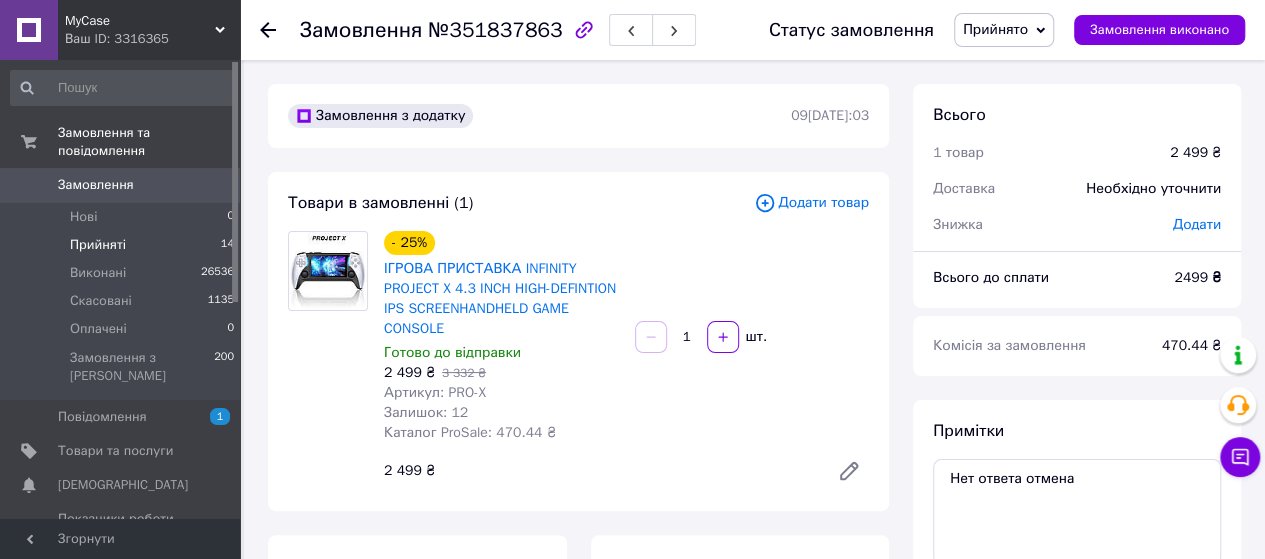 click on "Прийняті 14" at bounding box center [123, 245] 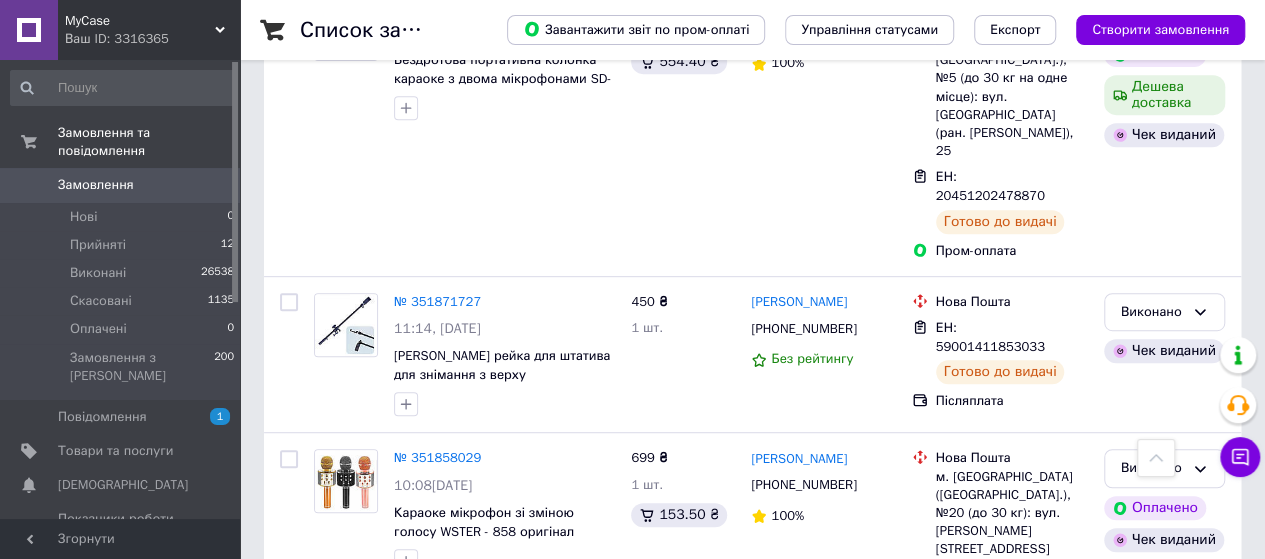 scroll, scrollTop: 4196, scrollLeft: 0, axis: vertical 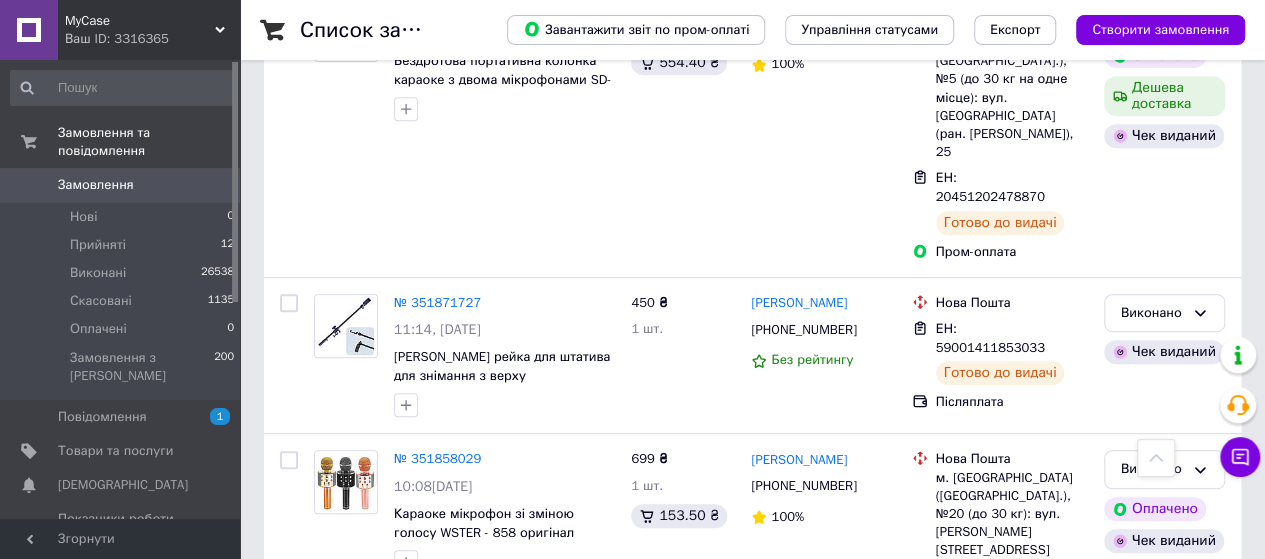 click on "Прийнято" at bounding box center [1152, 711] 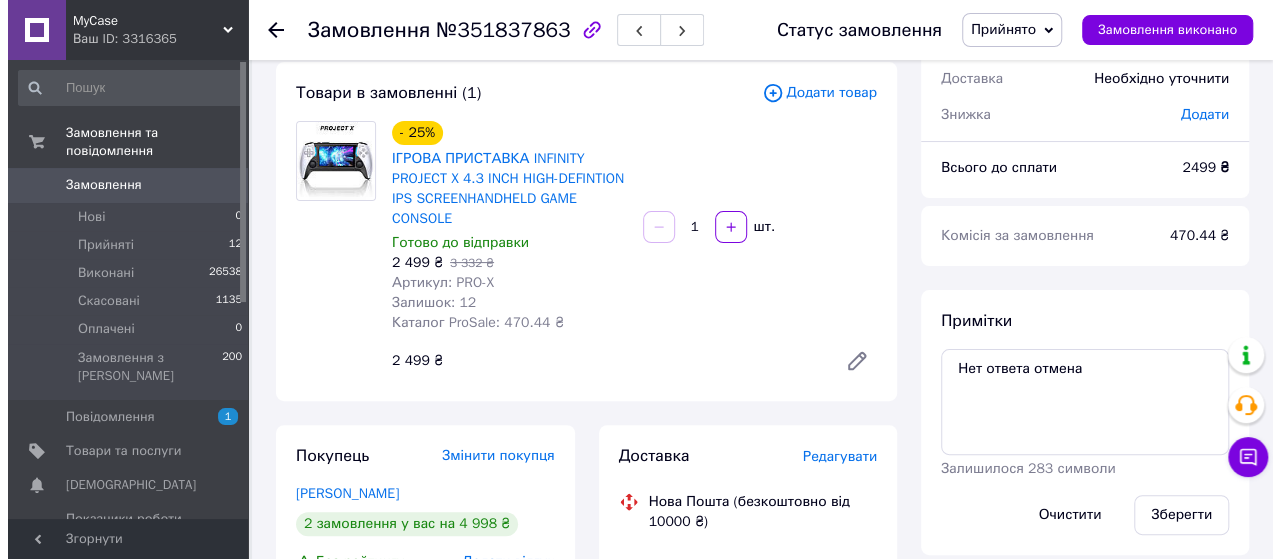 scroll, scrollTop: 0, scrollLeft: 0, axis: both 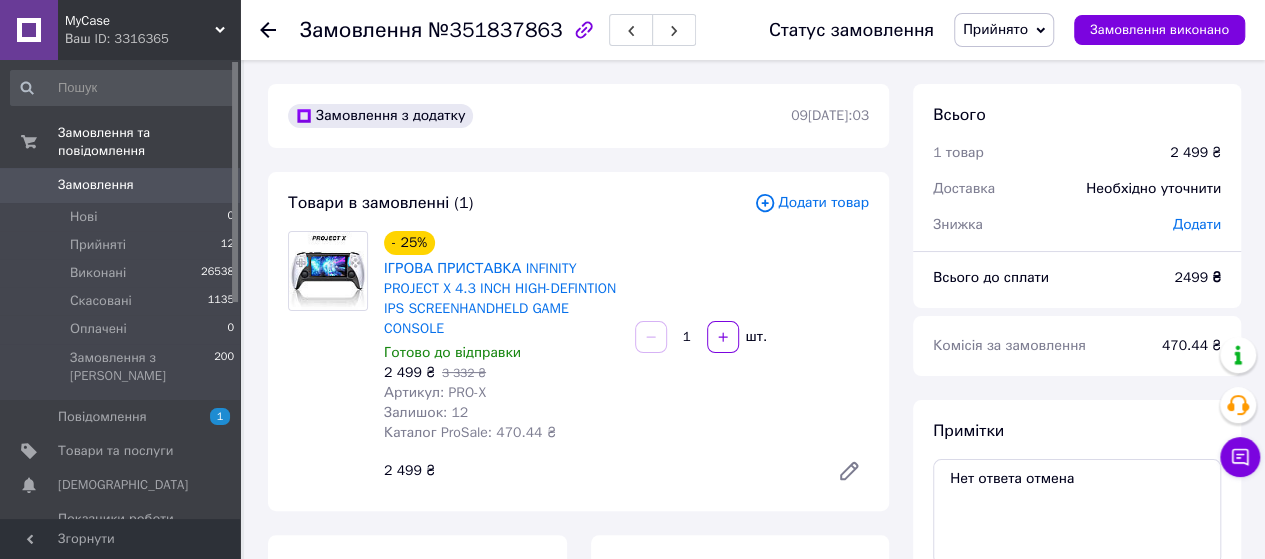 click on "Прийнято" at bounding box center (1004, 30) 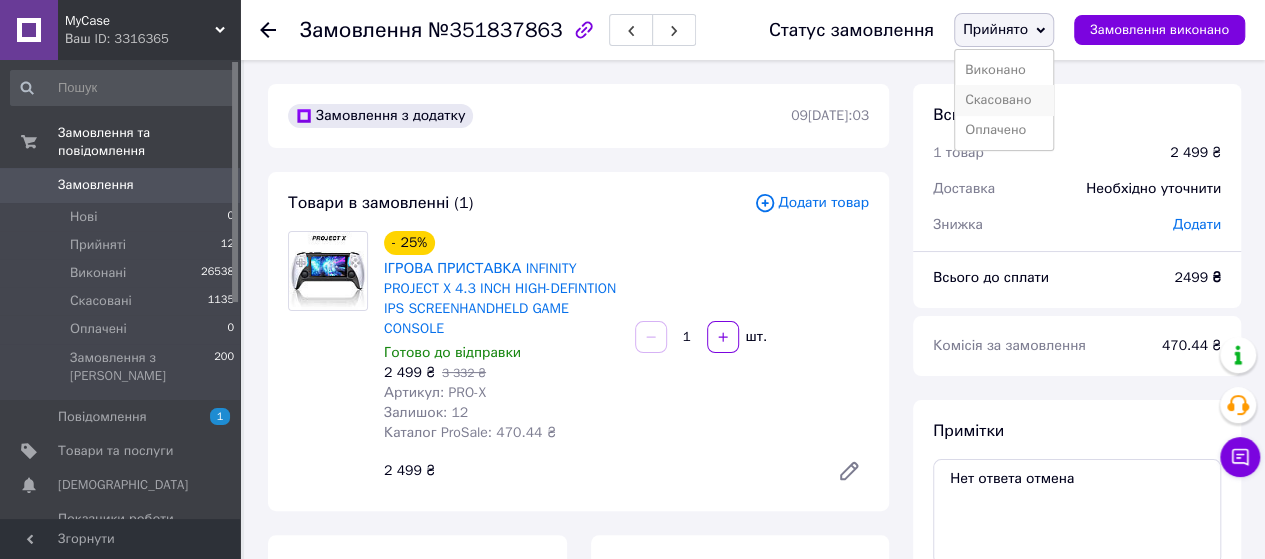 click on "Скасовано" at bounding box center [1004, 100] 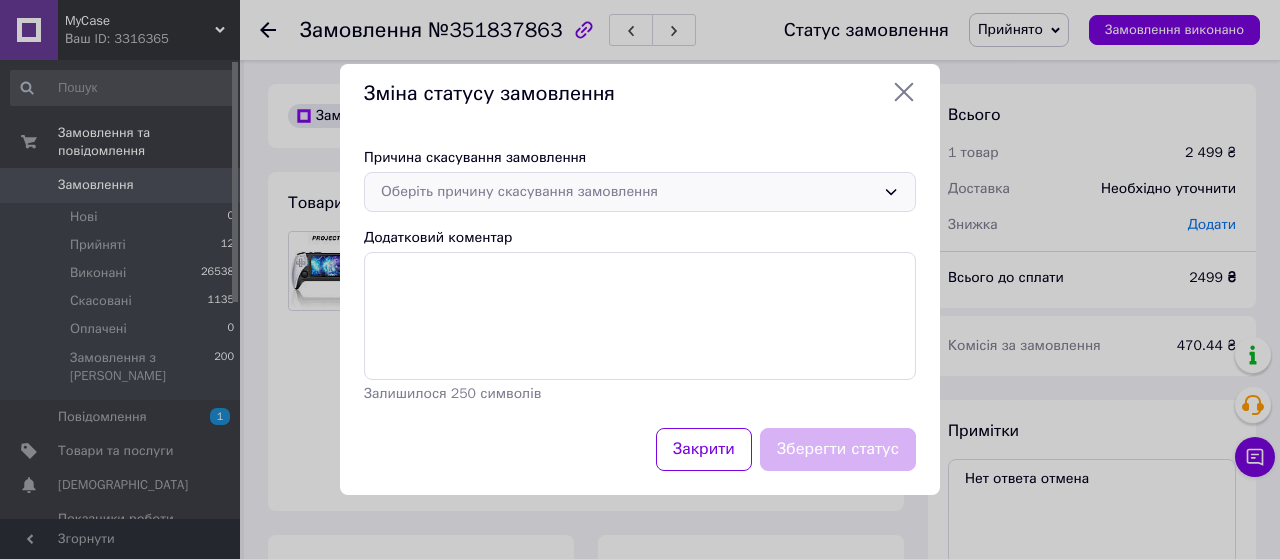 click on "Оберіть причину скасування замовлення" at bounding box center (628, 192) 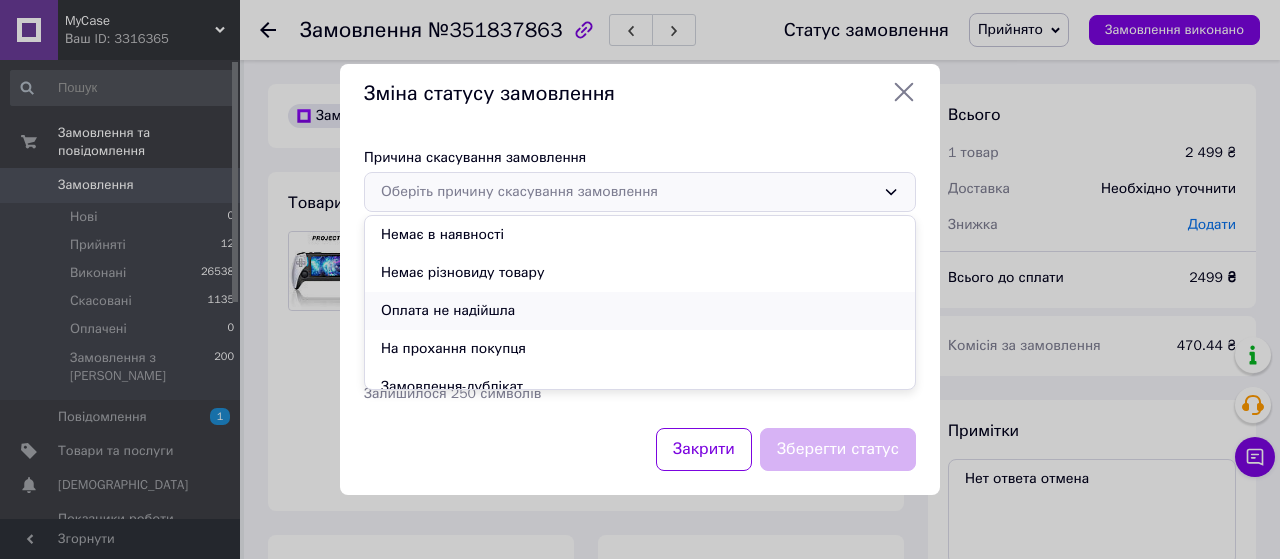 scroll, scrollTop: 93, scrollLeft: 0, axis: vertical 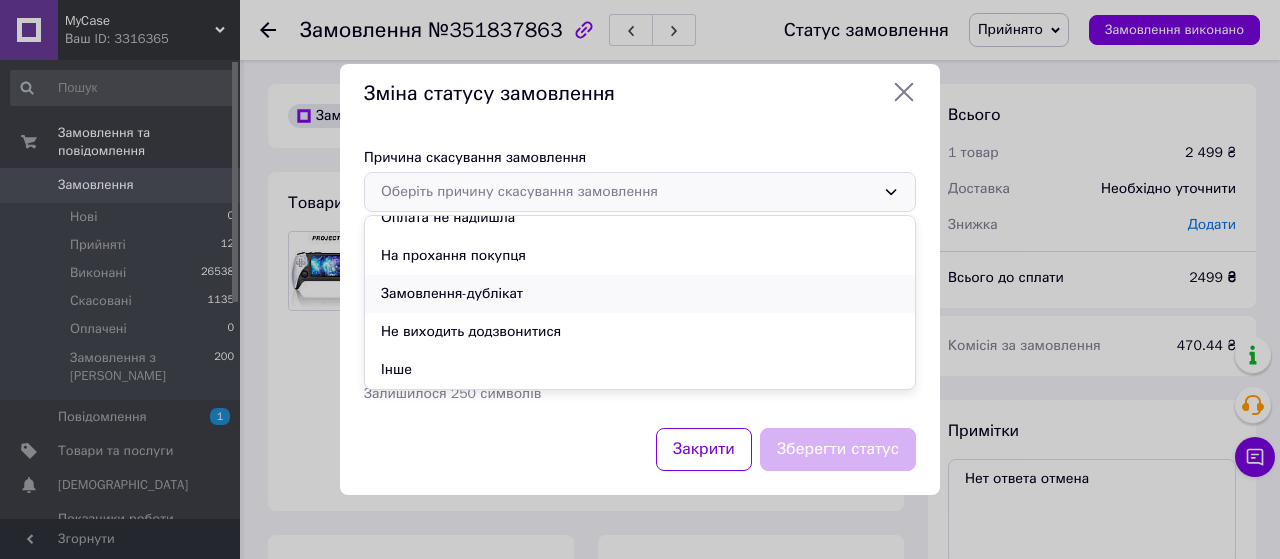 click on "Замовлення-дублікат" at bounding box center (640, 294) 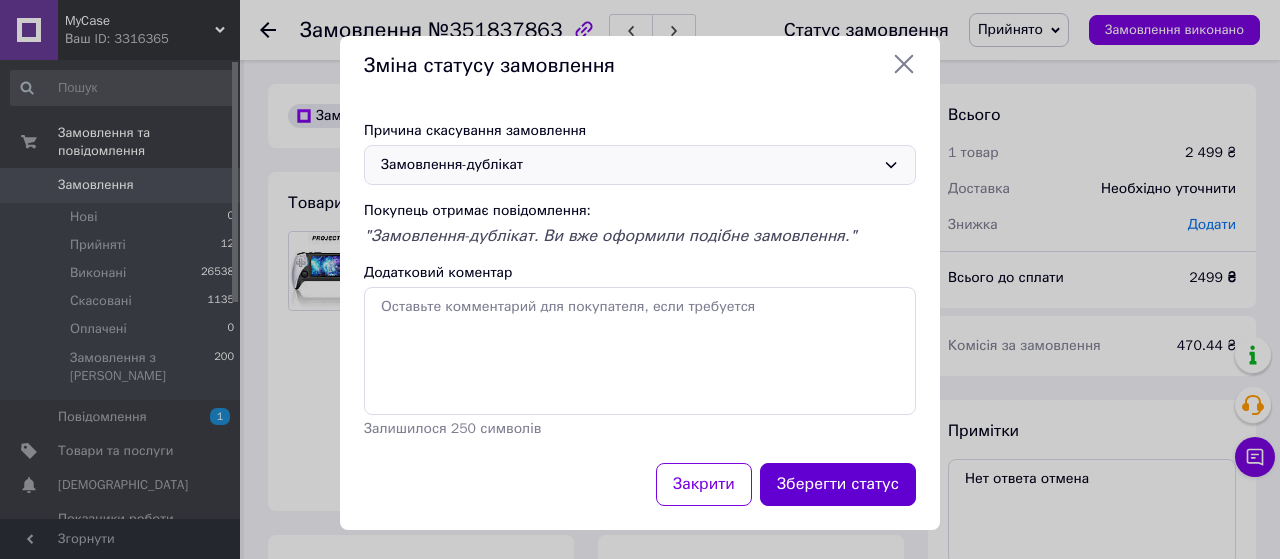 click on "Зберегти статус" at bounding box center (838, 484) 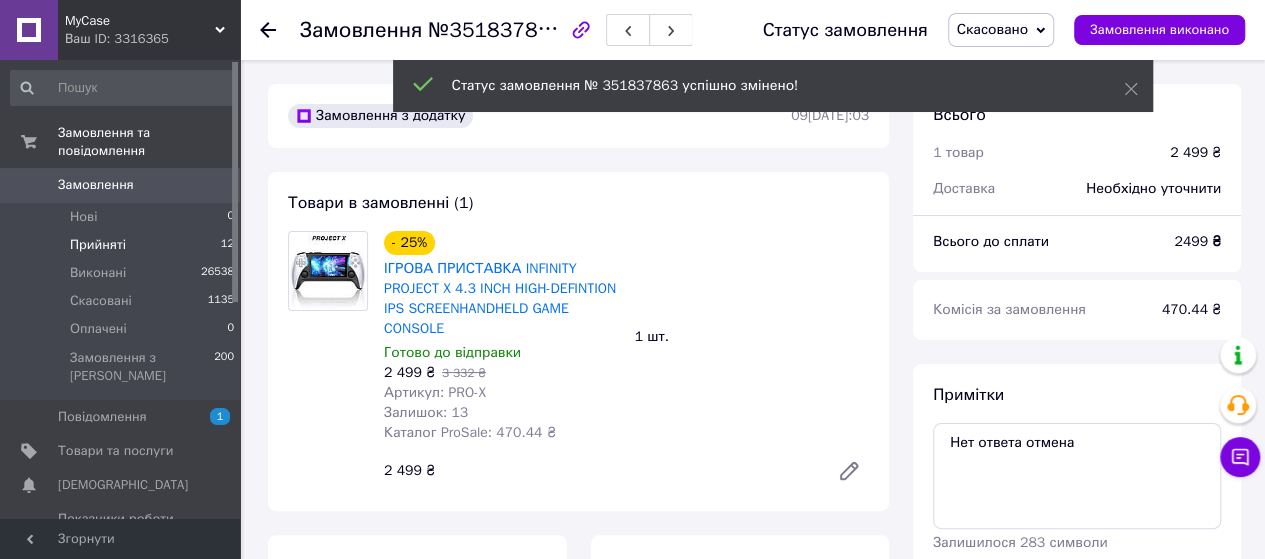 click on "Прийняті 12" at bounding box center (123, 245) 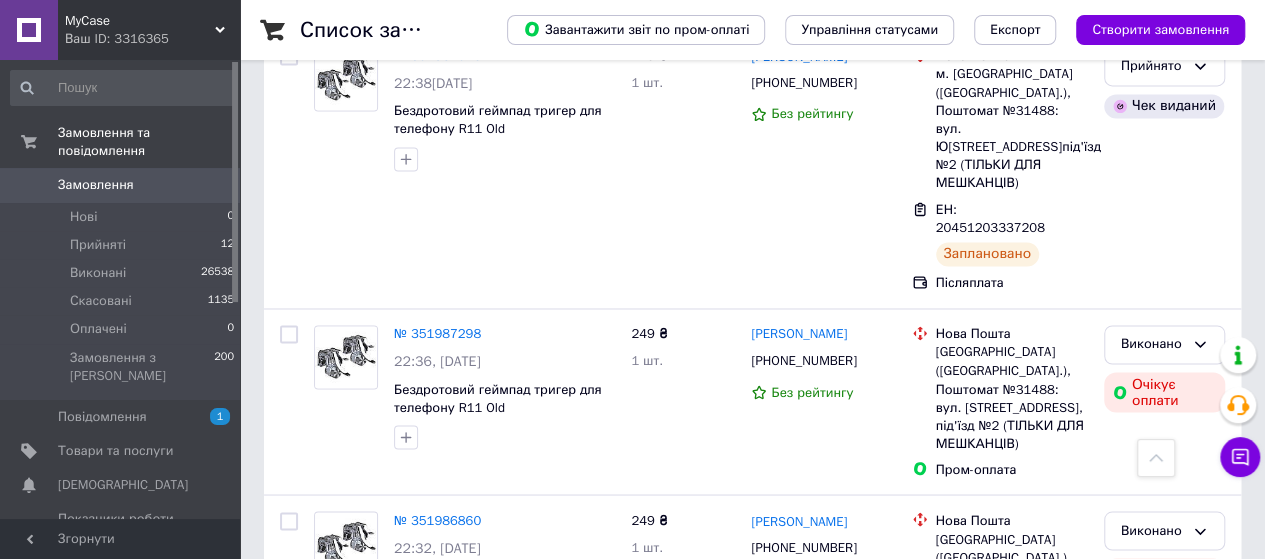 scroll, scrollTop: 1771, scrollLeft: 0, axis: vertical 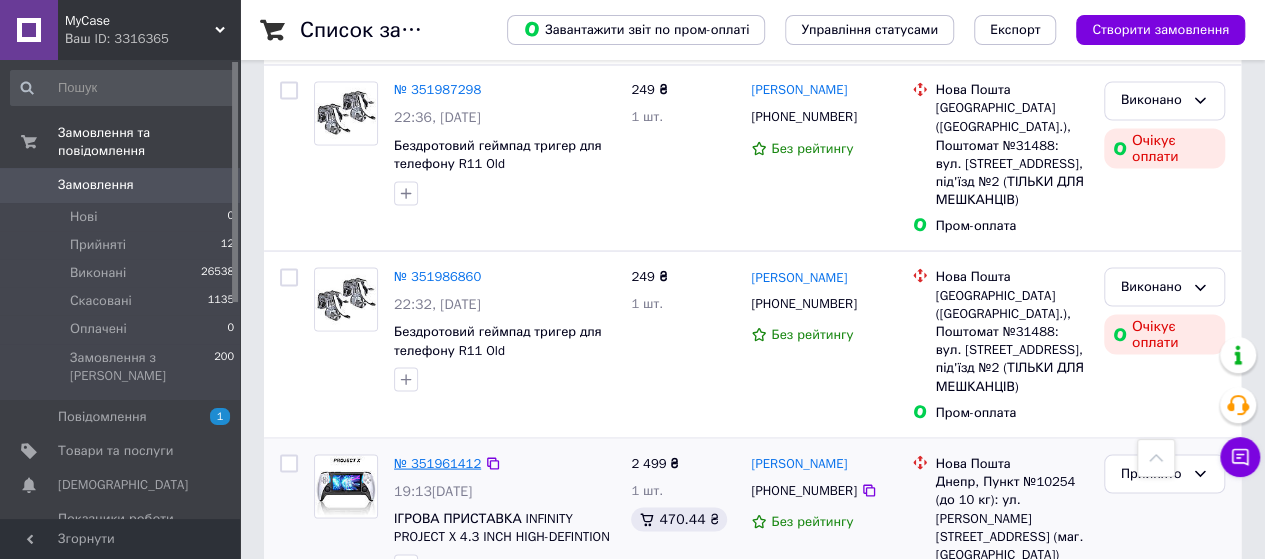 click on "№ 351961412" at bounding box center (437, 462) 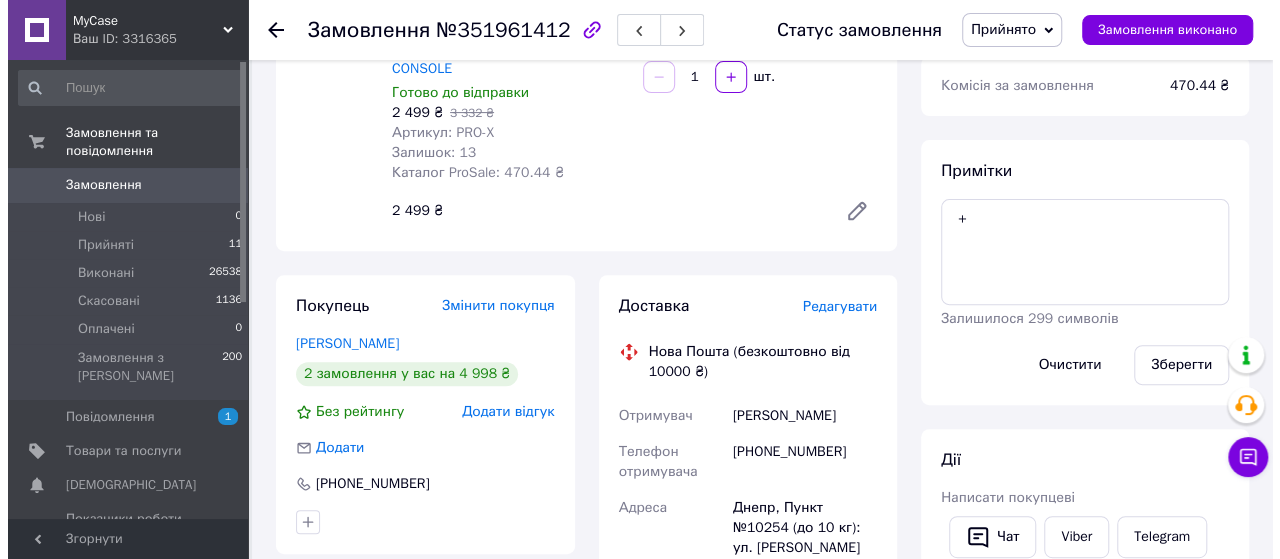 scroll, scrollTop: 373, scrollLeft: 0, axis: vertical 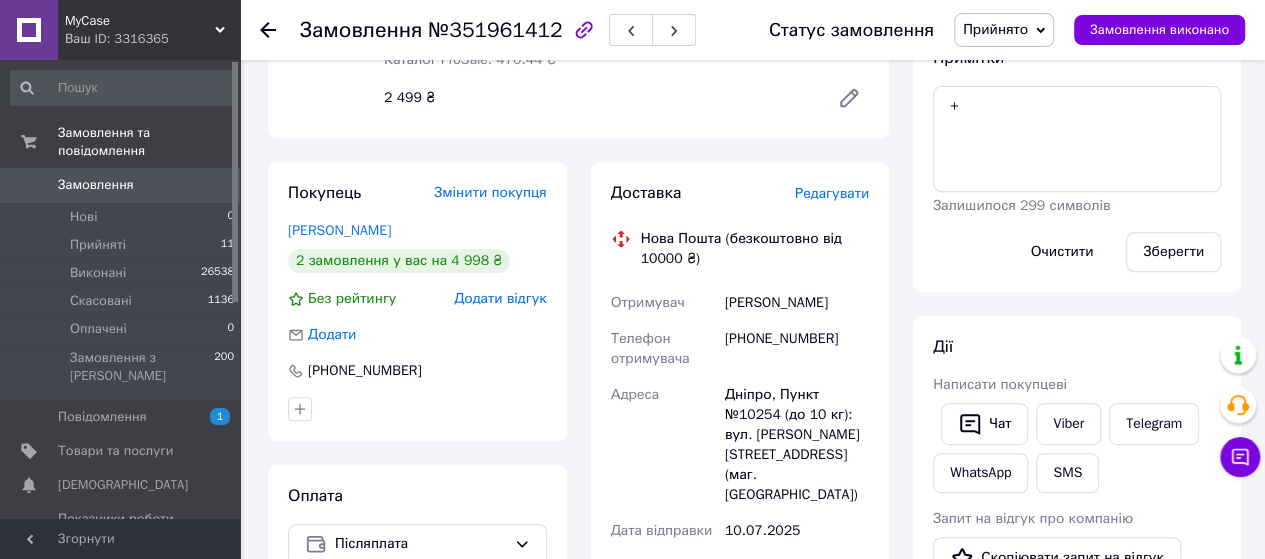 click on "Редагувати" at bounding box center (832, 193) 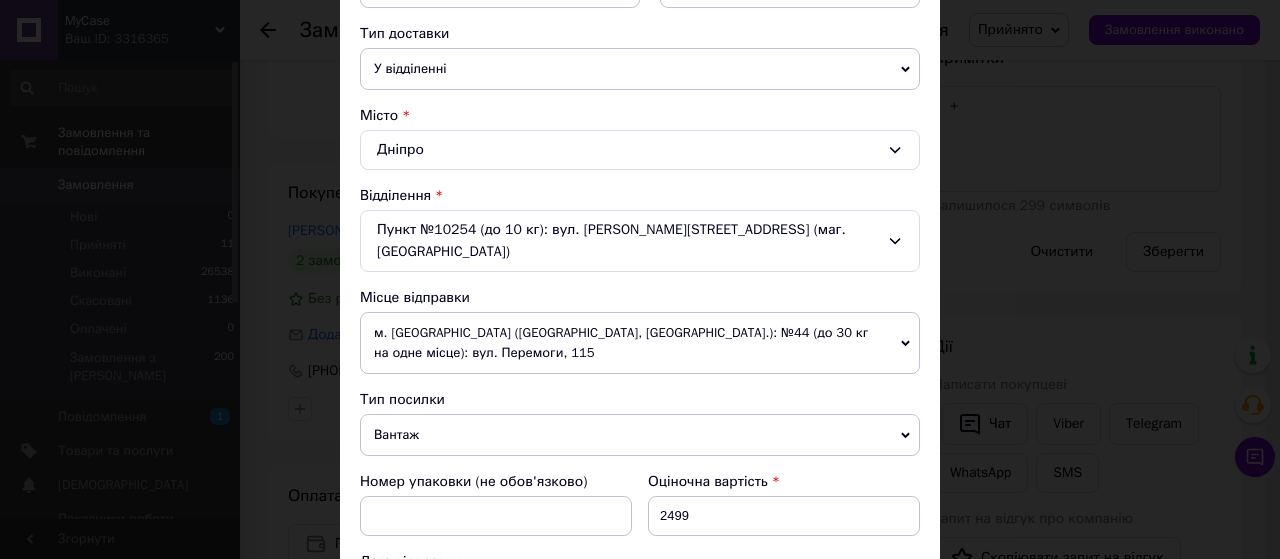 scroll, scrollTop: 425, scrollLeft: 0, axis: vertical 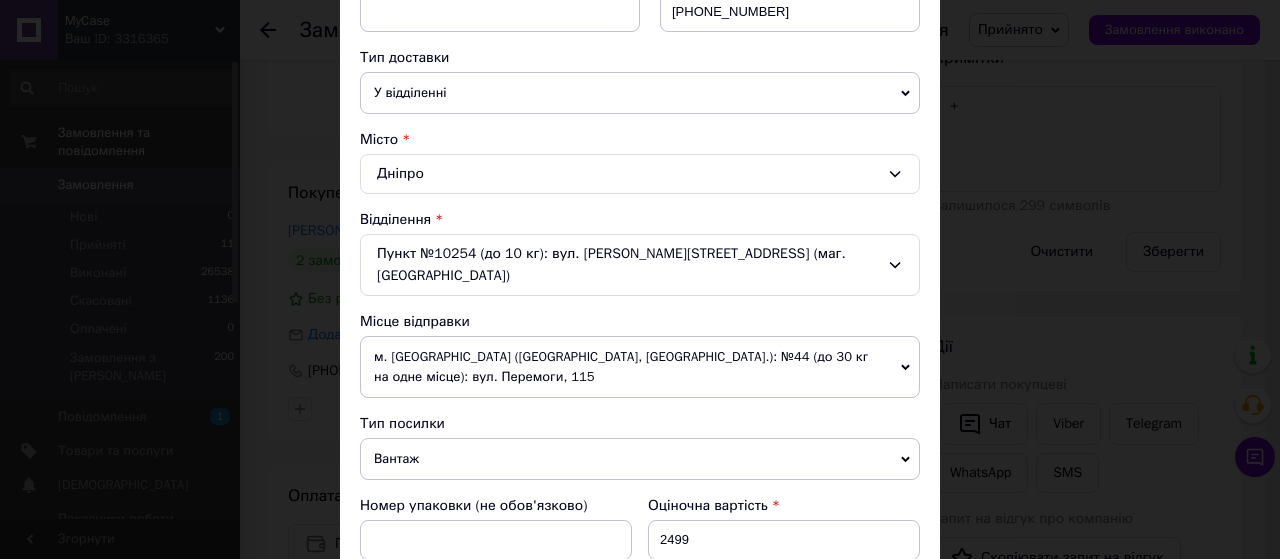 click on "Дніпро" at bounding box center (640, 174) 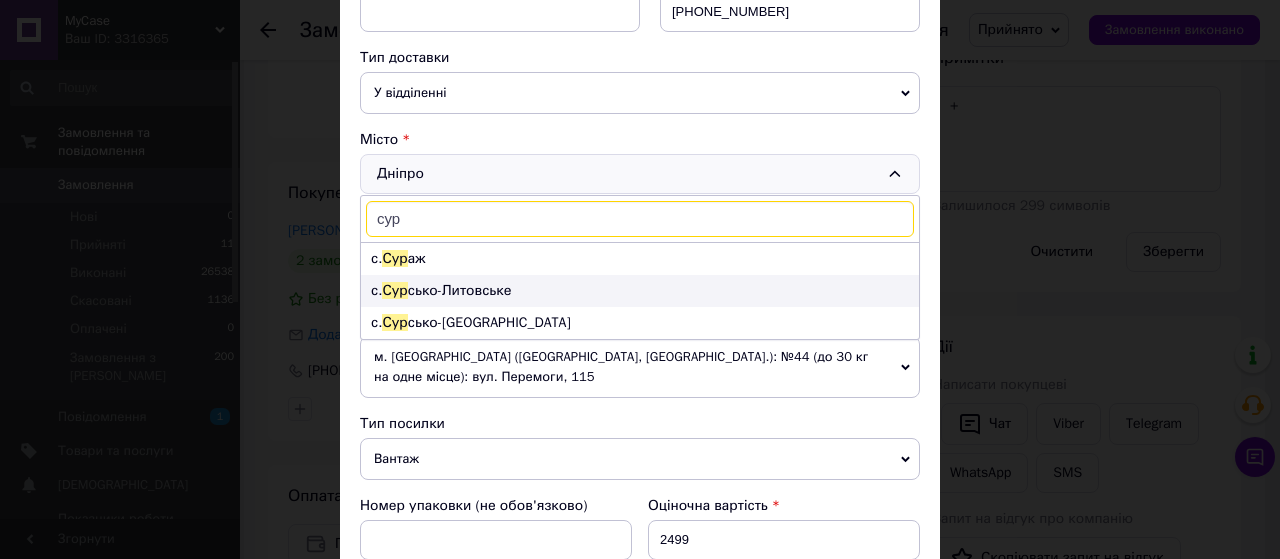type on "сур" 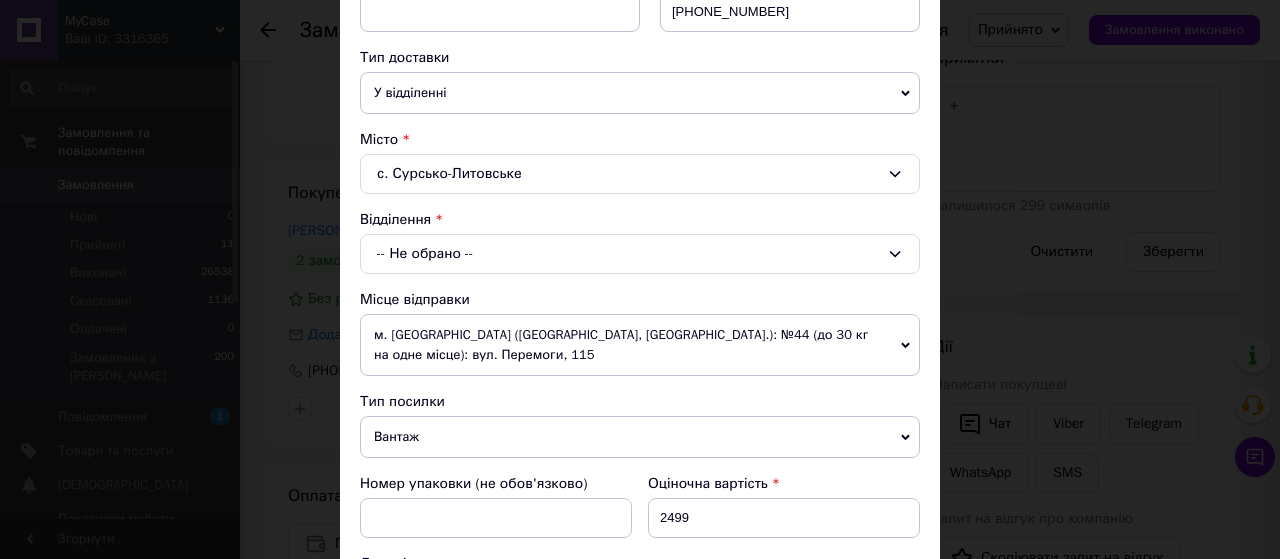 click on "-- Не обрано --" at bounding box center (640, 254) 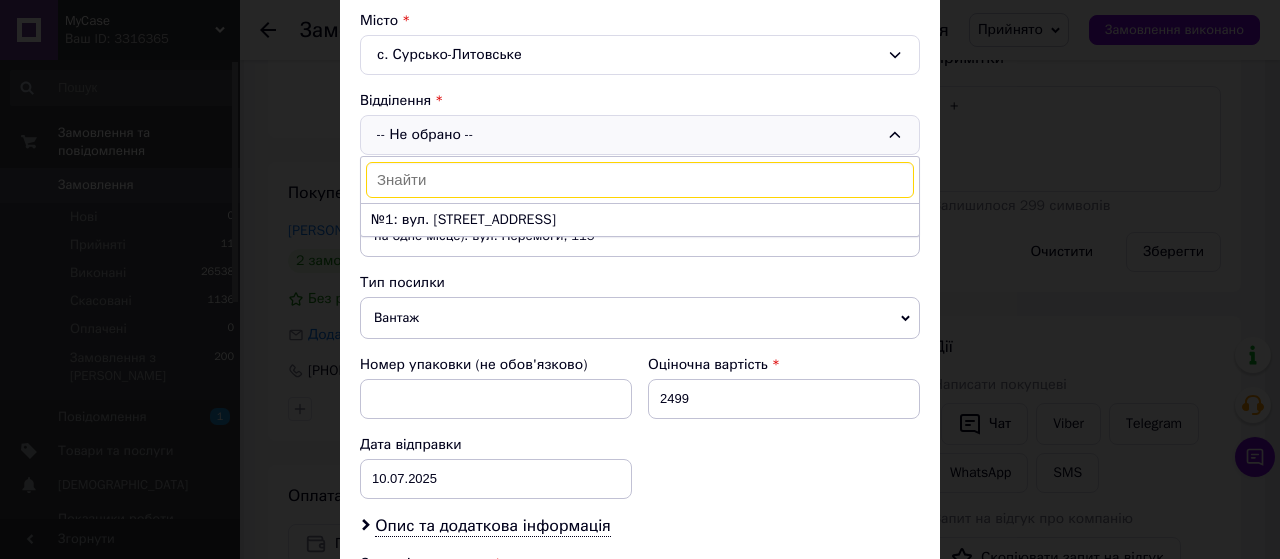 scroll, scrollTop: 545, scrollLeft: 0, axis: vertical 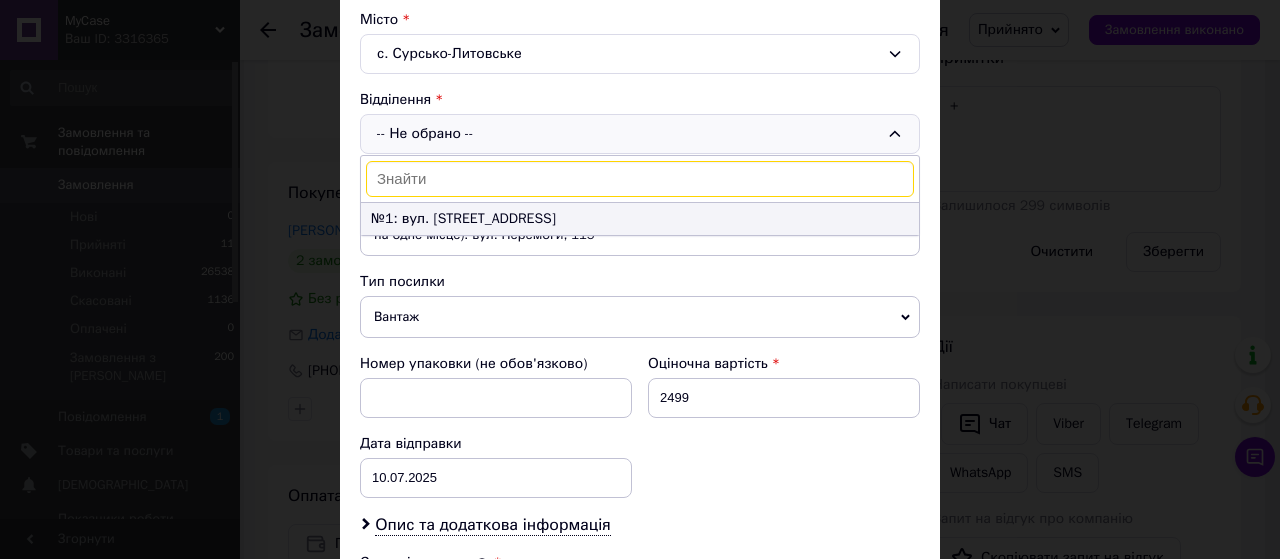 click on "№1: вул. [STREET_ADDRESS]" at bounding box center (640, 219) 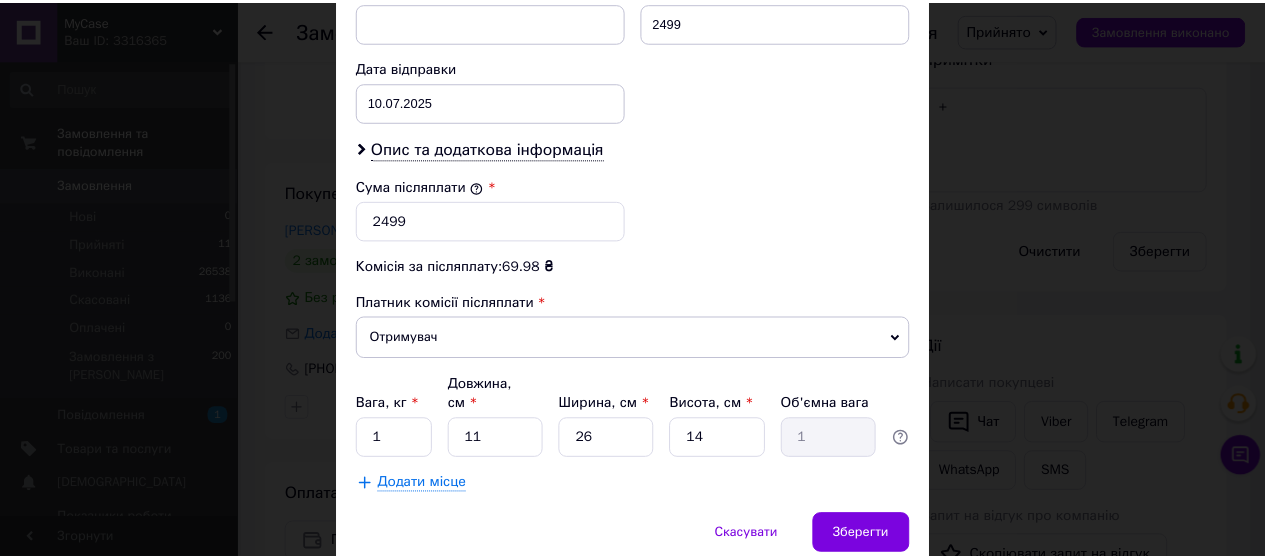 scroll, scrollTop: 976, scrollLeft: 0, axis: vertical 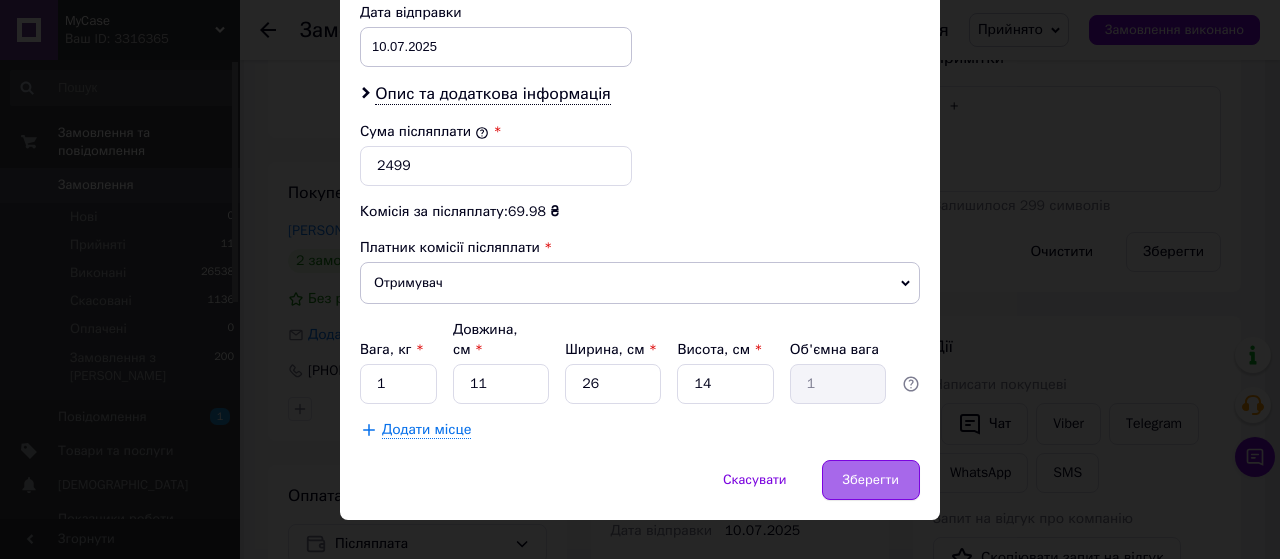 click on "Зберегти" at bounding box center [871, 480] 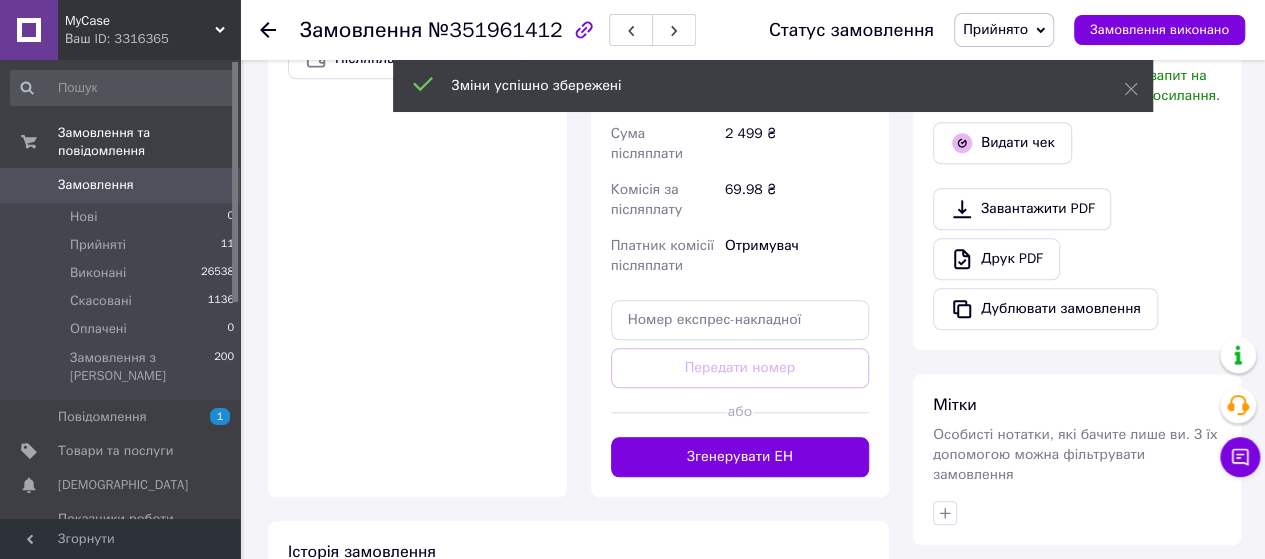 scroll, scrollTop: 861, scrollLeft: 0, axis: vertical 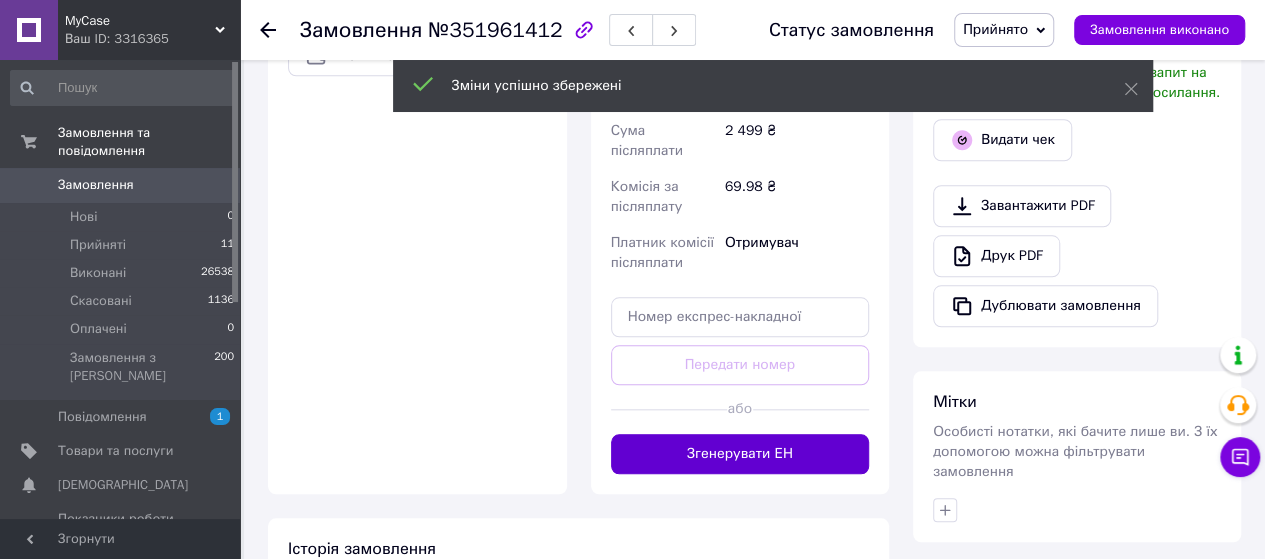 click on "Згенерувати ЕН" at bounding box center [740, 454] 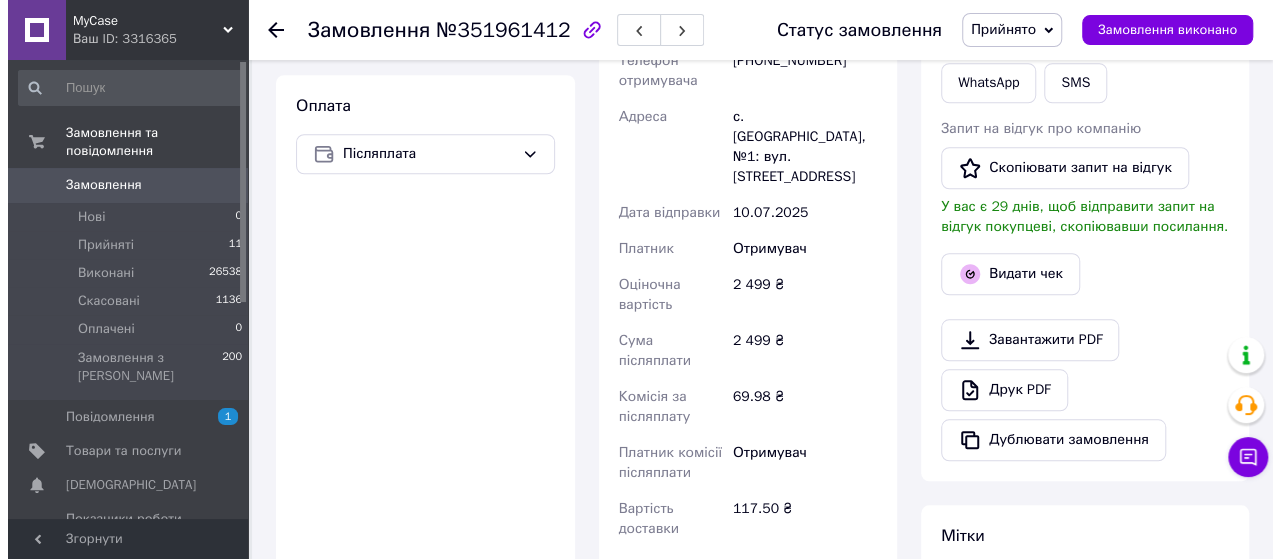 scroll, scrollTop: 769, scrollLeft: 0, axis: vertical 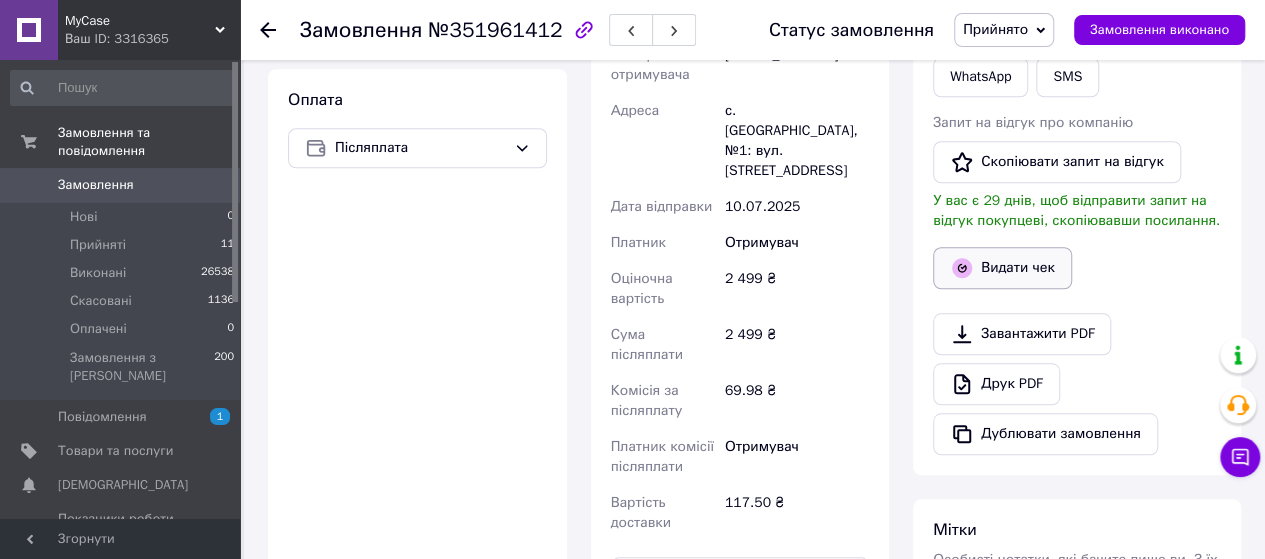 click on "Видати чек" at bounding box center [1002, 268] 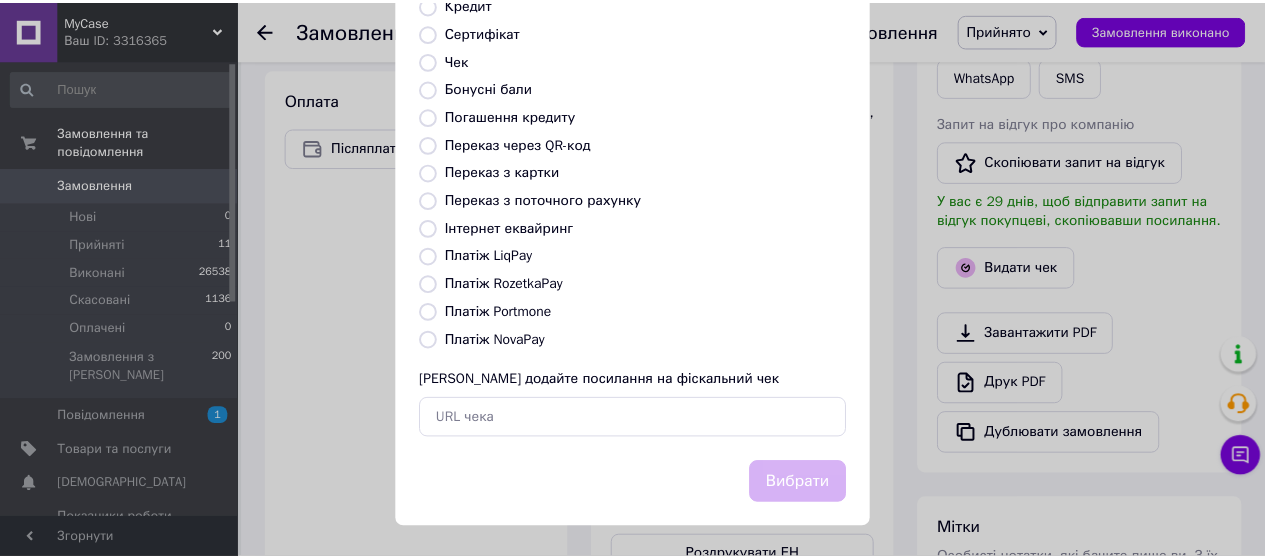 scroll, scrollTop: 298, scrollLeft: 0, axis: vertical 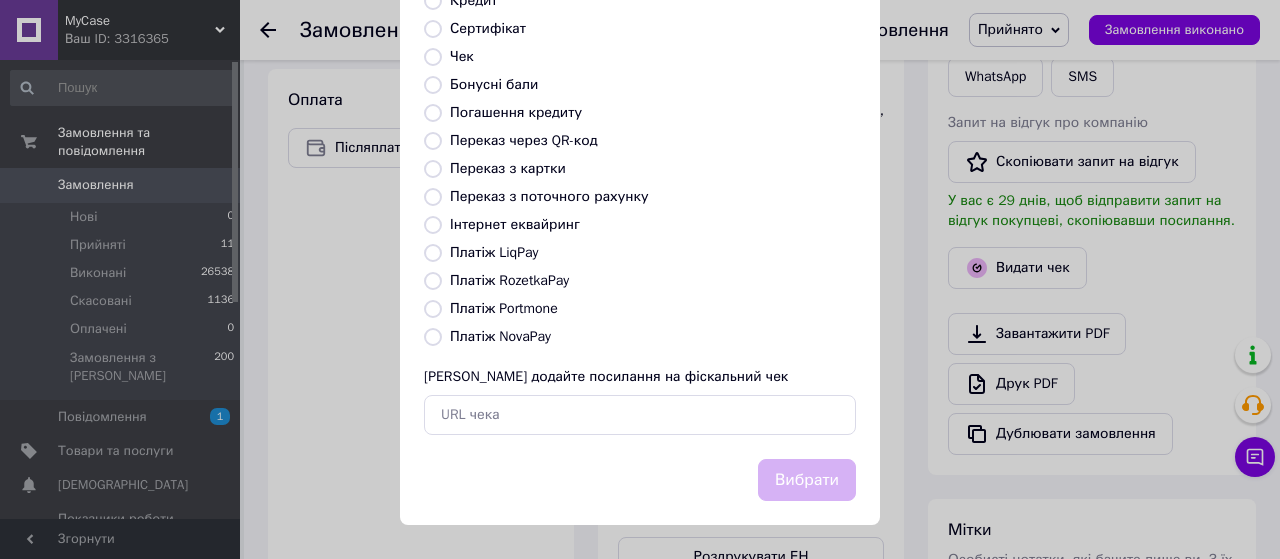 click on "Платіж NovaPay" at bounding box center [433, 337] 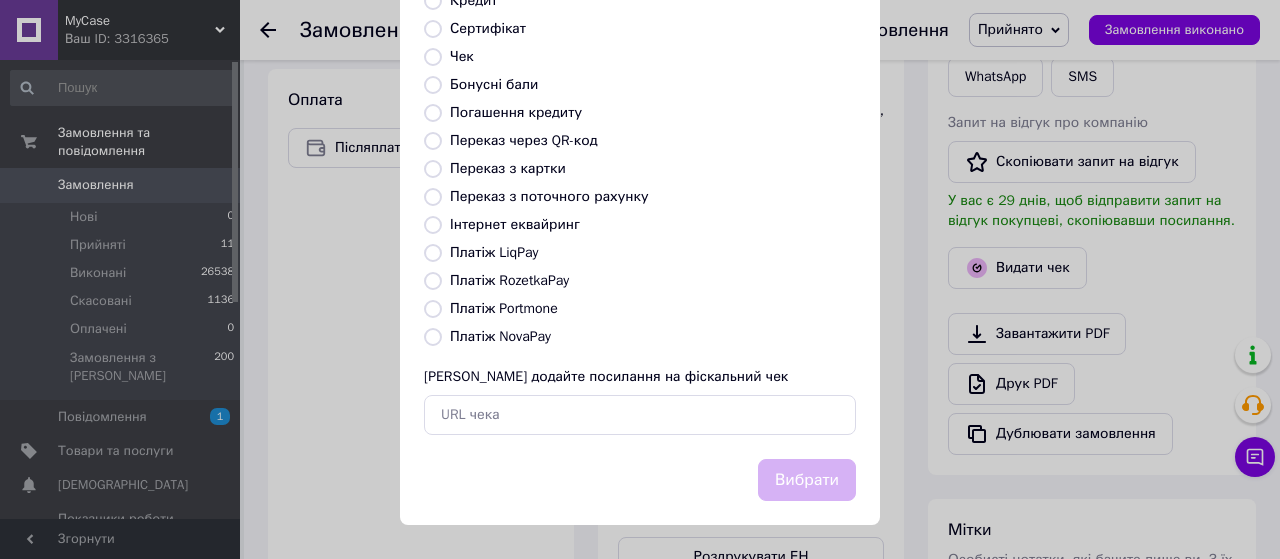 radio on "true" 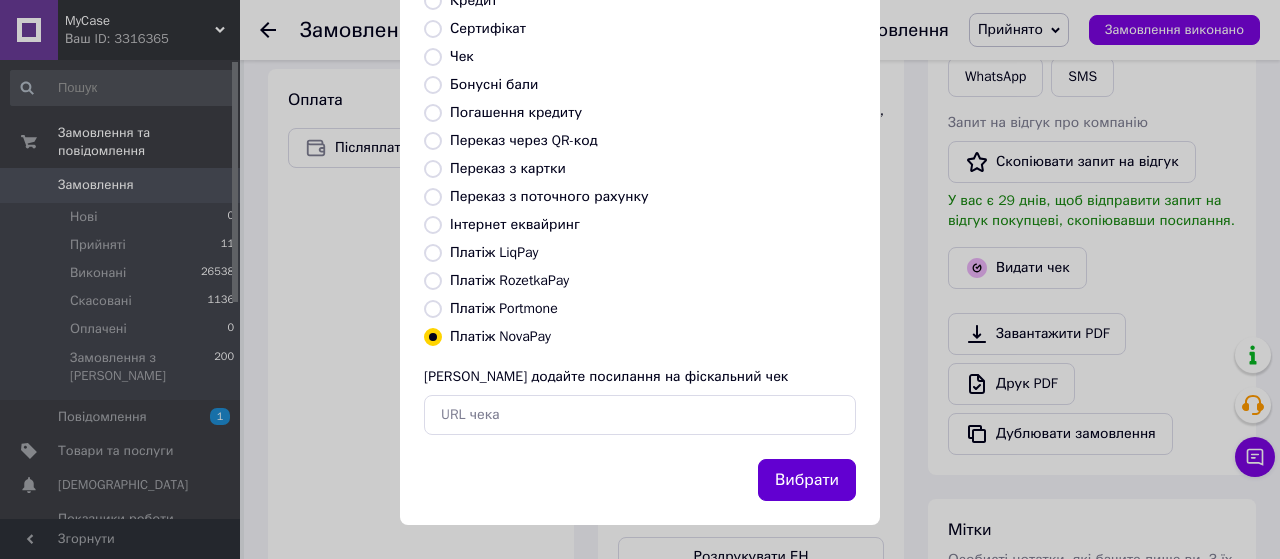 click on "Вибрати" at bounding box center [807, 480] 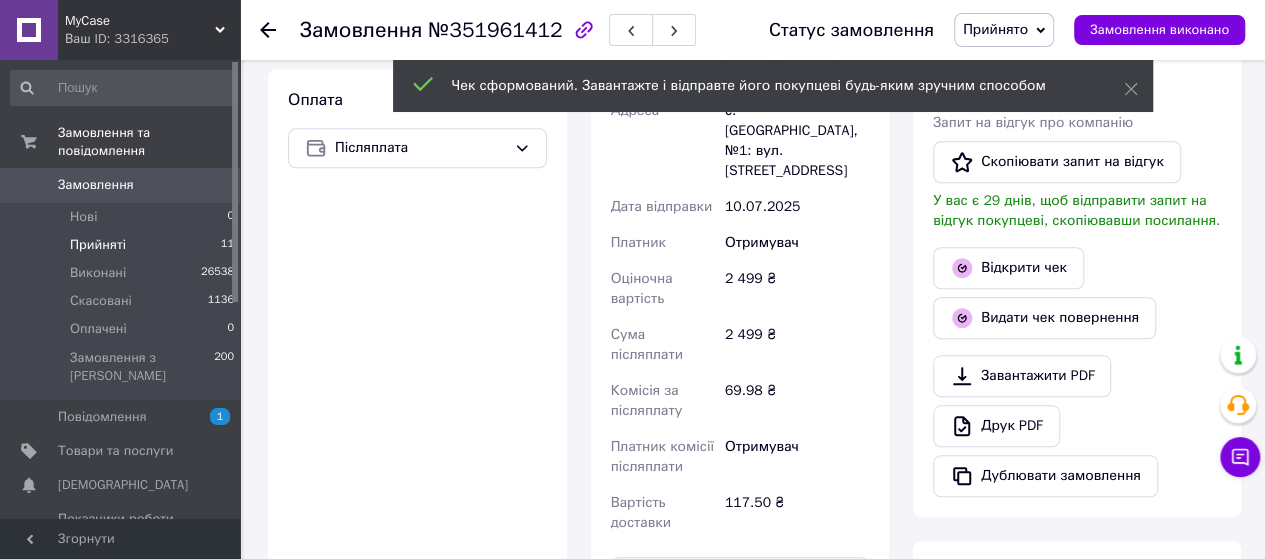 click on "Прийняті 11" at bounding box center [123, 245] 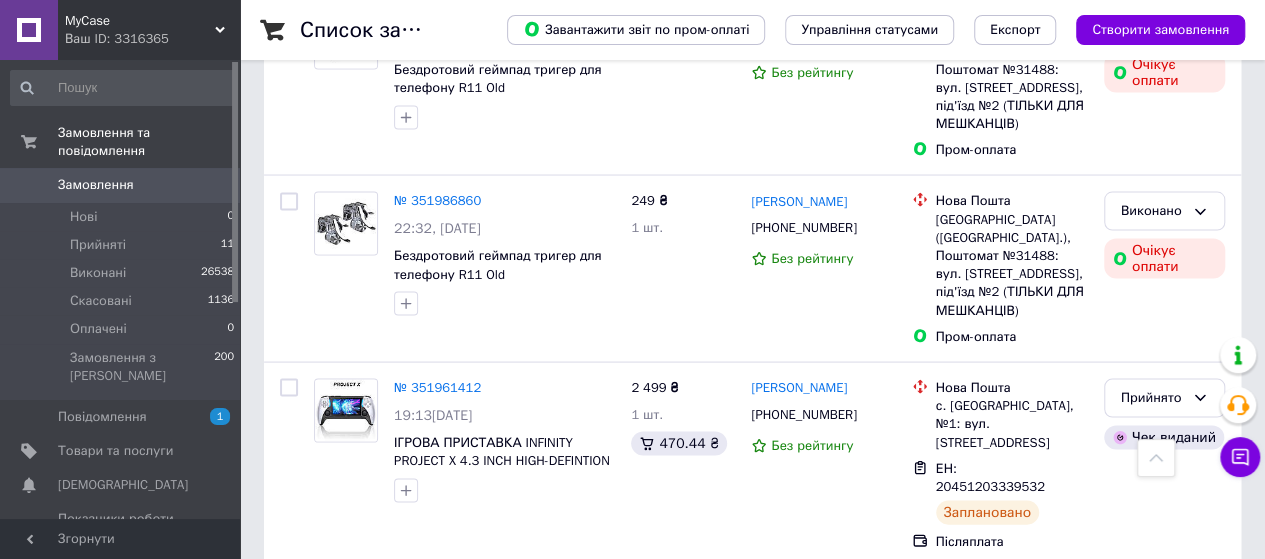 scroll, scrollTop: 2064, scrollLeft: 0, axis: vertical 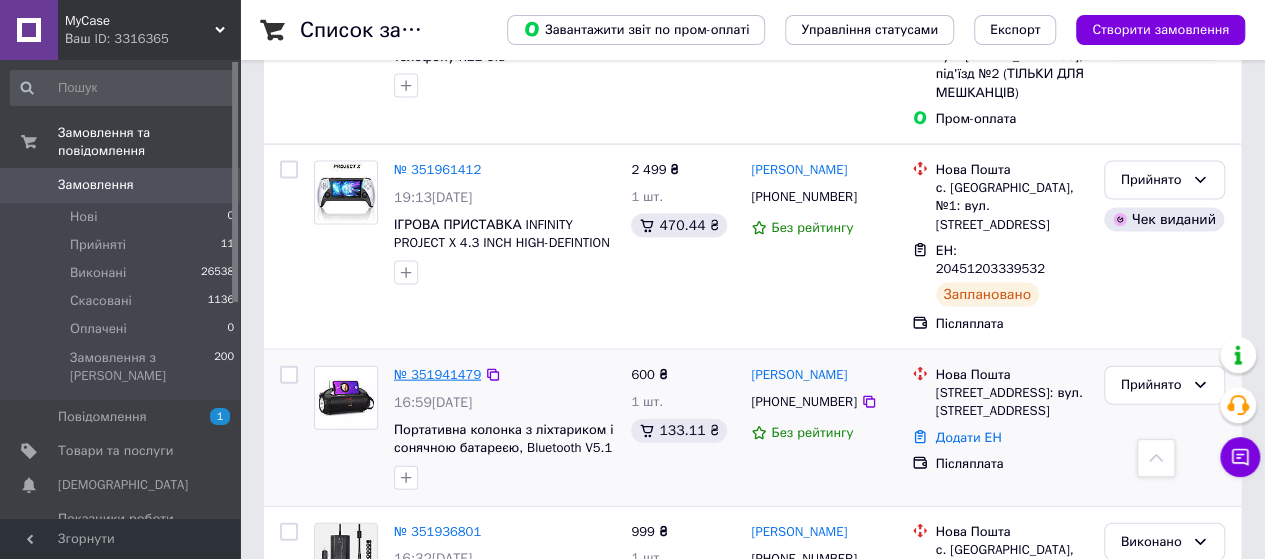 click on "№ 351941479" at bounding box center (437, 374) 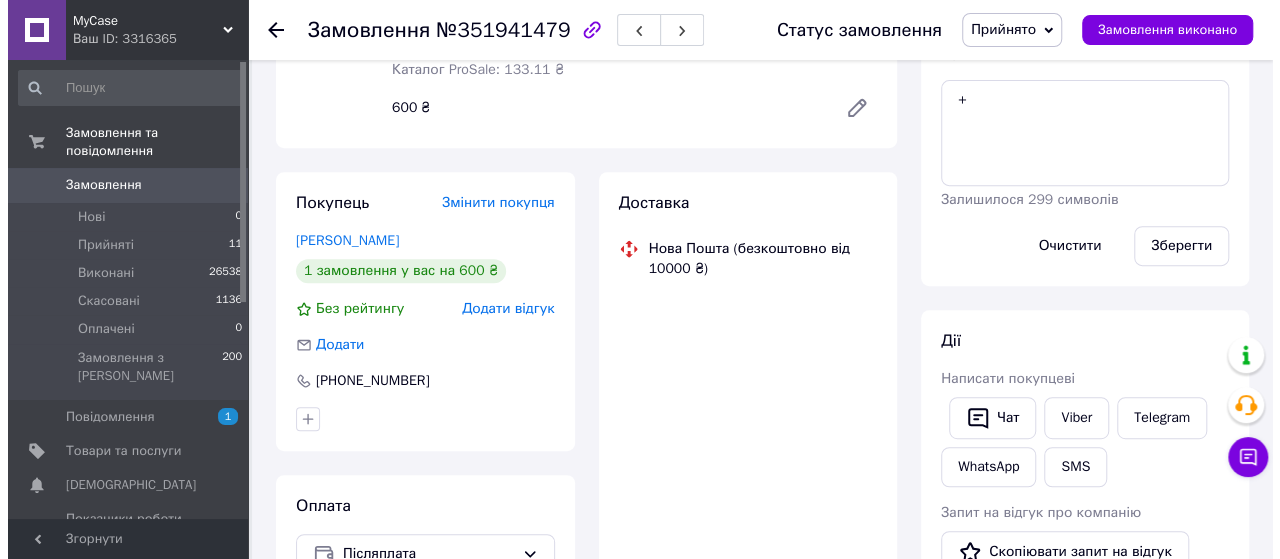 scroll, scrollTop: 349, scrollLeft: 0, axis: vertical 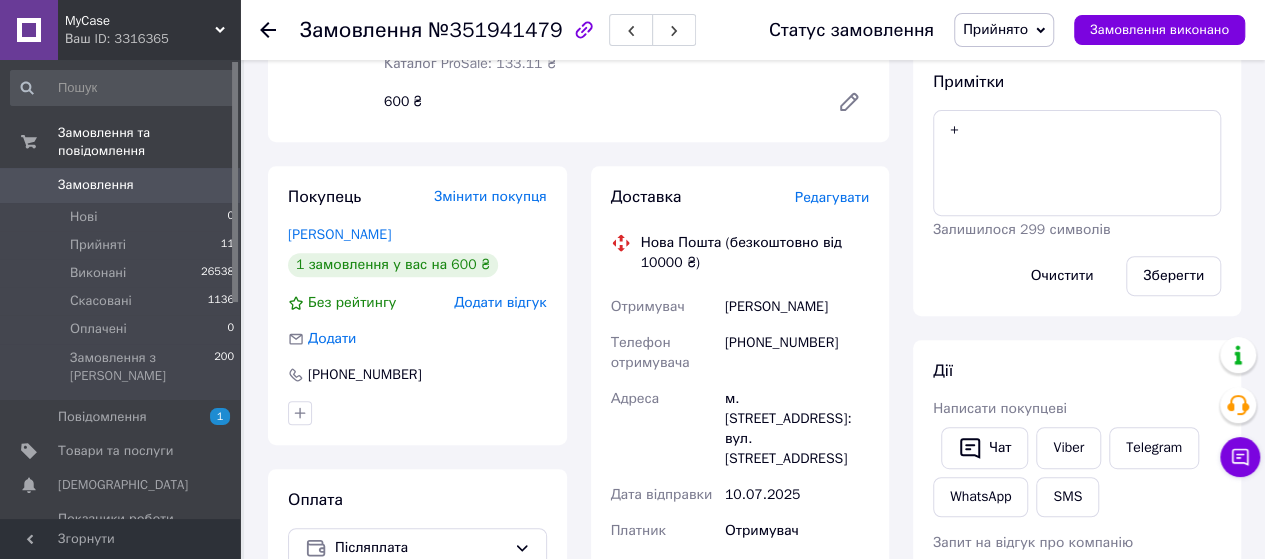 click on "Редагувати" at bounding box center (832, 197) 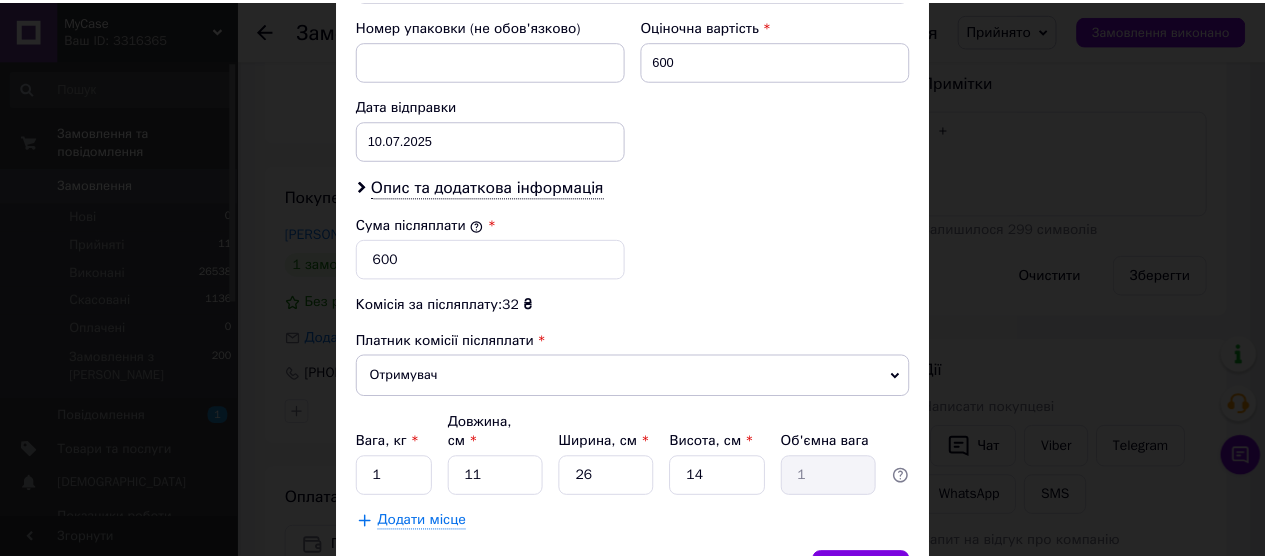 scroll, scrollTop: 976, scrollLeft: 0, axis: vertical 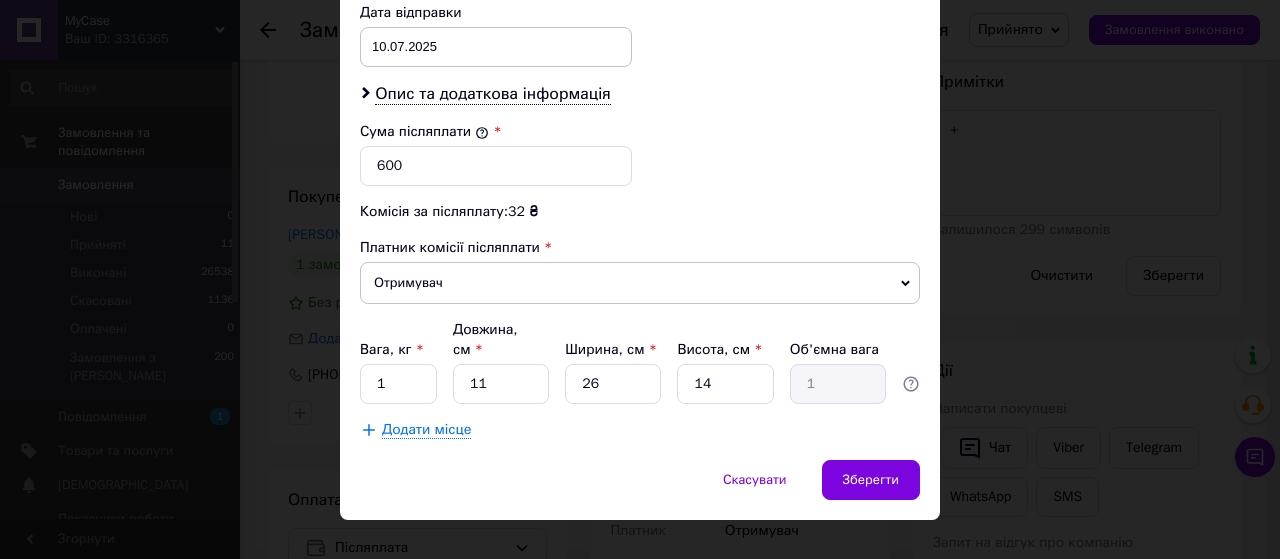 click on "Скасувати   Зберегти" at bounding box center [640, 490] 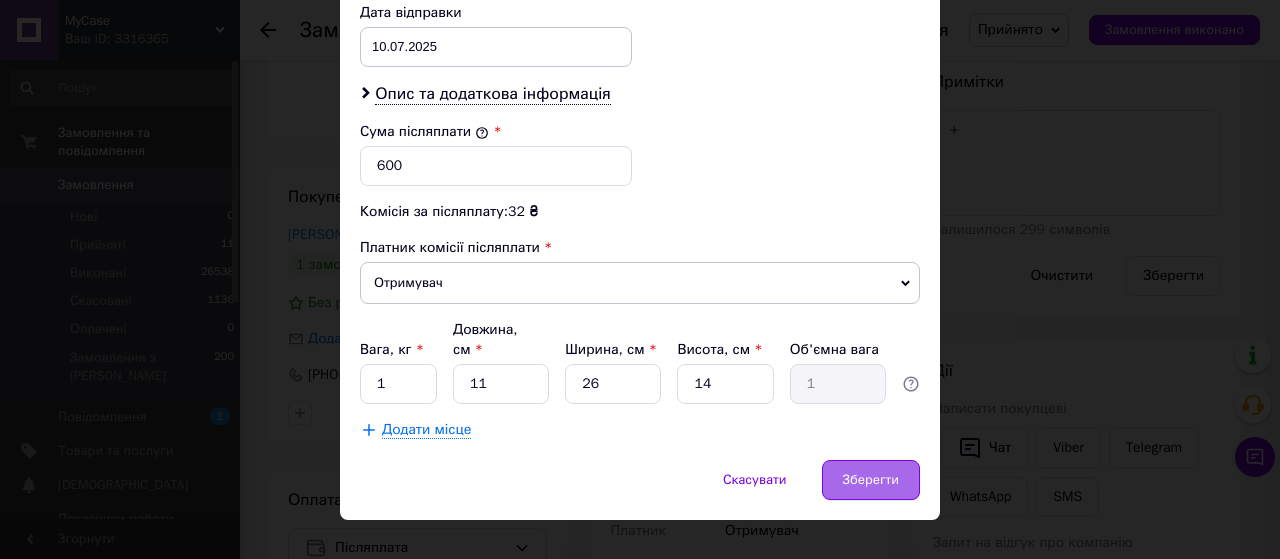 click on "Зберегти" at bounding box center (871, 480) 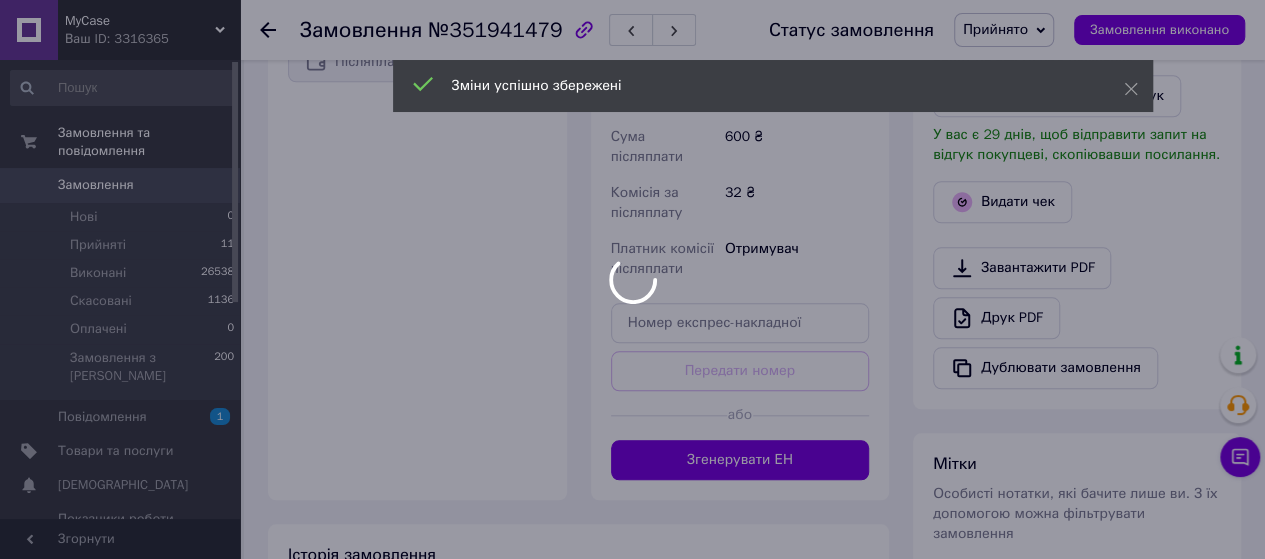 scroll, scrollTop: 836, scrollLeft: 0, axis: vertical 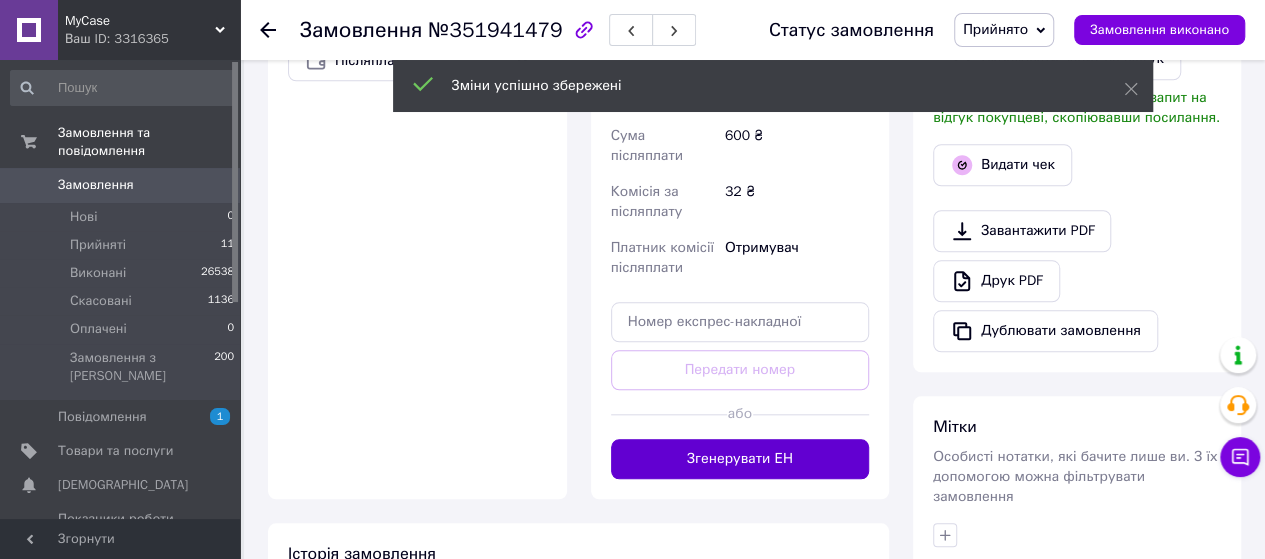 click on "Згенерувати ЕН" at bounding box center [740, 459] 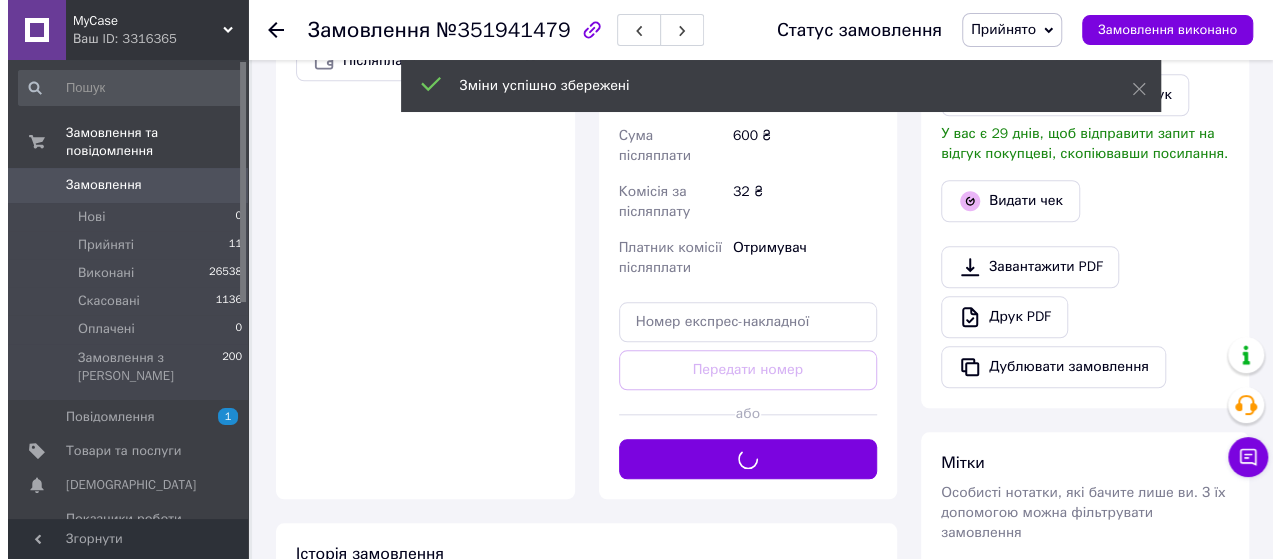 scroll, scrollTop: 720, scrollLeft: 0, axis: vertical 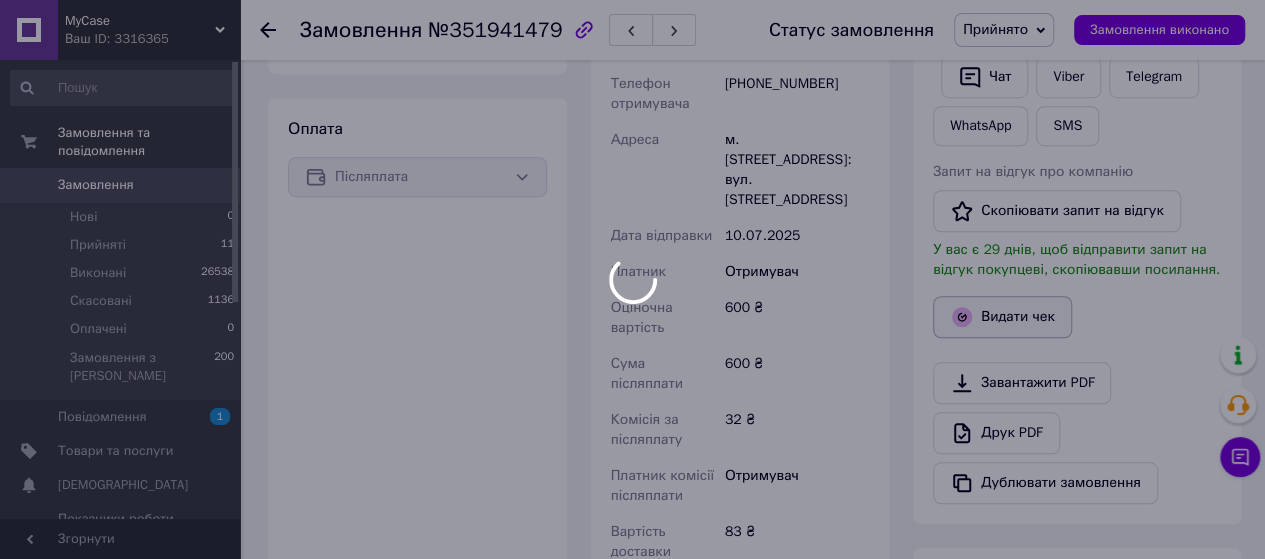 click at bounding box center (632, 279) 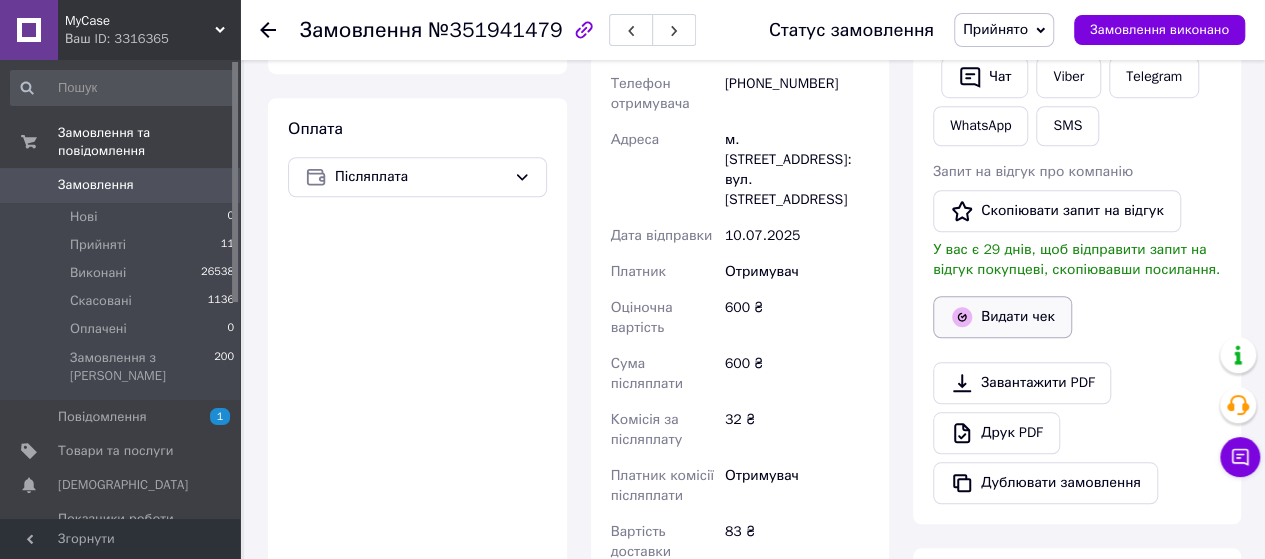 click on "Видати чек" at bounding box center [1002, 317] 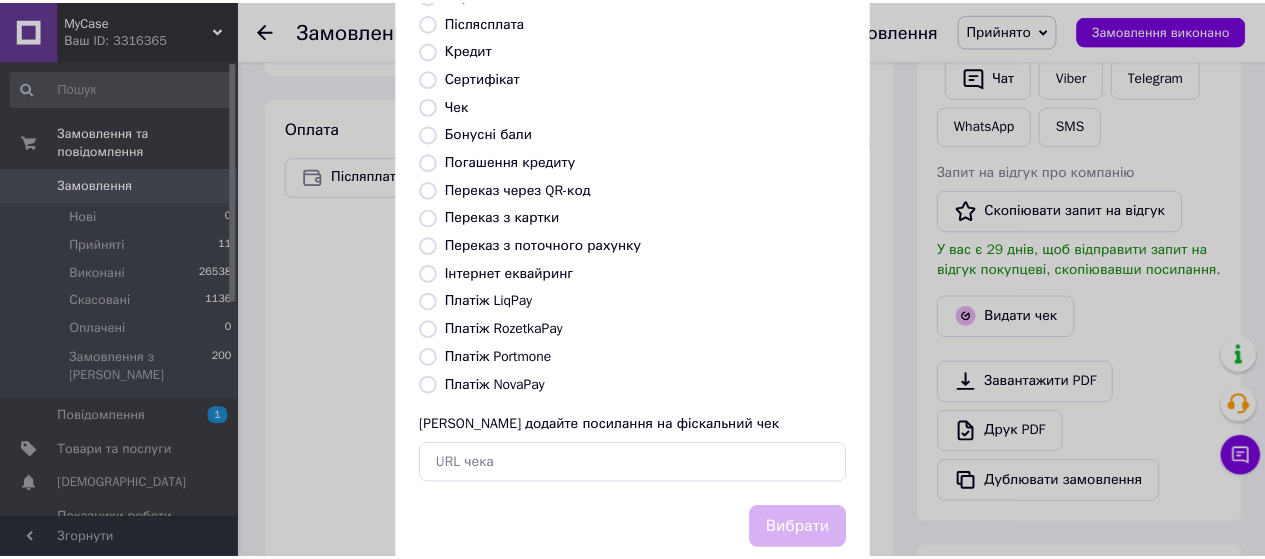 scroll, scrollTop: 255, scrollLeft: 0, axis: vertical 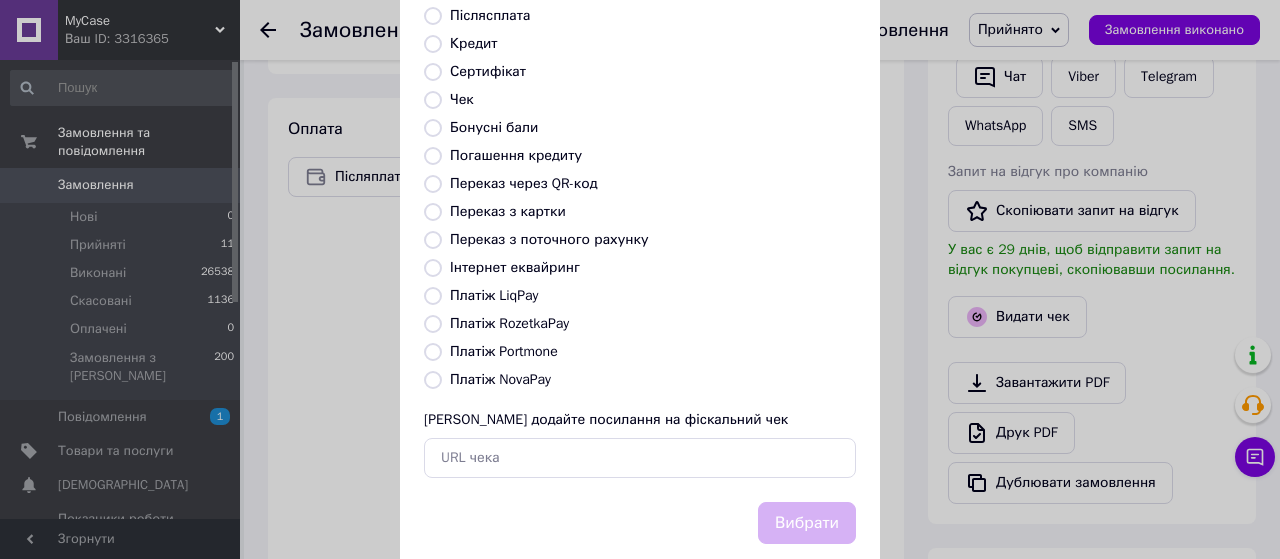 click on "Платіж NovaPay" at bounding box center [433, 380] 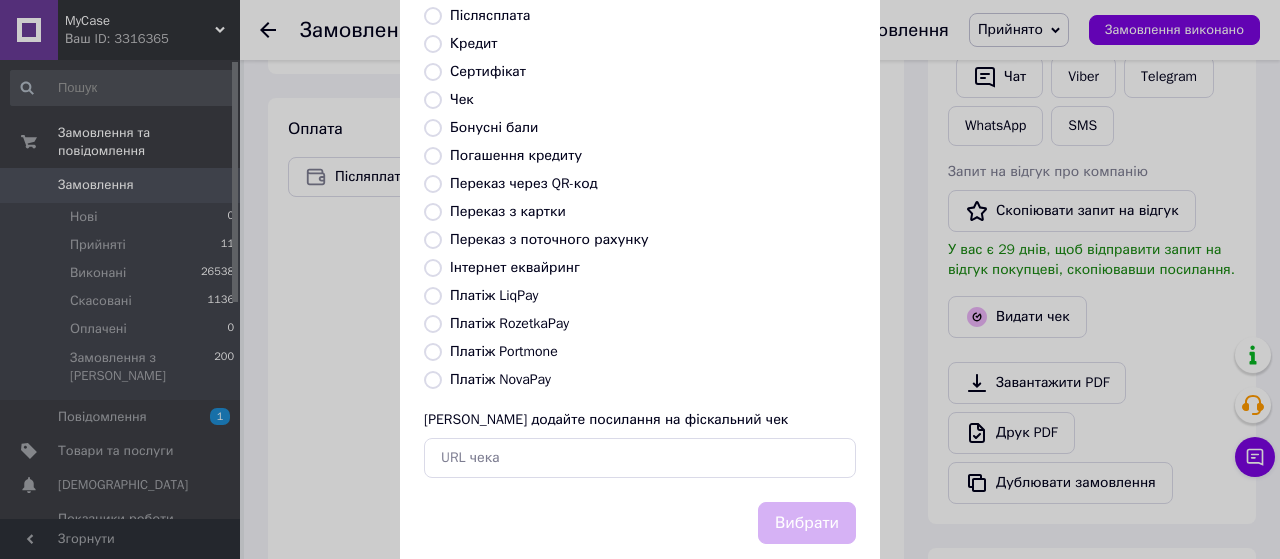 radio on "true" 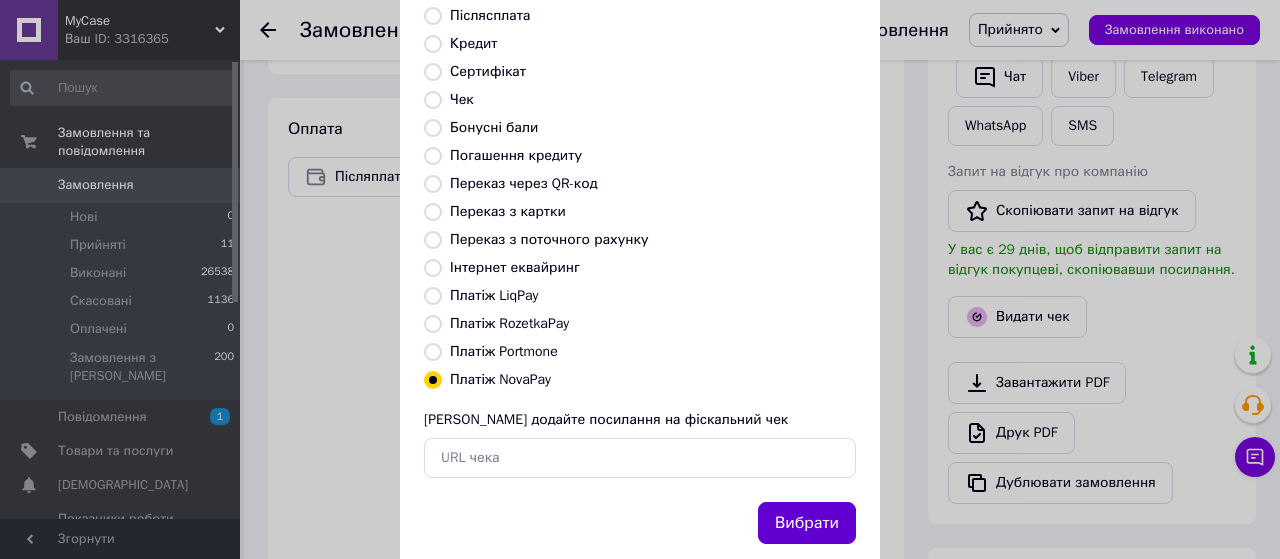 click on "Вибрати" at bounding box center [807, 523] 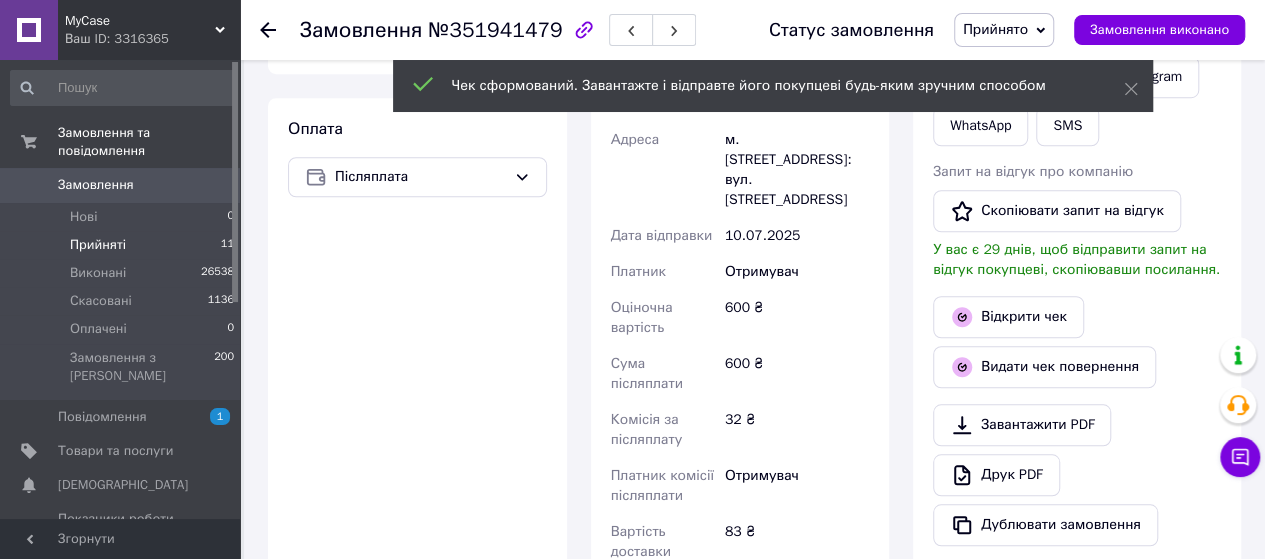 click on "Прийняті 11" at bounding box center [123, 245] 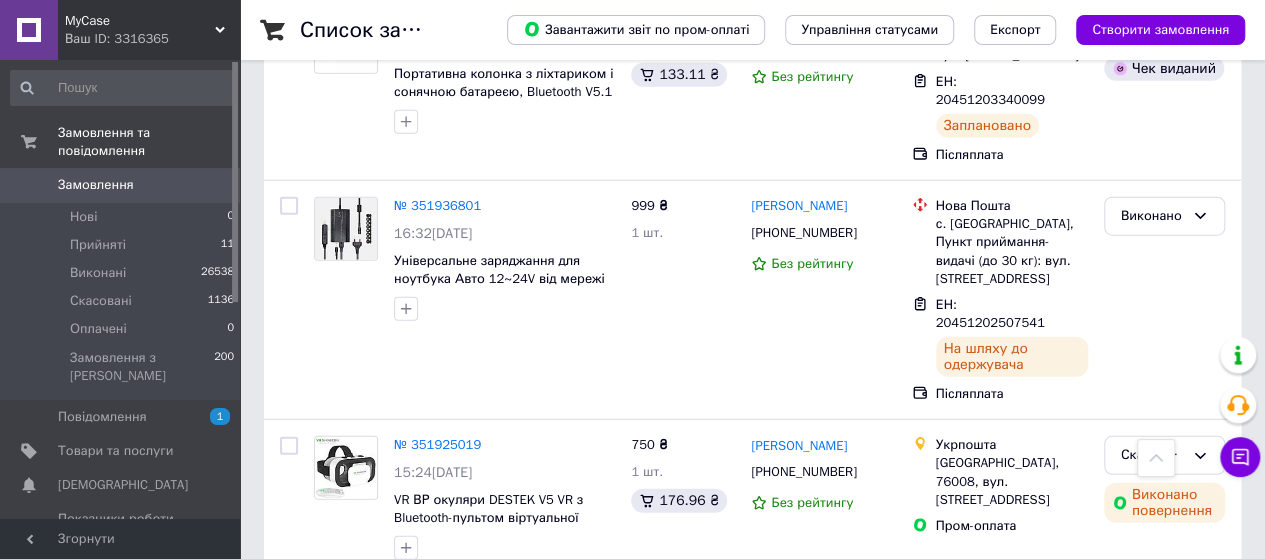 scroll, scrollTop: 2441, scrollLeft: 0, axis: vertical 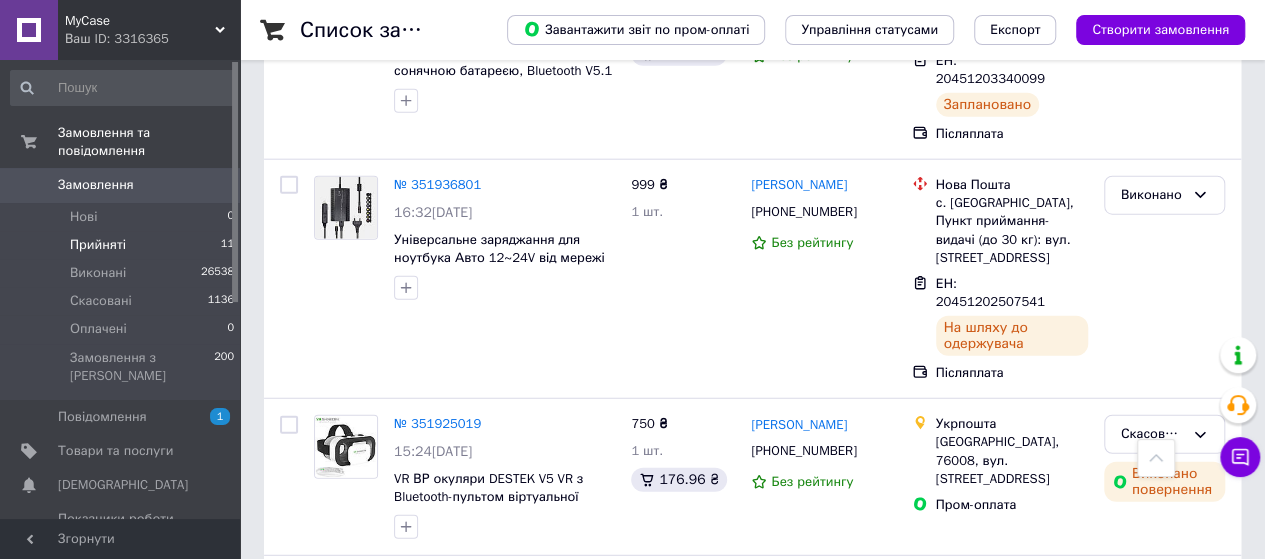 click on "Прийняті 11" at bounding box center [123, 245] 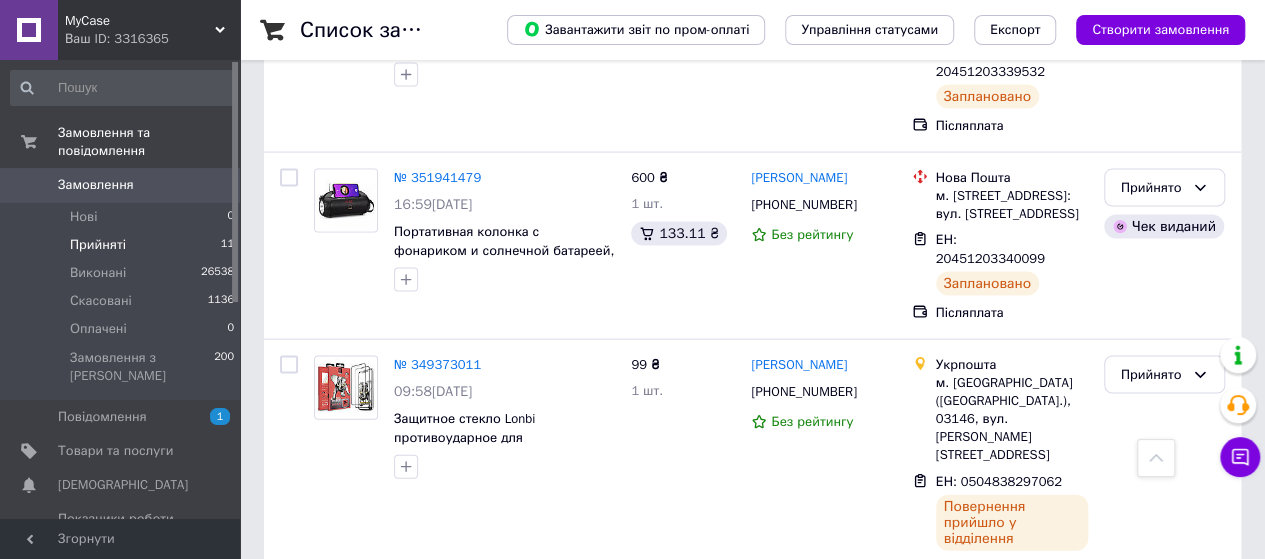 scroll, scrollTop: 1962, scrollLeft: 0, axis: vertical 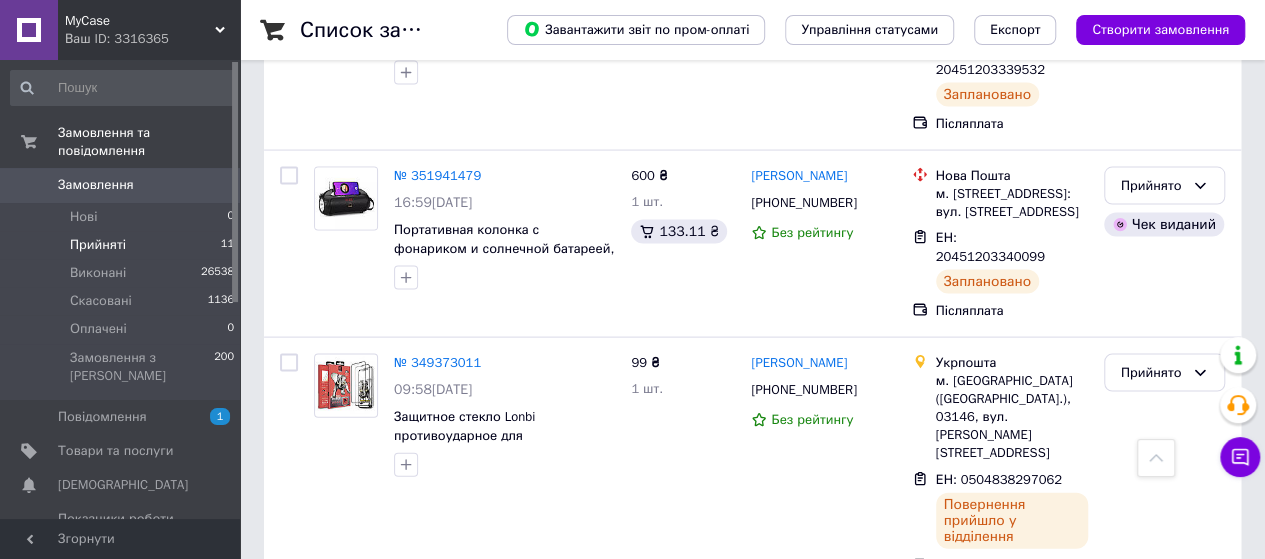 click on "Прийнято" at bounding box center (1152, 627) 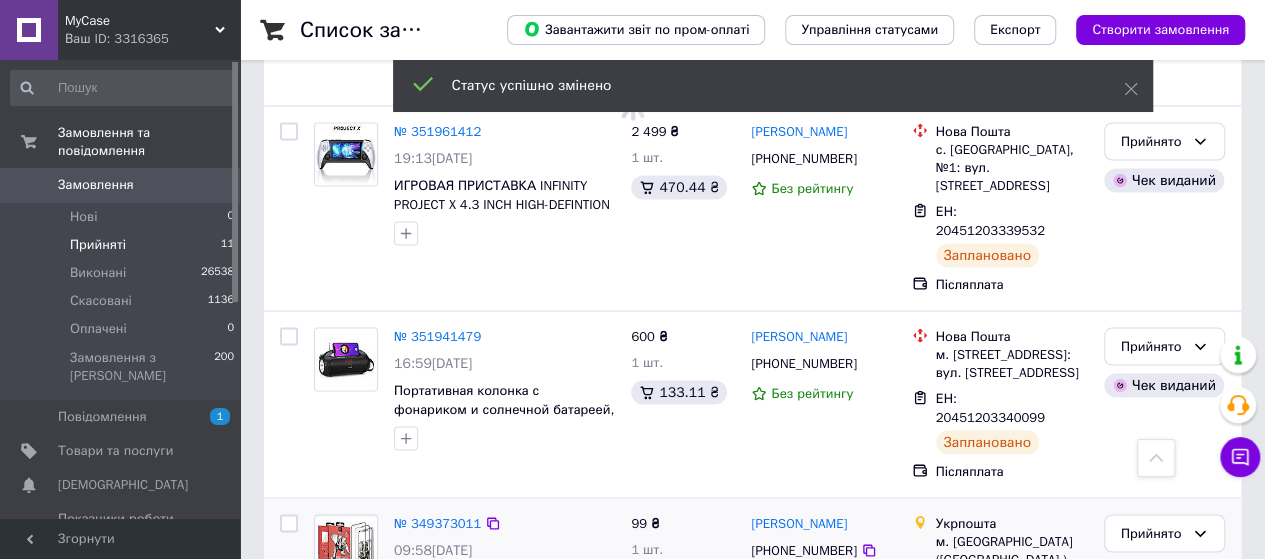 scroll, scrollTop: 1796, scrollLeft: 0, axis: vertical 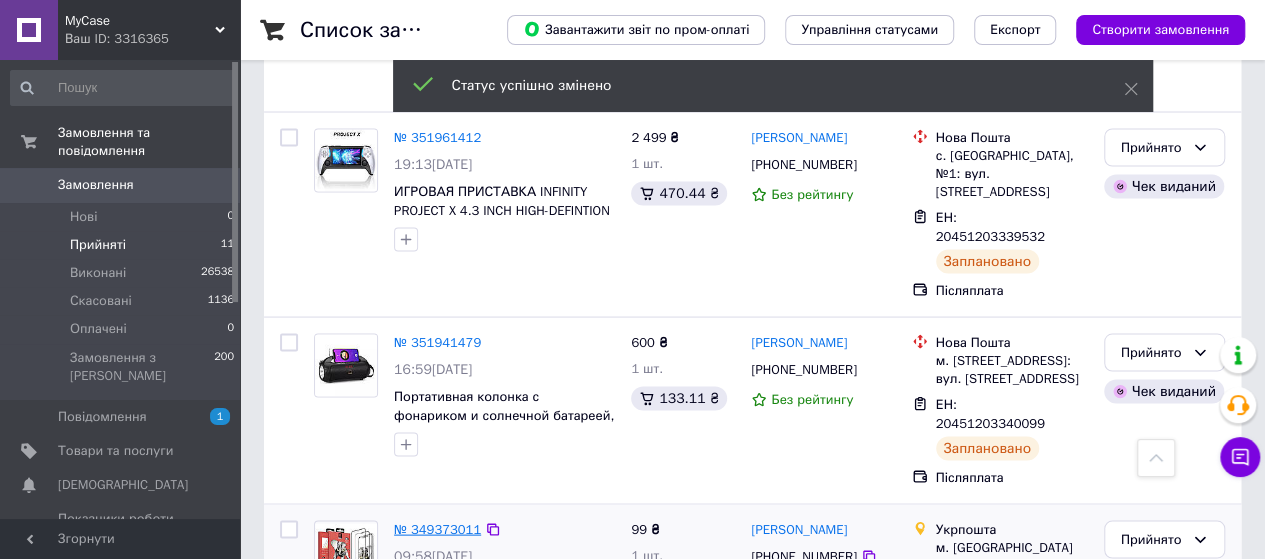 click on "№ 349373011" at bounding box center [437, 528] 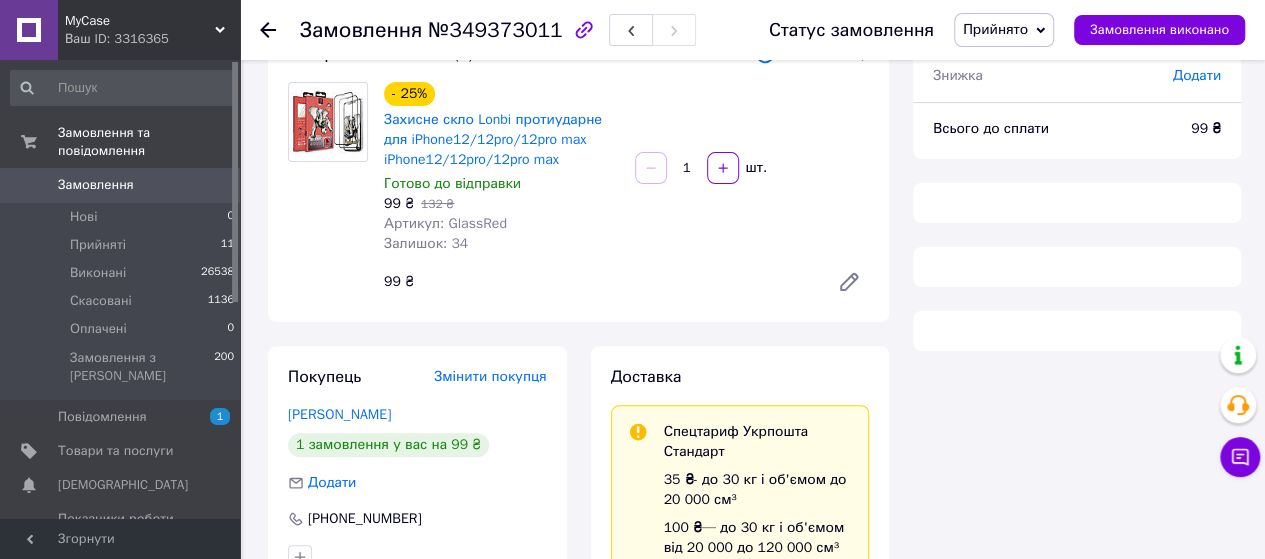 scroll, scrollTop: 154, scrollLeft: 0, axis: vertical 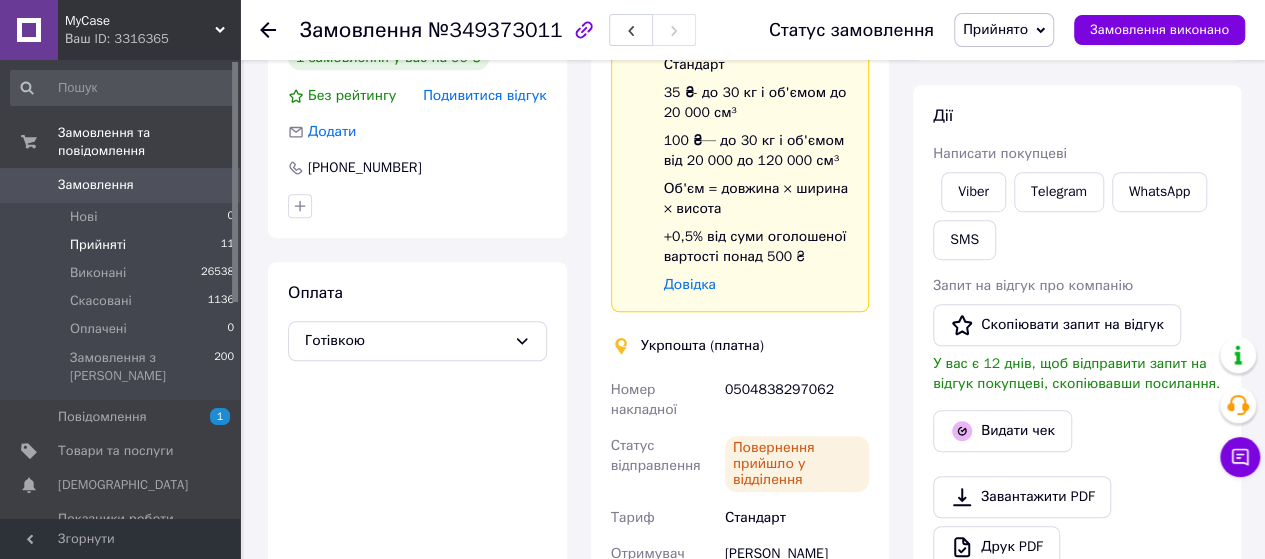 click on "Прийняті 11" at bounding box center [123, 245] 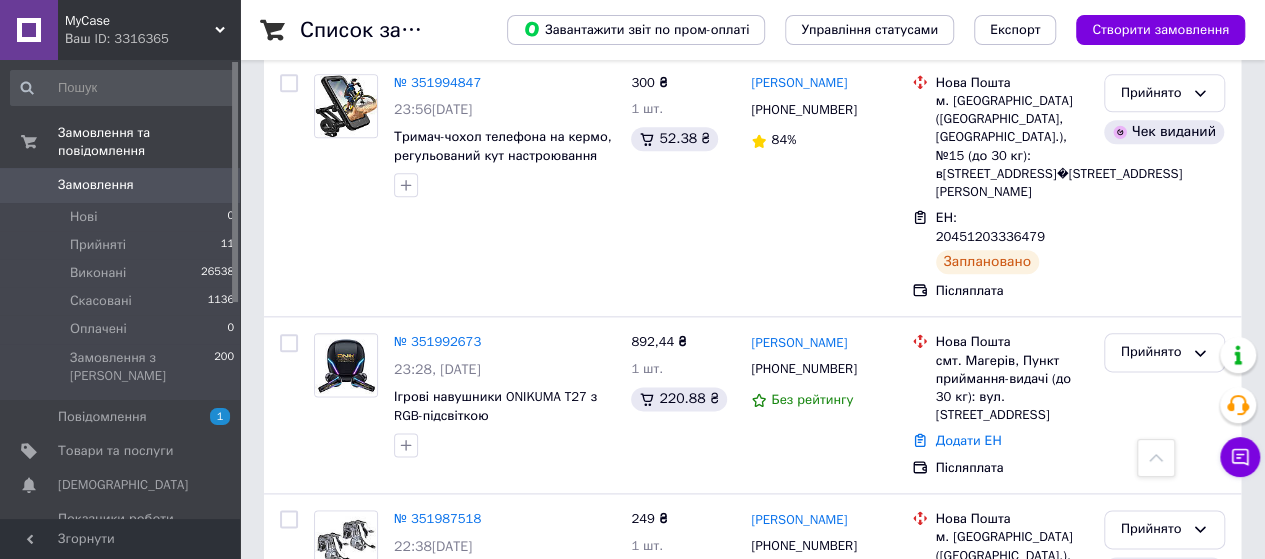 scroll, scrollTop: 1328, scrollLeft: 0, axis: vertical 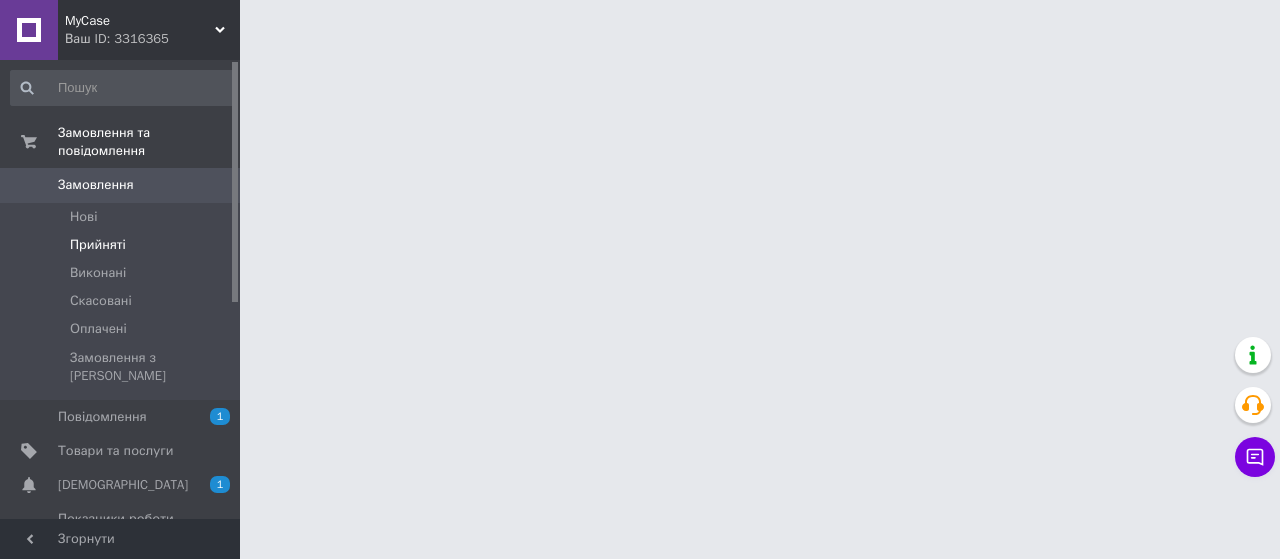 click on "Прийняті" at bounding box center [123, 245] 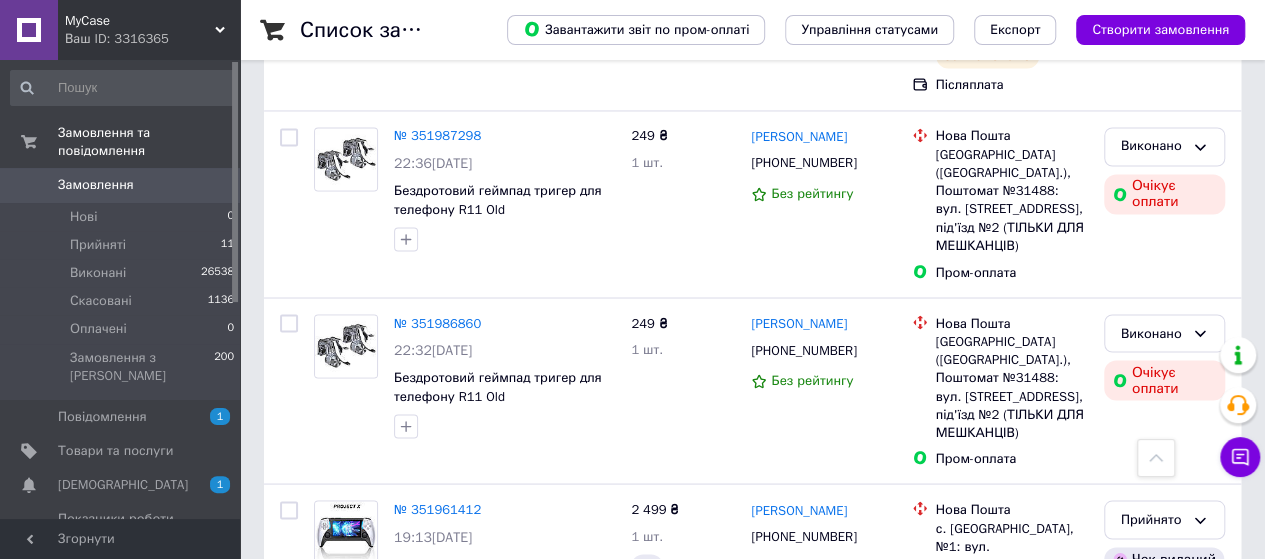 scroll, scrollTop: 1893, scrollLeft: 0, axis: vertical 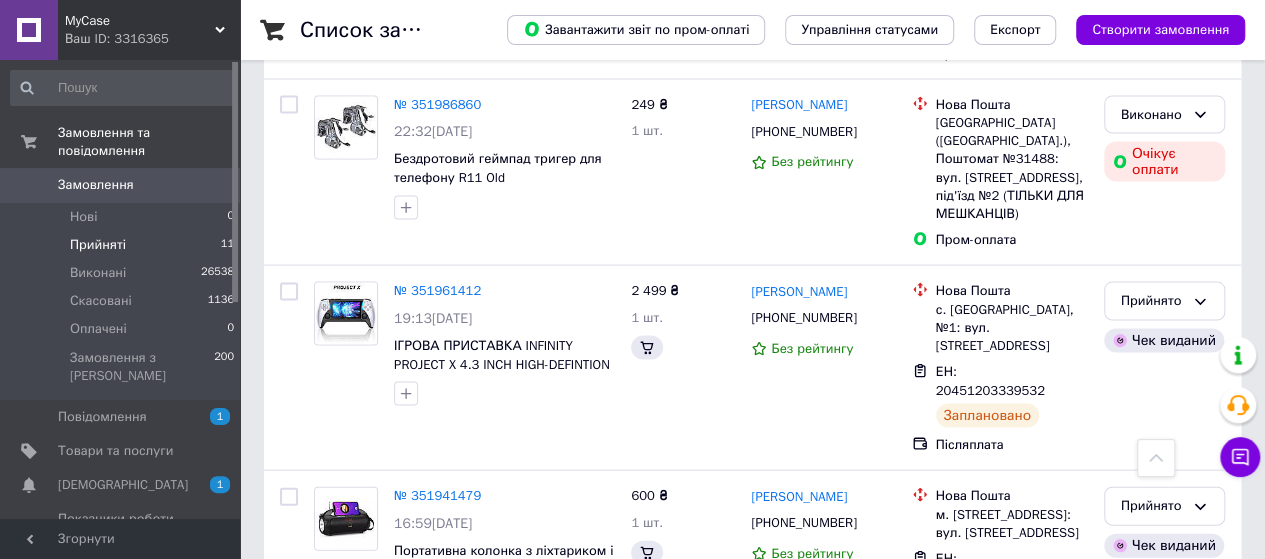 click on "Прийняті" at bounding box center (98, 245) 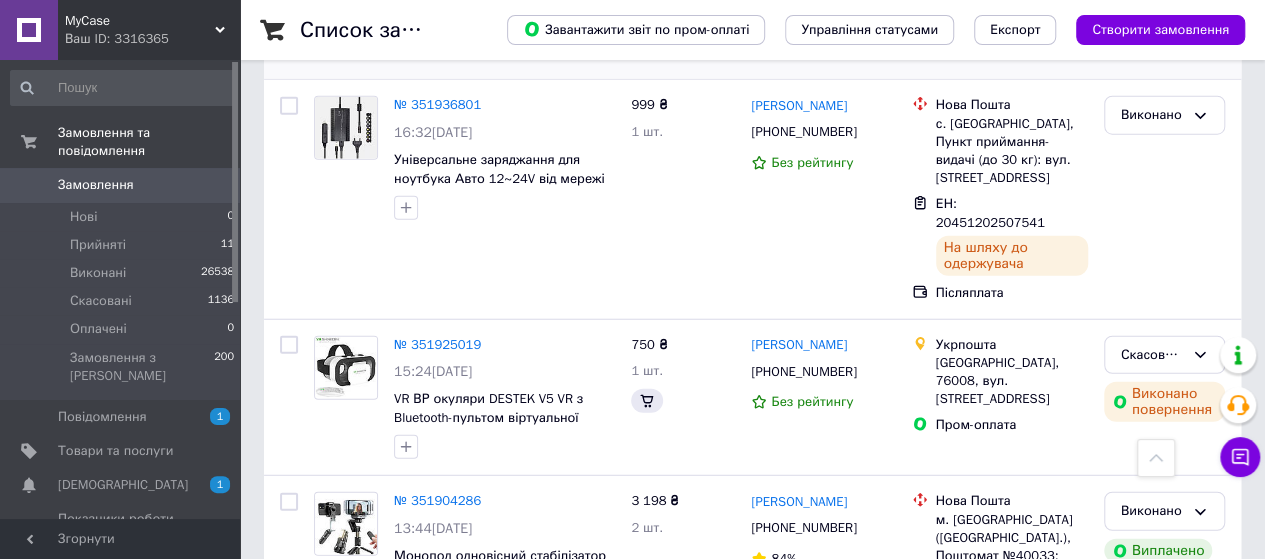 scroll, scrollTop: 2459, scrollLeft: 0, axis: vertical 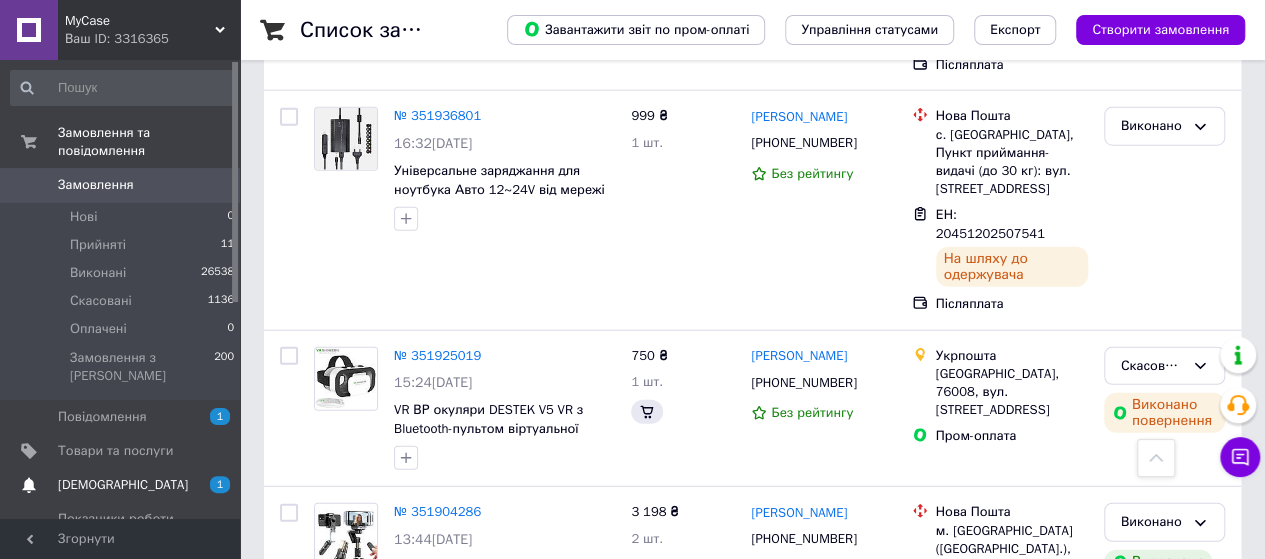 click on "[DEMOGRAPHIC_DATA]" at bounding box center (121, 485) 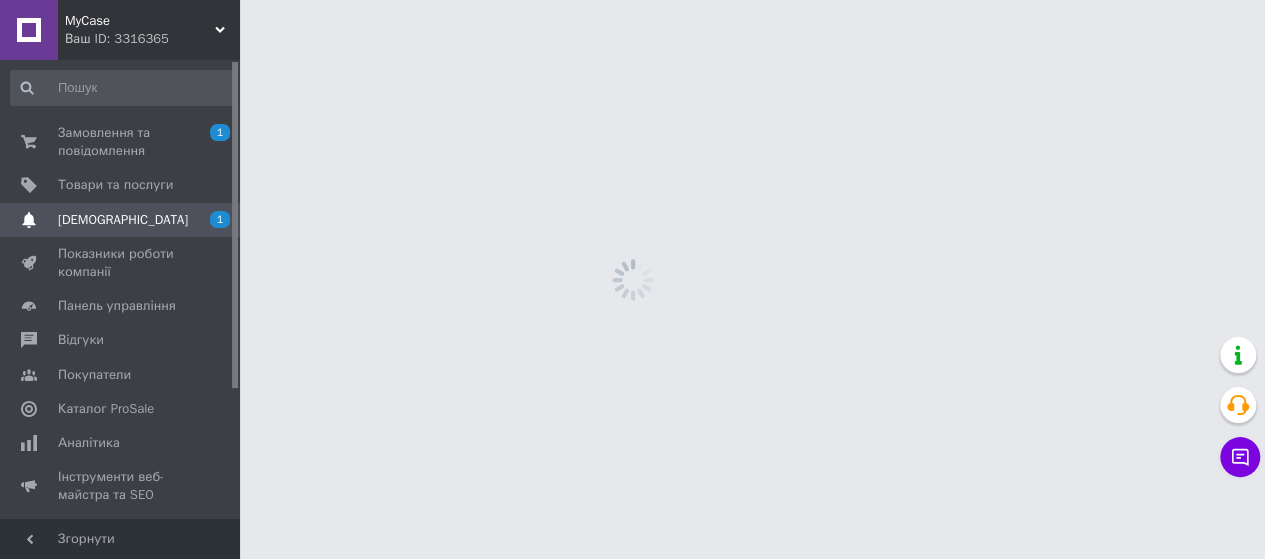 scroll, scrollTop: 0, scrollLeft: 0, axis: both 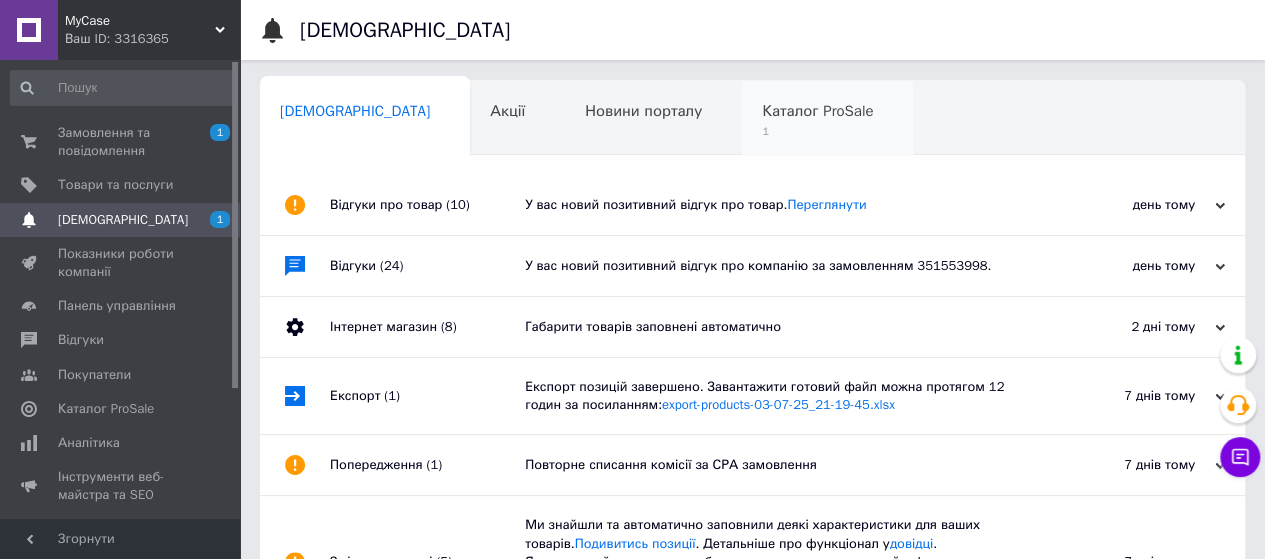 click on "1" at bounding box center [817, 131] 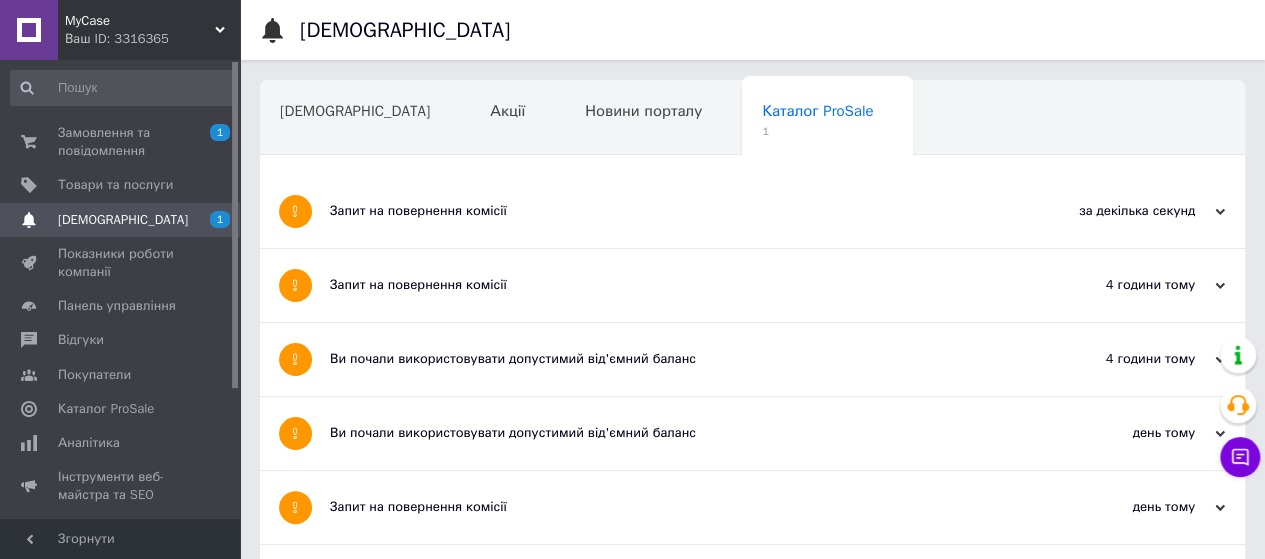 click on "Запит на повернення комісії" at bounding box center [677, 211] 